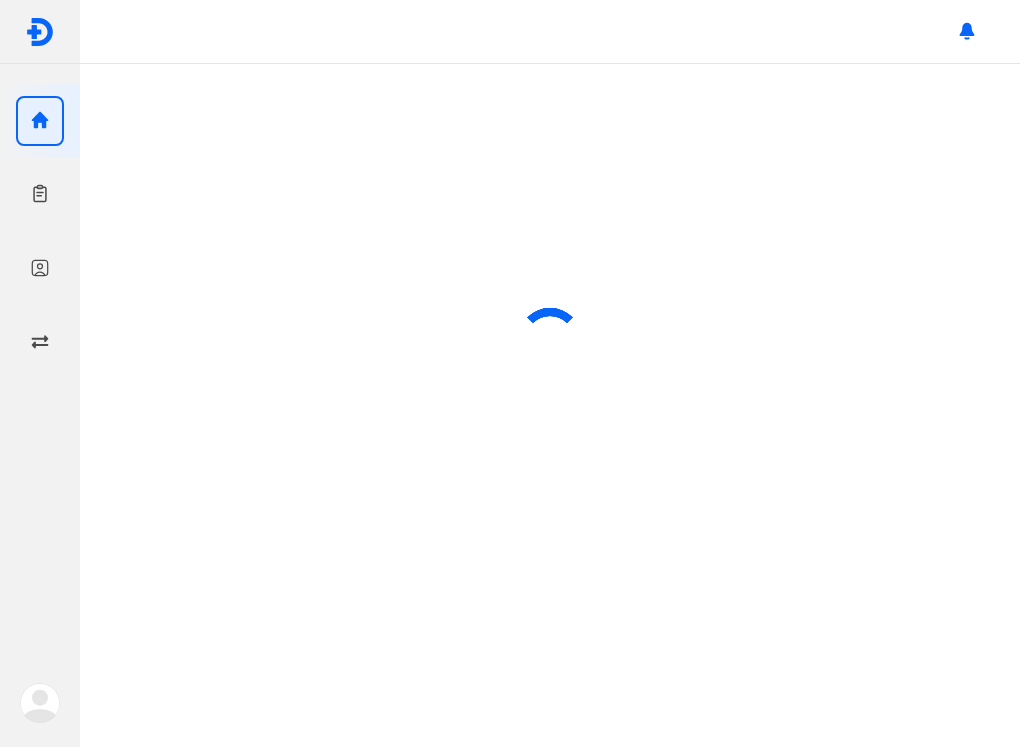 scroll, scrollTop: 0, scrollLeft: 0, axis: both 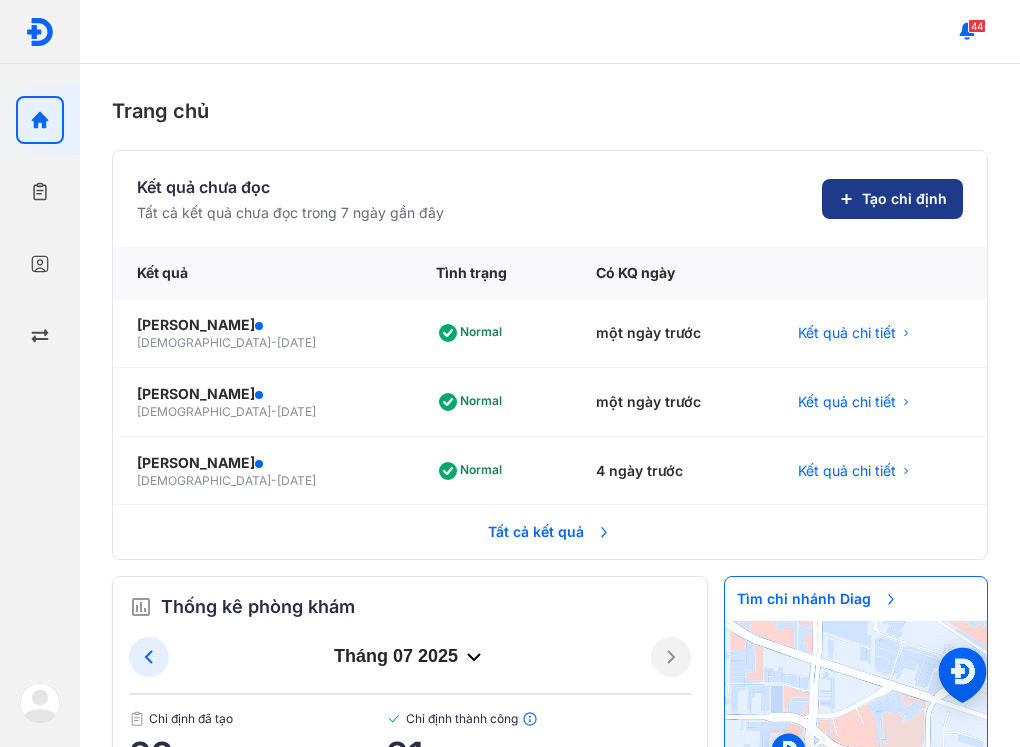 click on "Tạo chỉ định" 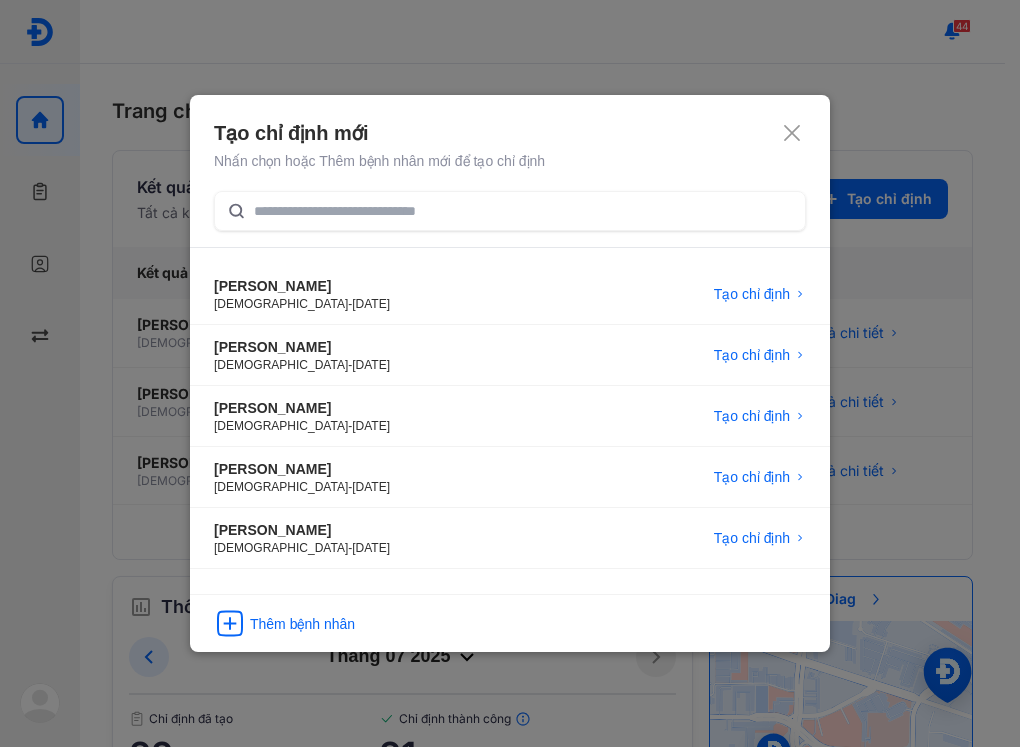 click on "Tạo chỉ định mới Nhấn chọn hoặc Thêm bệnh nhân mới để tạo chỉ định ĐINH THỊ MAI TRINH Female  -  08/06/1996 Tạo chỉ định NGUYỄN THỊ DIỆU LINH Female  -  26/05/1988 Tạo chỉ định NGUYỄN THỊ TUYẾT MAI Female  -  05/07/1989 Tạo chỉ định PHẠM NGUYỄN TƯỜNG ANH Female  -  25/12/1999 Tạo chỉ định NGUYỄN THỊ DIỄM MI Female  -  16/09/1996 Tạo chỉ định Thêm bệnh nhân" at bounding box center (510, 373) 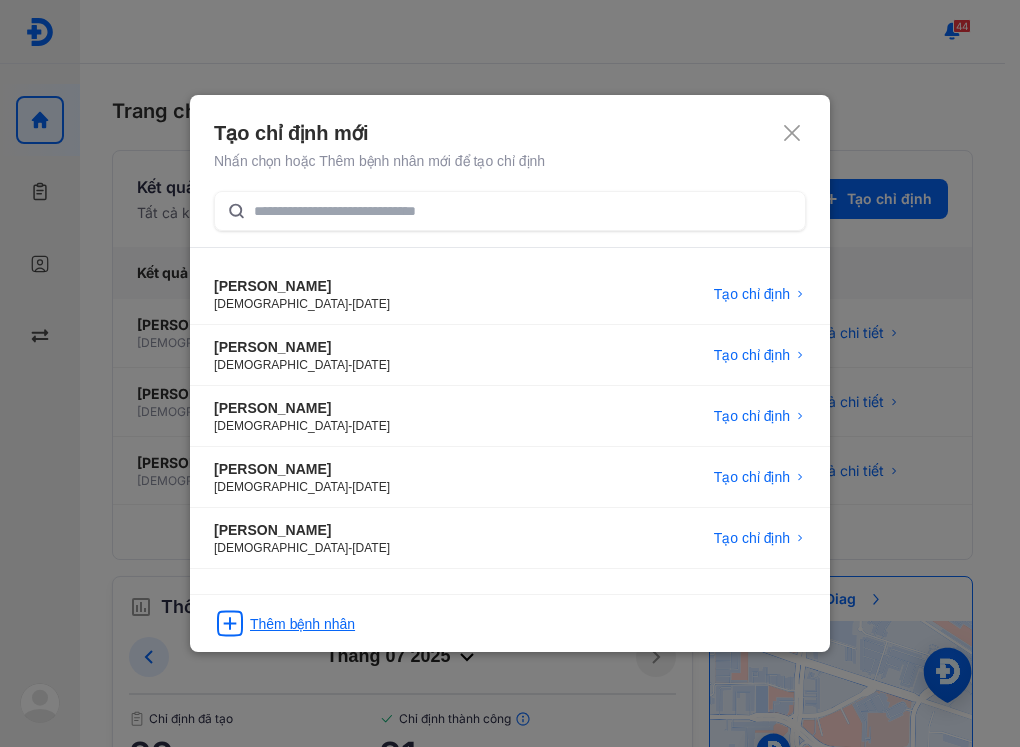 click on "Thêm bệnh nhân" at bounding box center (302, 624) 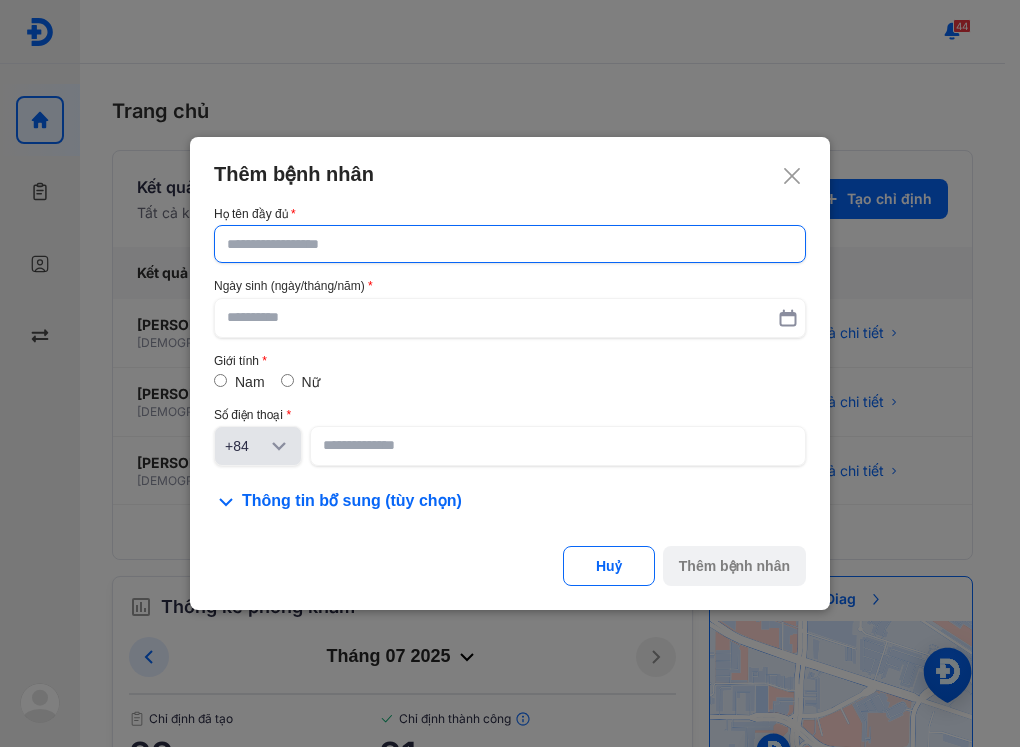 click 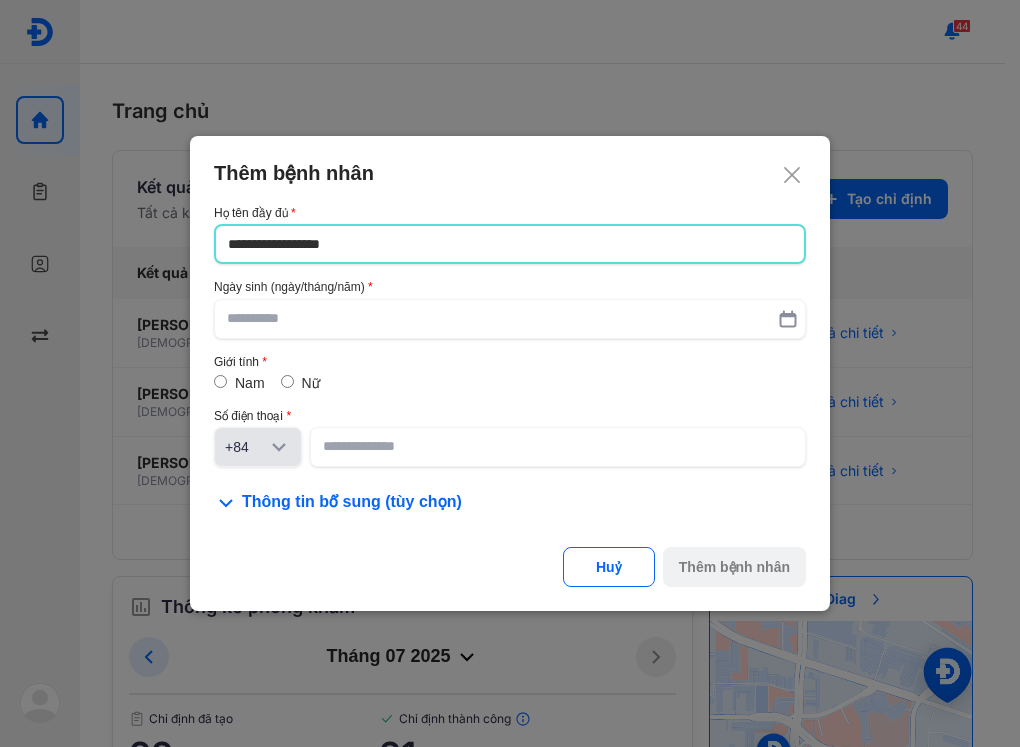 type on "**********" 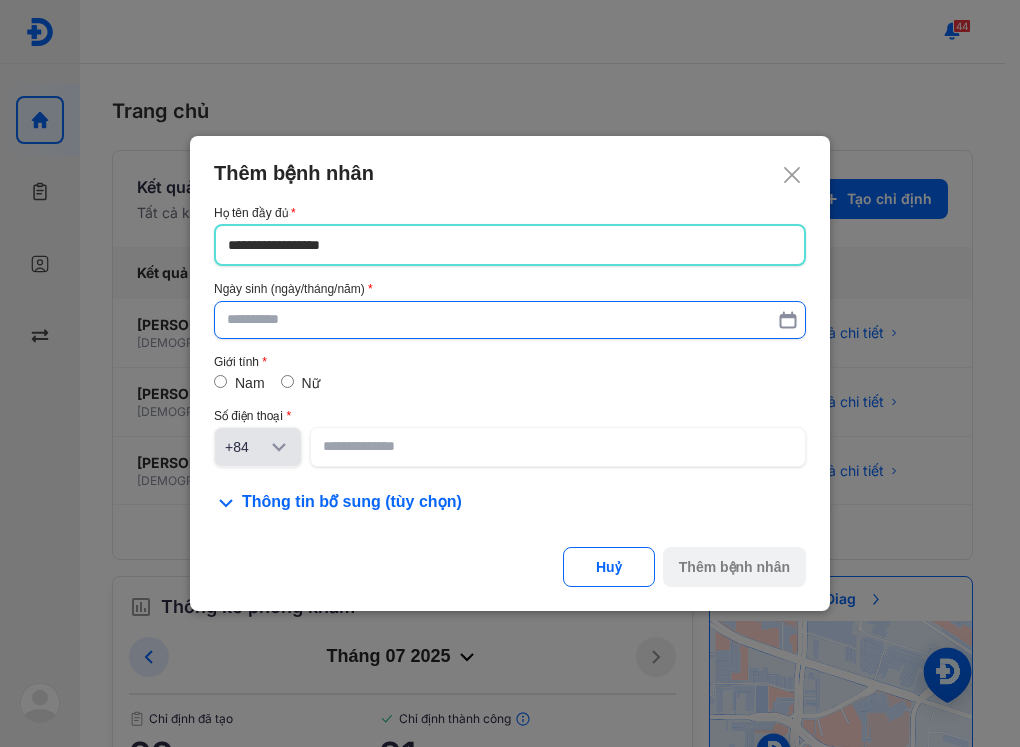 click at bounding box center (510, 320) 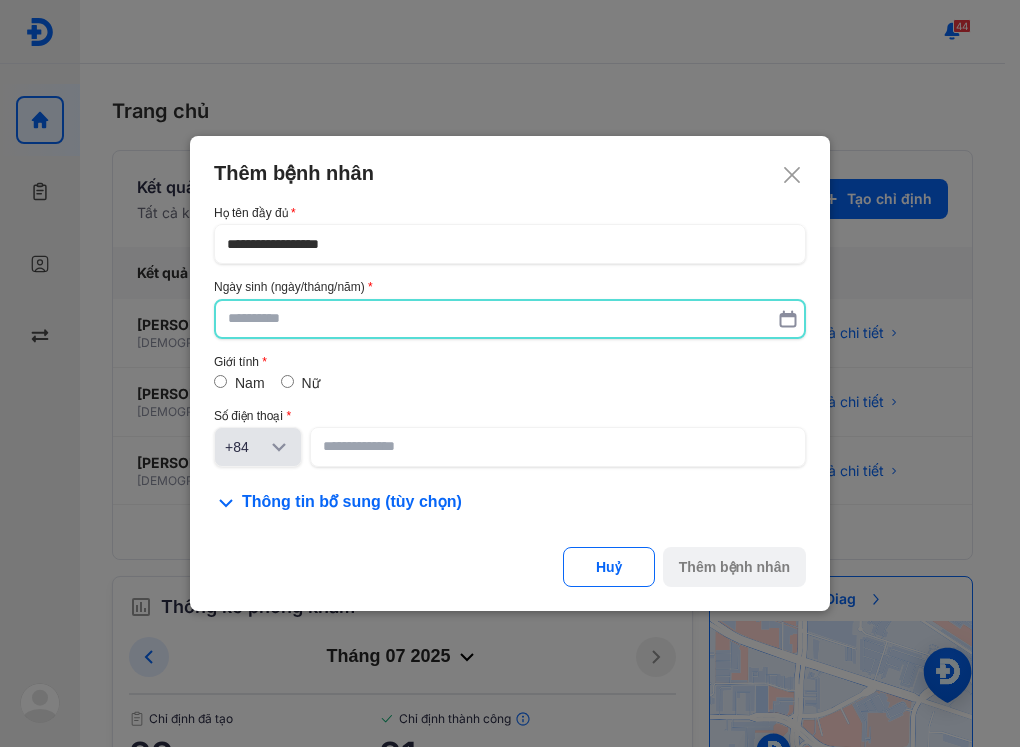 click at bounding box center (510, 319) 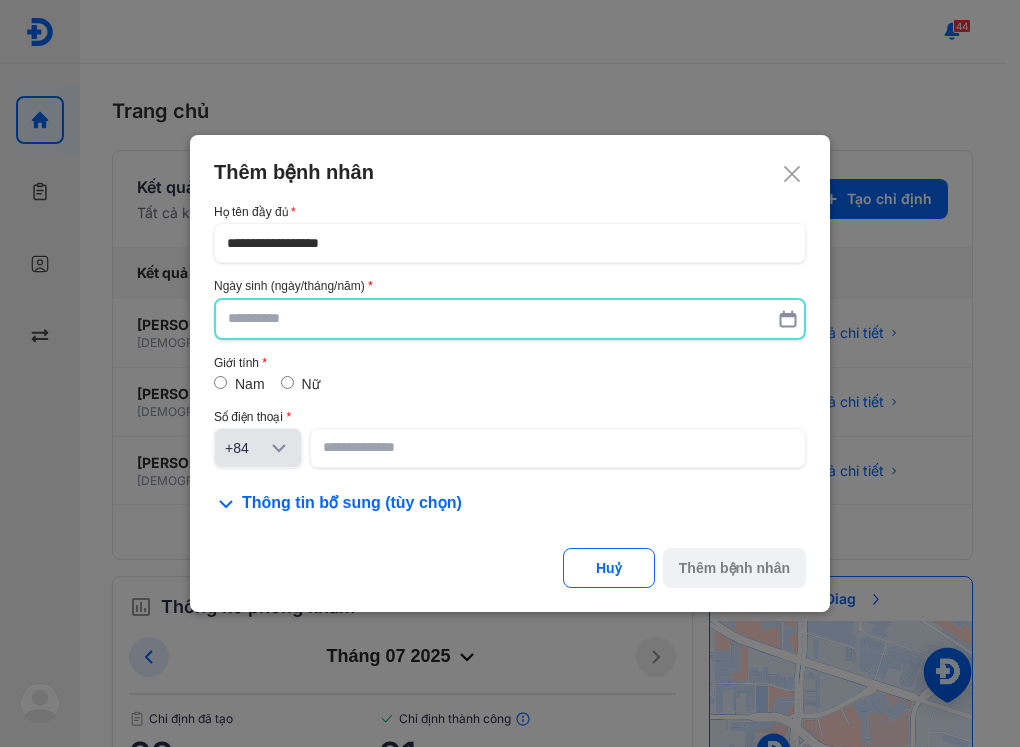 click 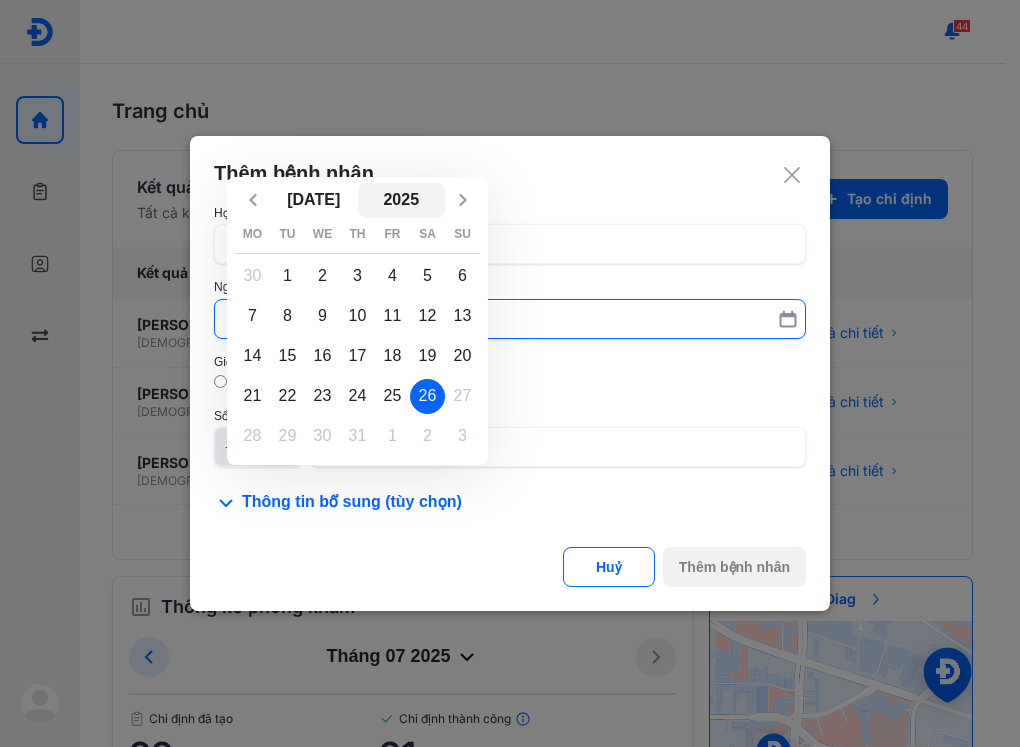 click on "2025" 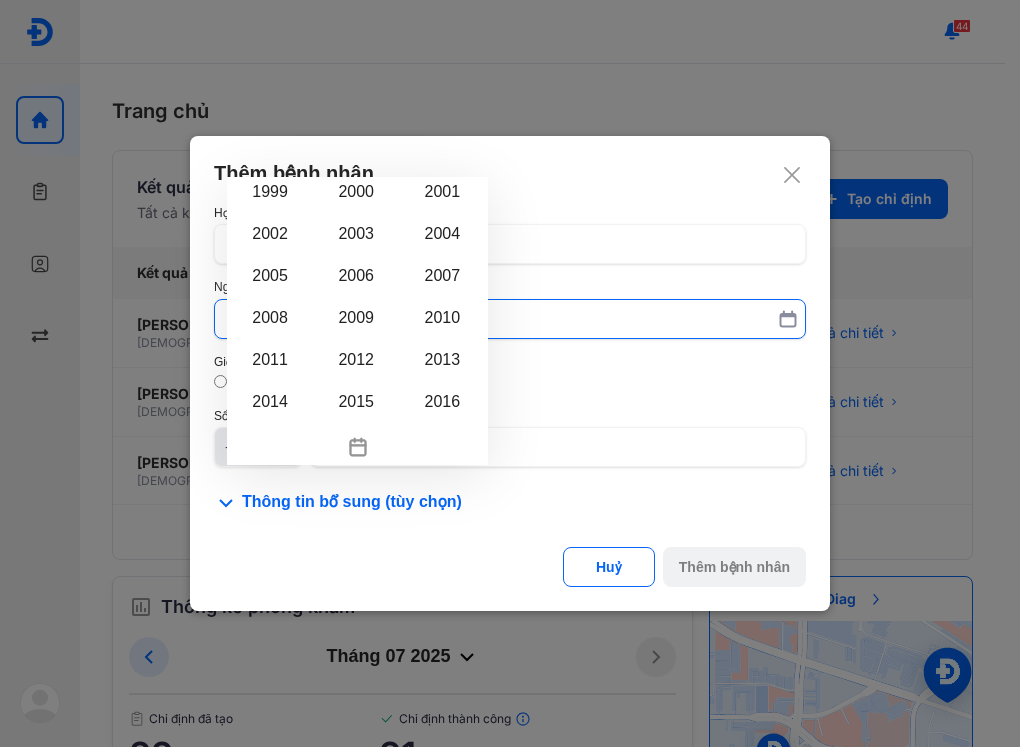 scroll, scrollTop: 1303, scrollLeft: 0, axis: vertical 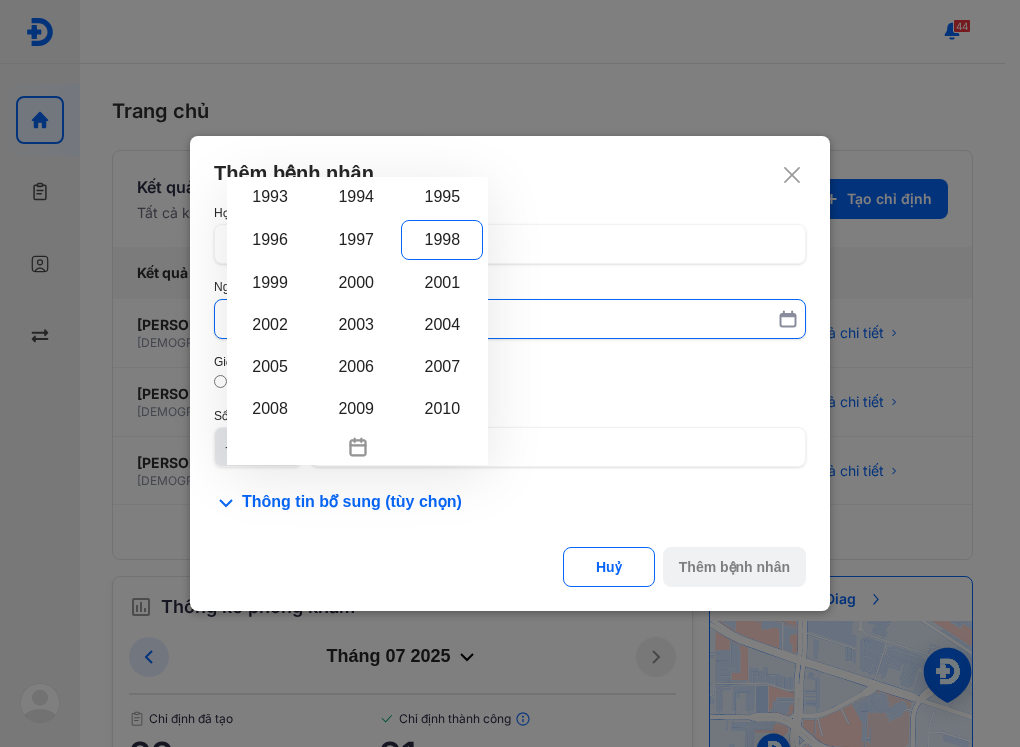 click on "1998" at bounding box center (442, 240) 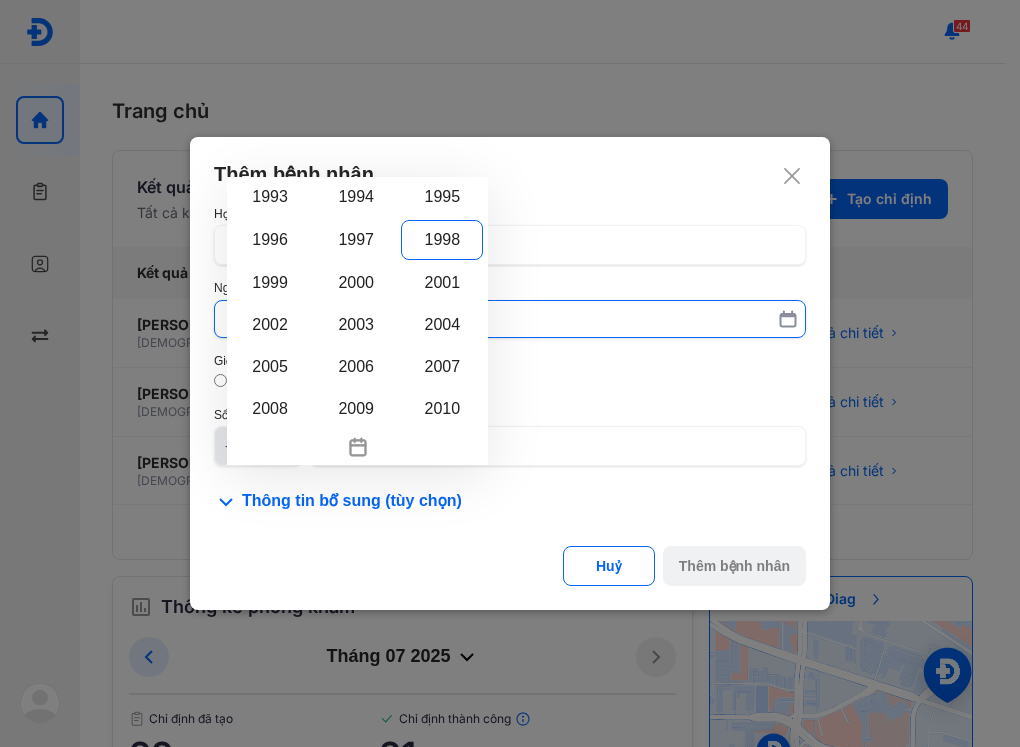 click on "[DATE] 1900 1901 1902 1903 1904 1905 1906 1907 1908 1909 1910 1911 1912 1913 1914 1915 1916 1917 1918 1919 1920 1921 1922 1923 1924 1925 1926 1927 1928 1929 1930 1931 1932 1933 1934 1935 1936 1937 1938 1939 1940 1941 1942 1943 1944 1945 1946 1947 1948 1949 1950 1951 1952 1953 1954 1955 1956 1957 1958 1959 1960 1961 1962 1963 1964 1965 1966 1967 1968 1969 1970 1971 1972 1973 1974 1975 1976 1977 1978 1979 1980 1981 1982 1983 1984 1985 1986 1987 1988 1989 1990 1991 1992 1993 1994 1995 1996 1997 1998 1999 2000 2001 2002 2003 2004 2005 2006 2007 2008 2009 2010 2011 2012 2013 2014 2015 2016 2017 2018 2019 2020 2021 2022 2023 2024 2025 2026 2027 2028 2029 2030 2031 2032 2033 2034 2035 2036 2037 2038 2039 2040 2041 2042 2043 2044 2045 2046 2047 2048 2049 2050 2051 2052 2053 2054 2055 2056 2057 2058 2059 2060 2061 2062 2063 2064 2065 2066 2067 2068 2069 2070 2071 2072 2073 2074 2075 2076 2077 2078 2079 2080 2081 2082 2083 2084 2085 2086 2087 2088 2089 2090 2091 2092 2093 2094 2095 2096 2097 2098 2099 2100 Mo Tu We 1" at bounding box center (510, 319) 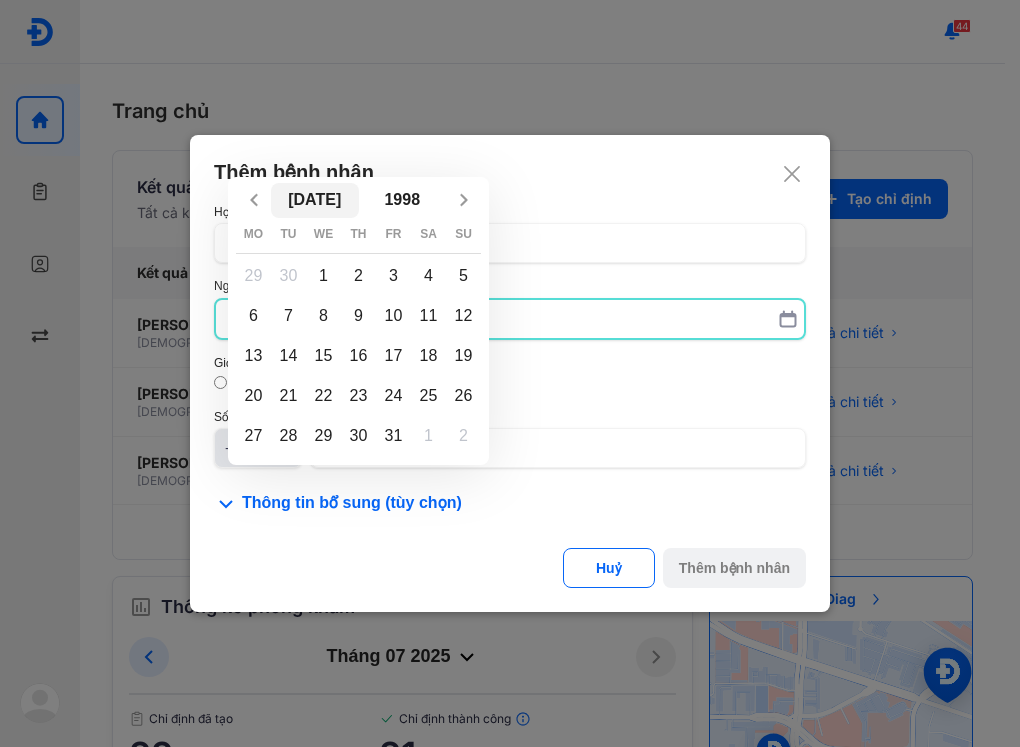 click on "[DATE]" 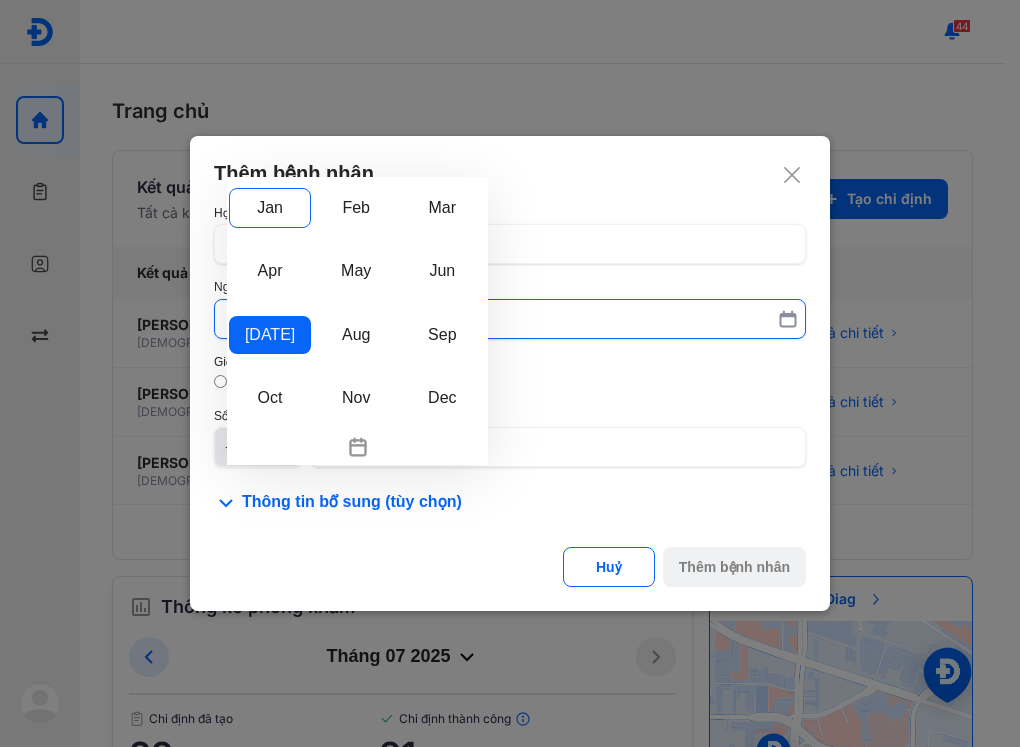 click on "Jan" at bounding box center [270, 208] 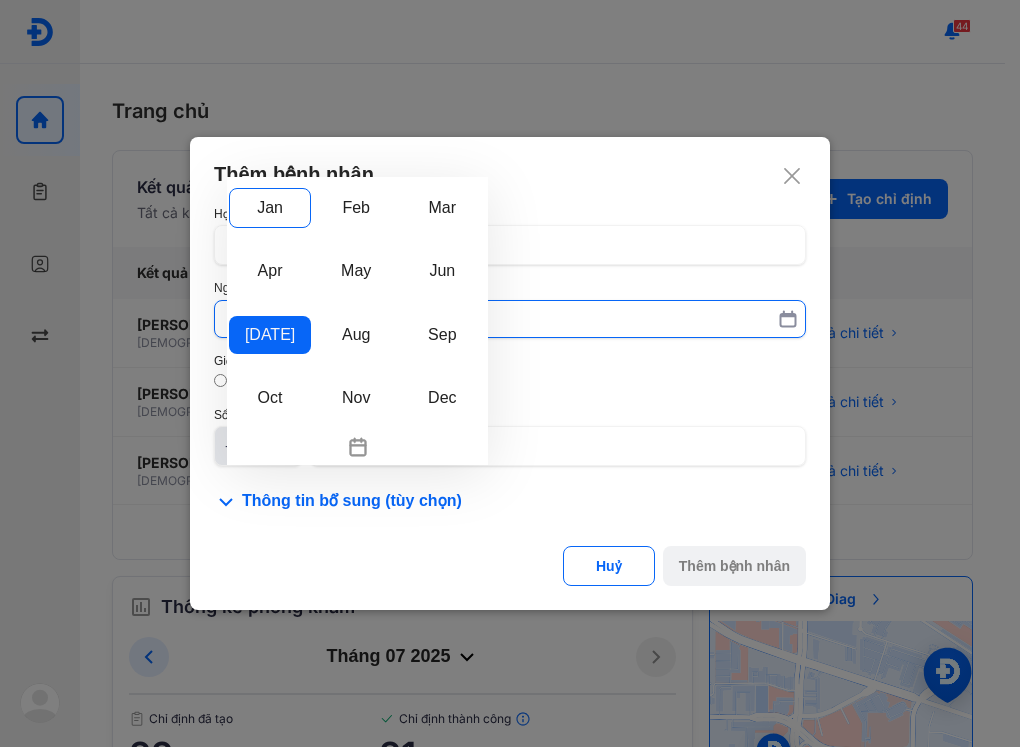 click on "Jul Jan Feb Mar Apr May Jun Jul Aug Sep Oct Nov Dec 1998 Mo Tu We Th Fr Sa Su 29 30 1 2 3 4 5 6 7 8 9 10 11 12 13 14 15 16 17 18 19 20 21 22 23 24 25 26 27 28 29 30 31 1 2" at bounding box center [510, 319] 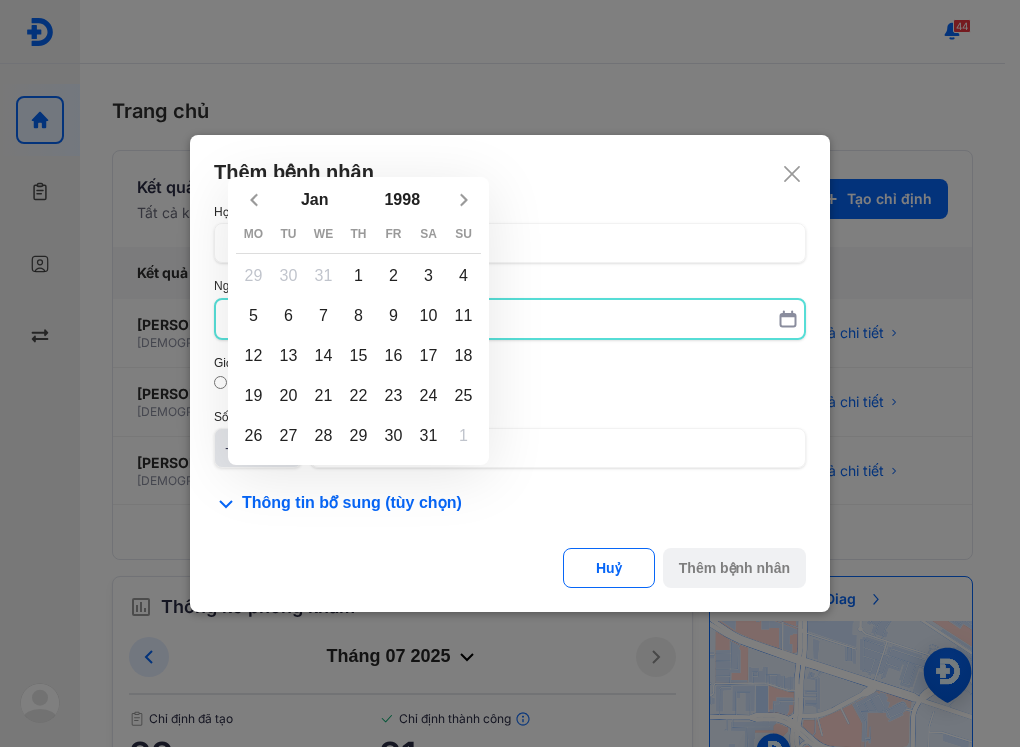 click on "6" at bounding box center (288, 316) 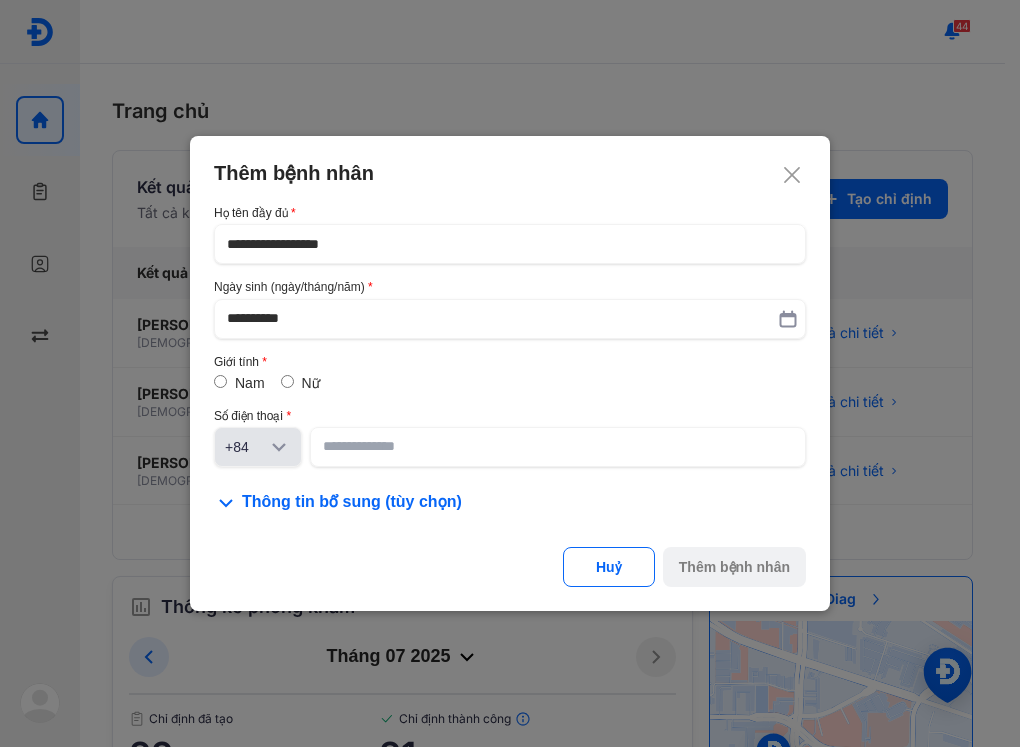 click on "Nữ" at bounding box center (311, 383) 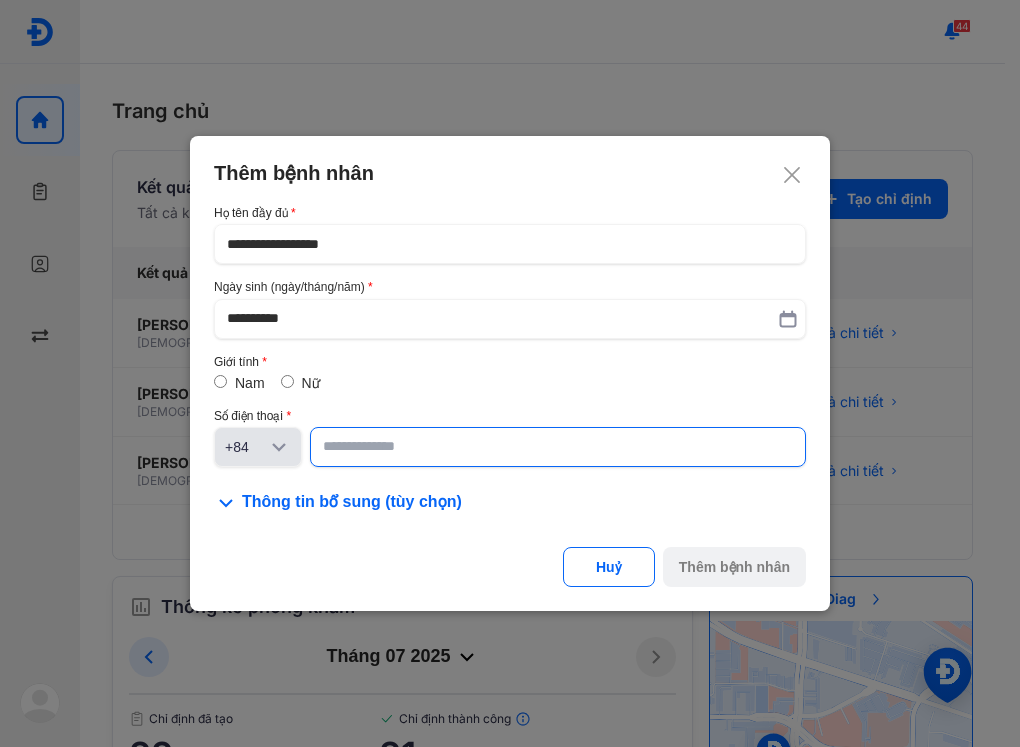 click 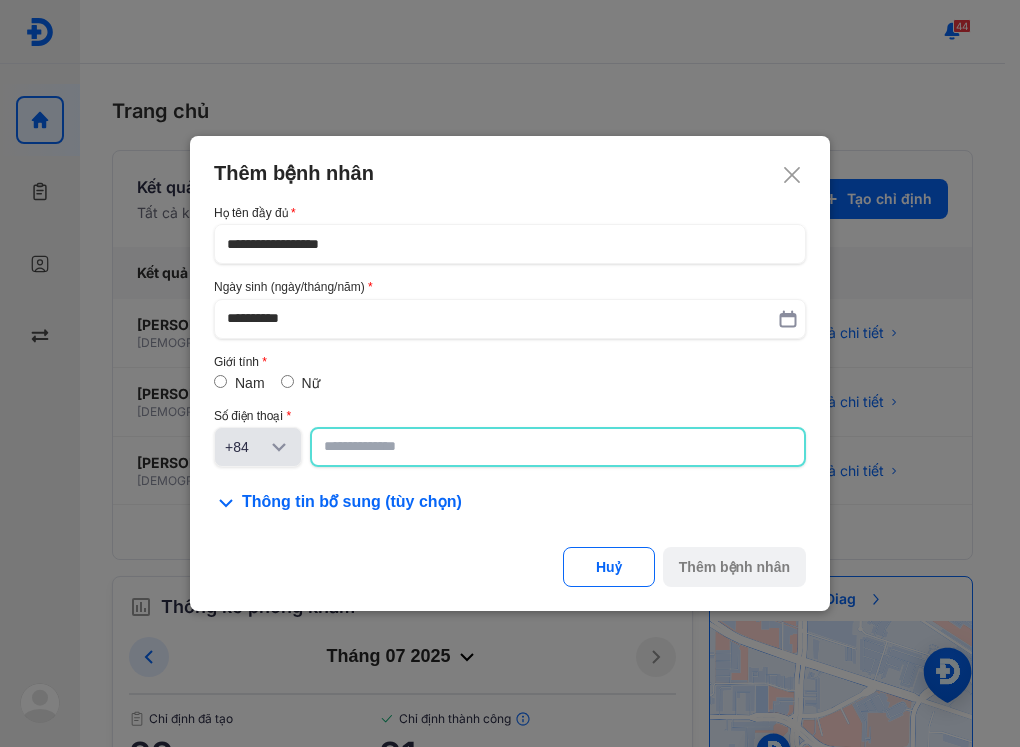paste on "**********" 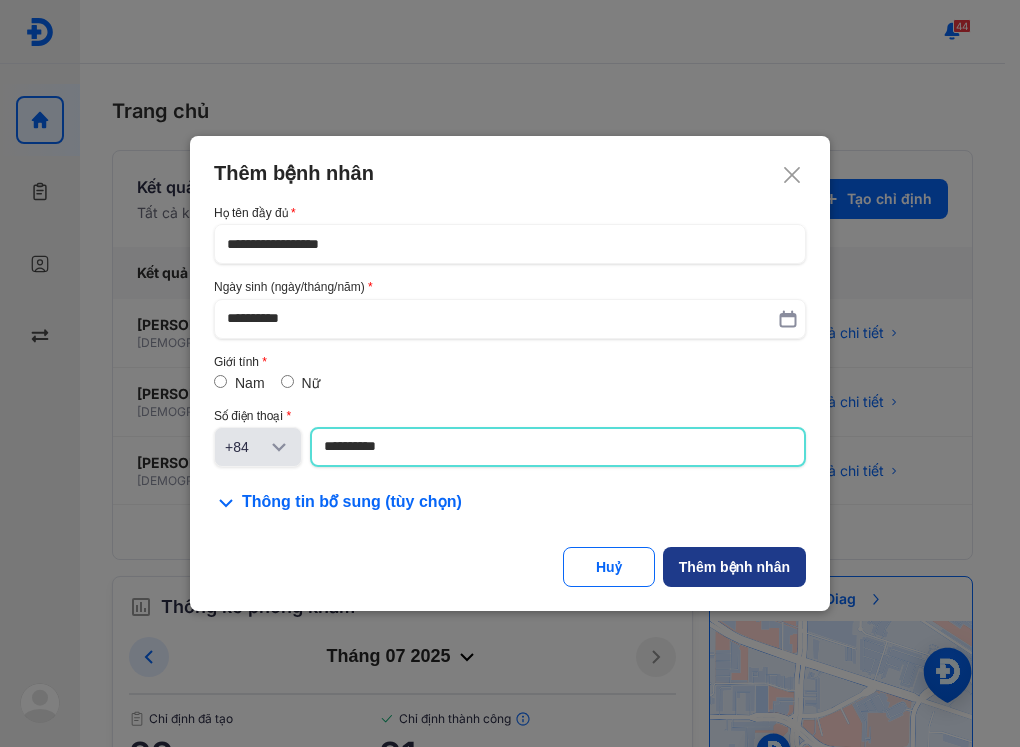 type on "**********" 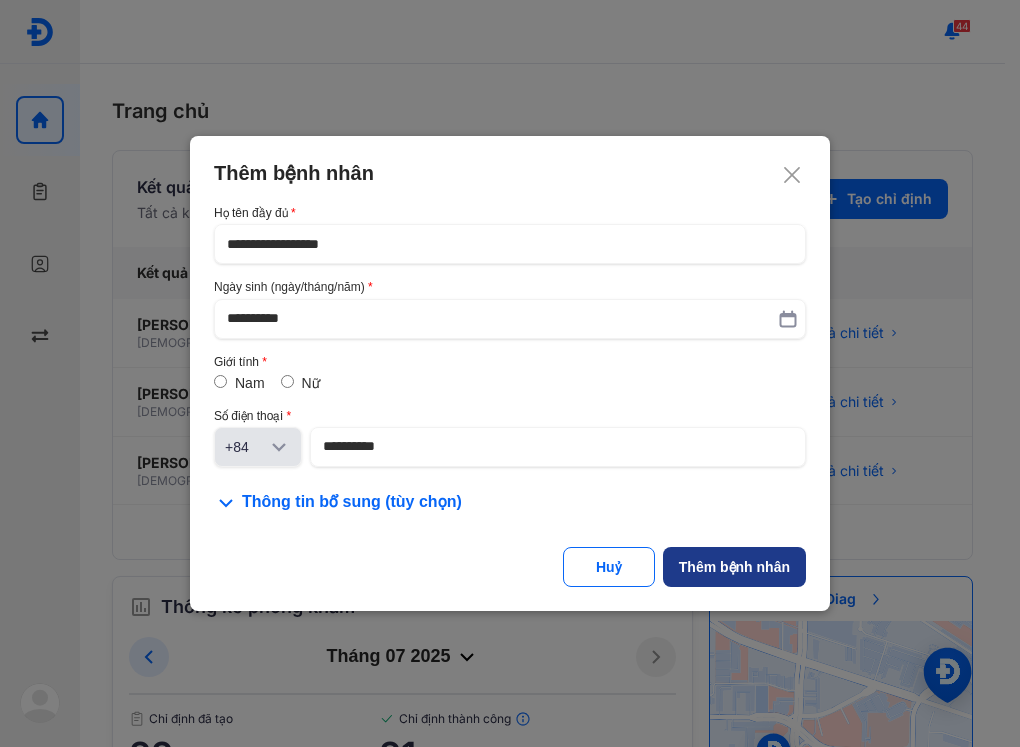 click on "Thêm bệnh nhân" 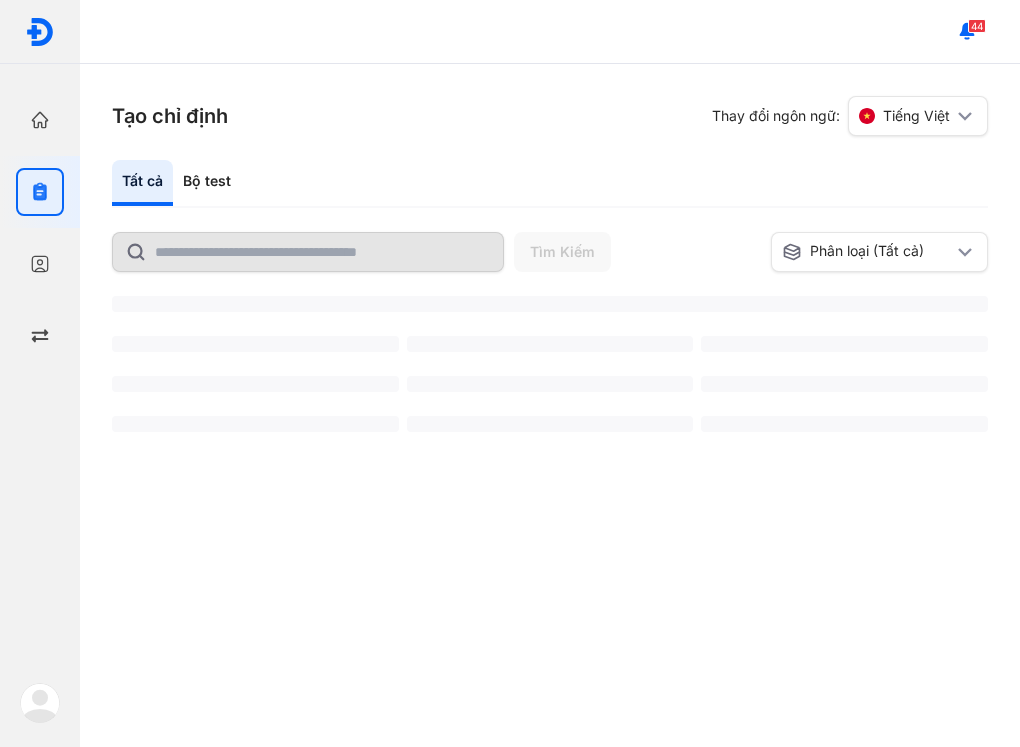 scroll, scrollTop: 0, scrollLeft: 0, axis: both 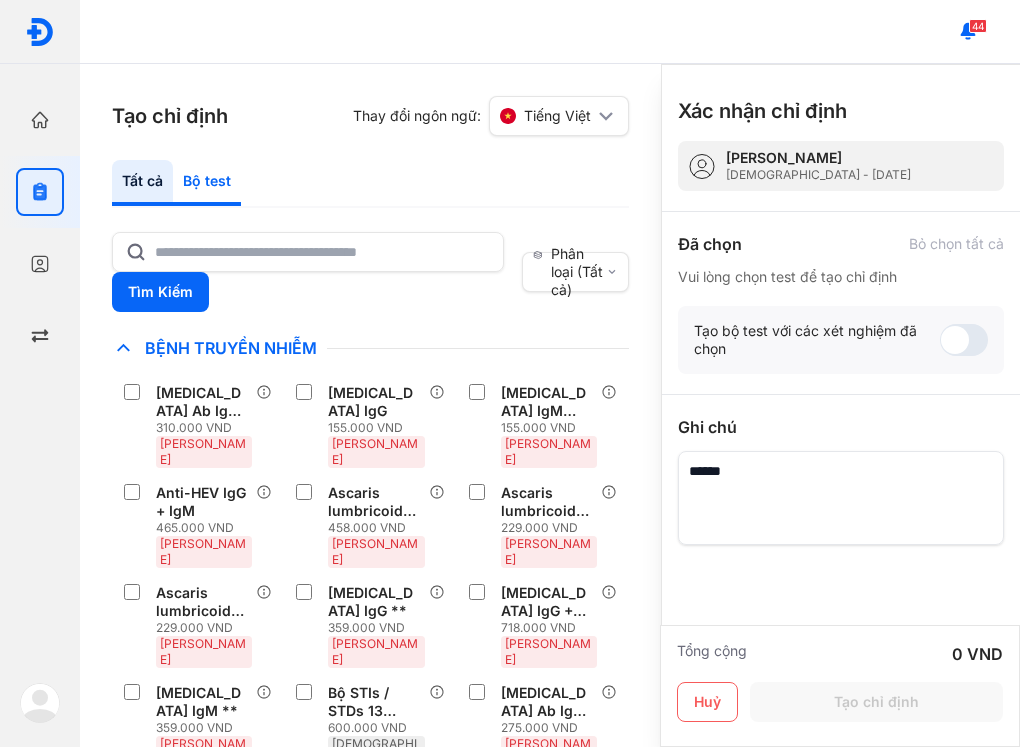click on "Bộ test" 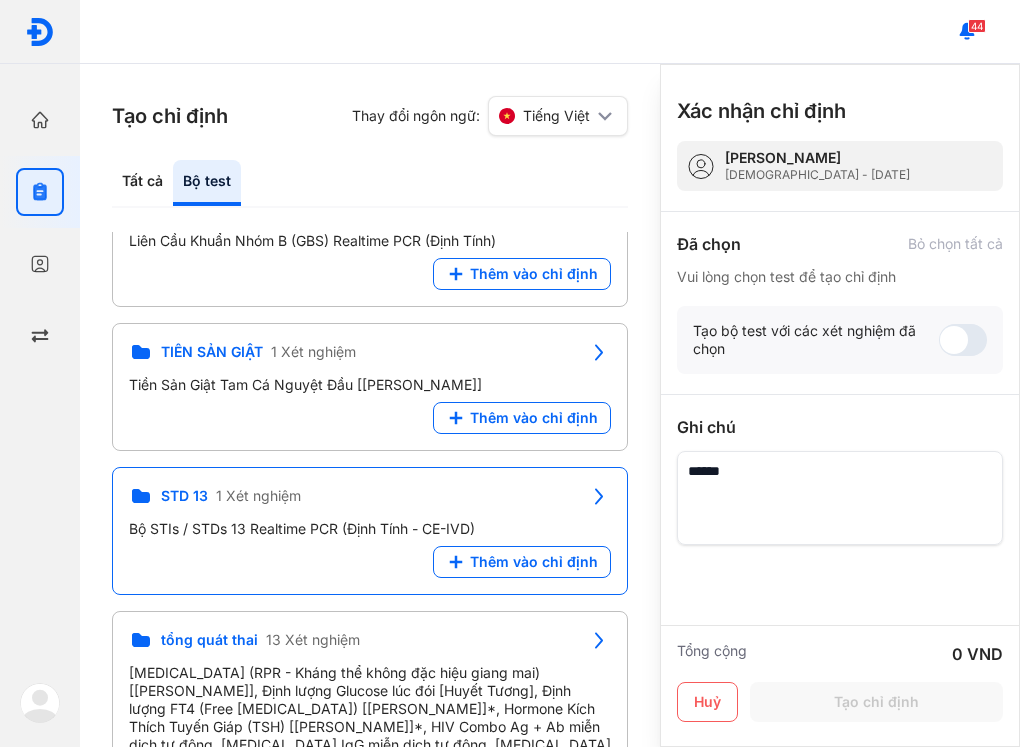 scroll, scrollTop: 600, scrollLeft: 0, axis: vertical 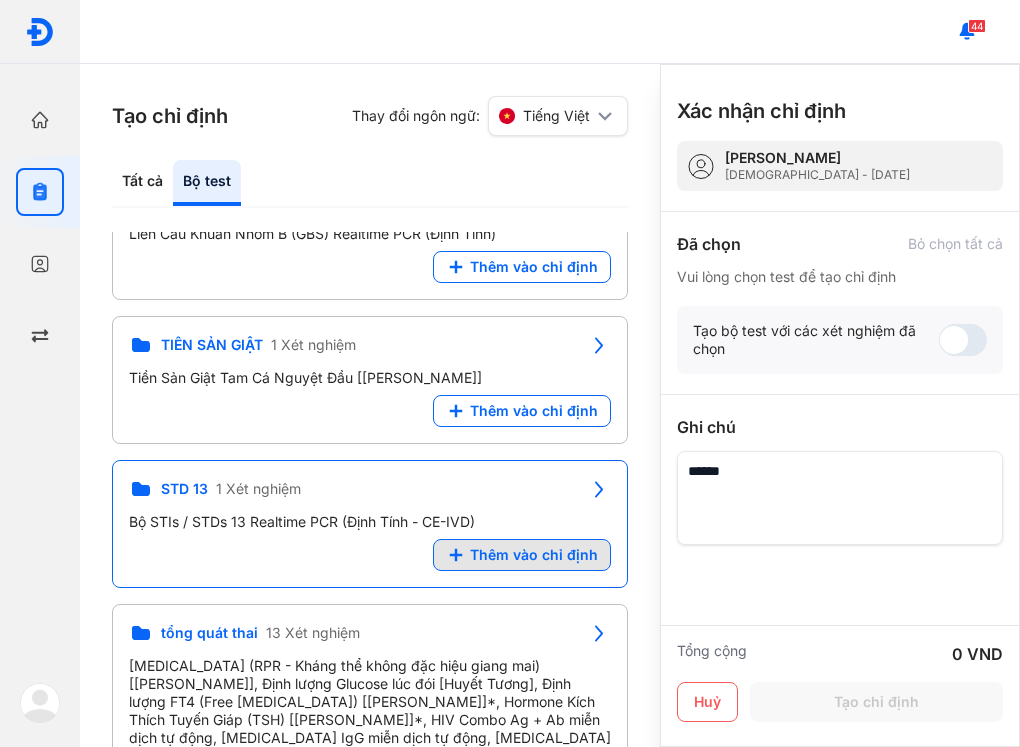 click on "Thêm vào chỉ định" 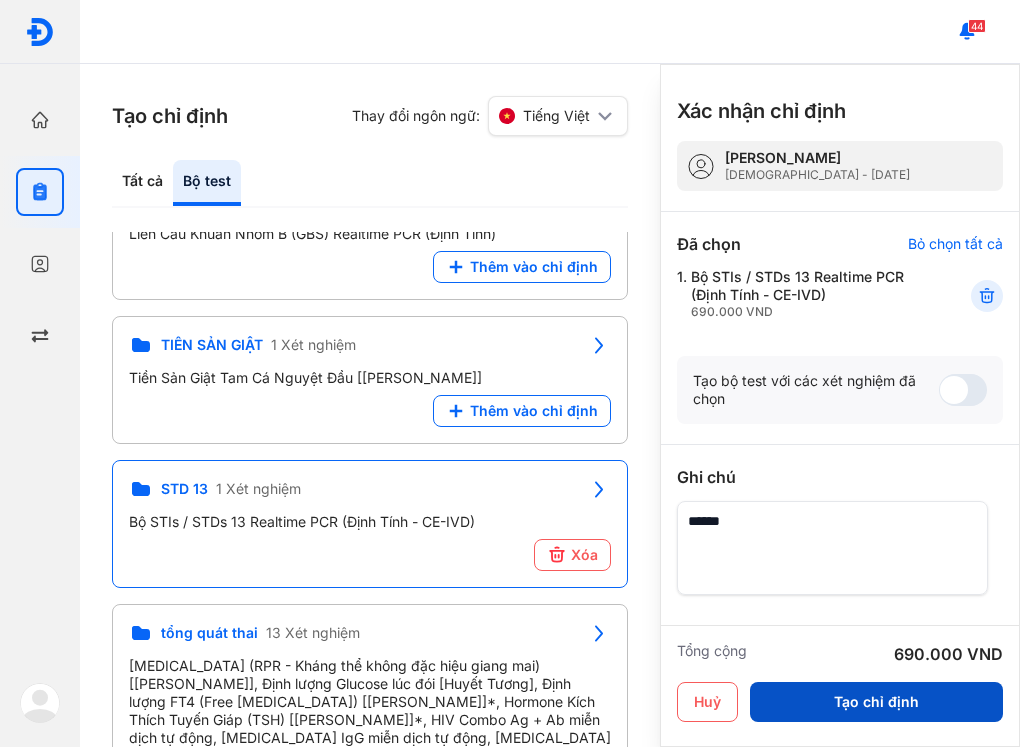 click on "Tạo chỉ định" at bounding box center [876, 702] 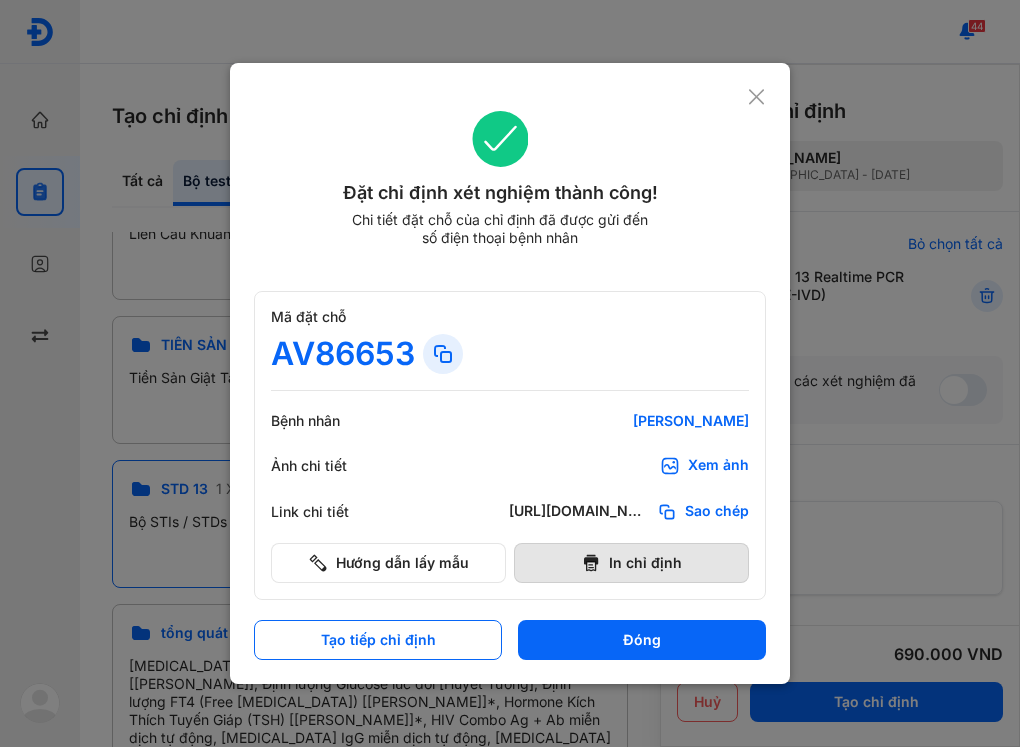 click on "In chỉ định" at bounding box center [631, 563] 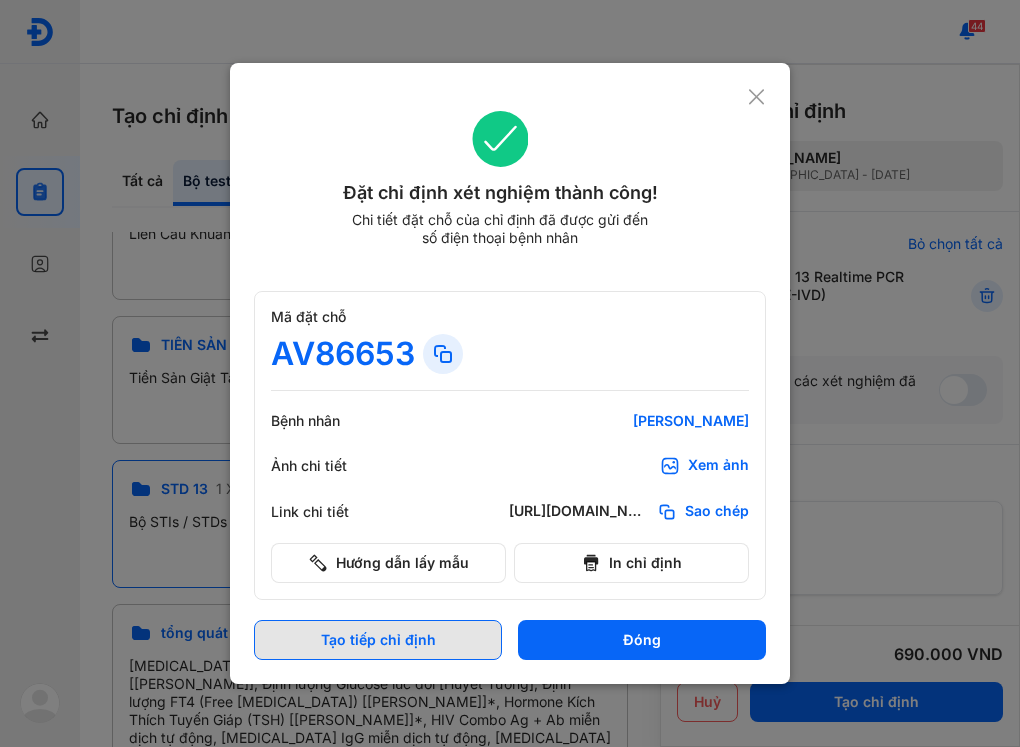 click on "Tạo tiếp chỉ định" at bounding box center (378, 640) 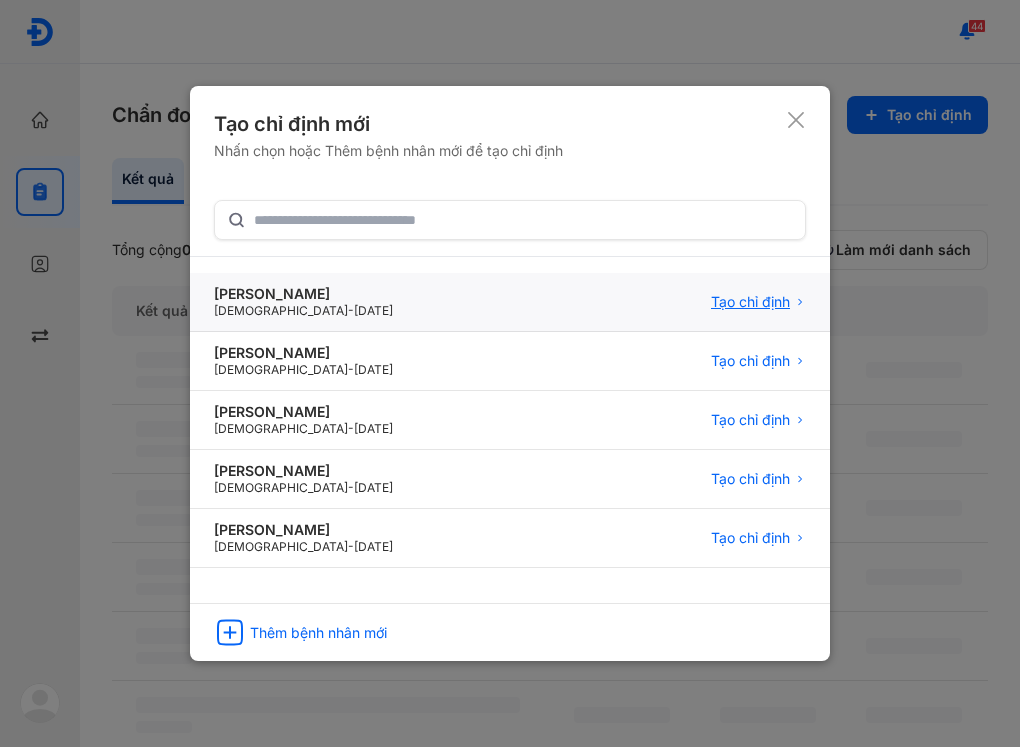 click on "Tạo chỉ định" at bounding box center (750, 302) 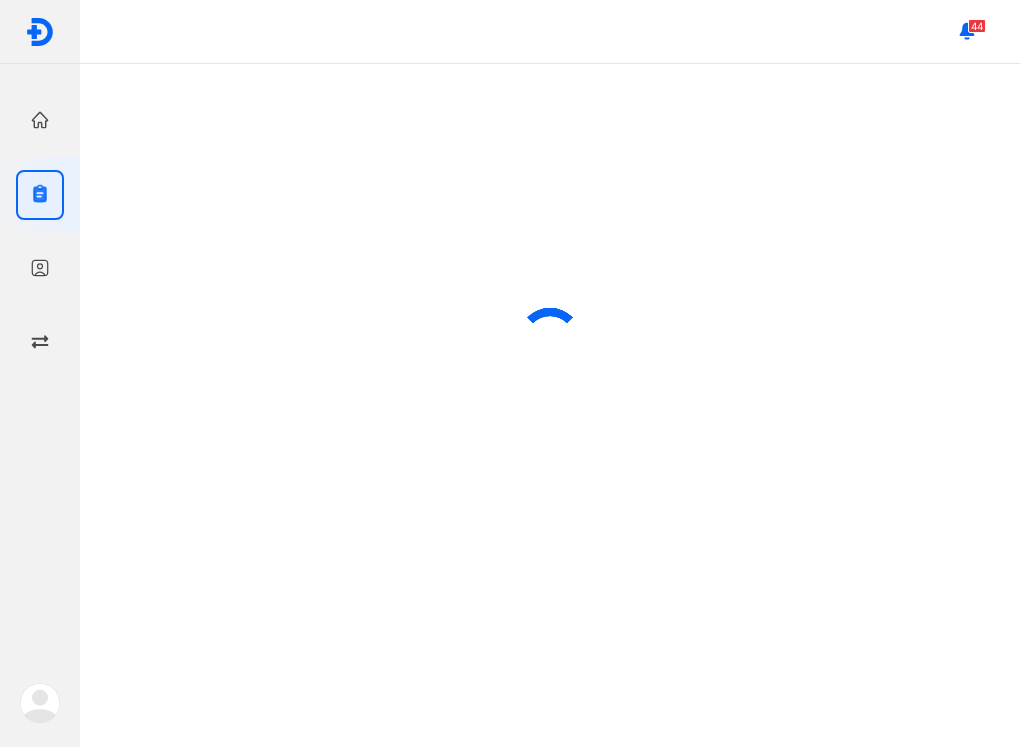 scroll, scrollTop: 0, scrollLeft: 0, axis: both 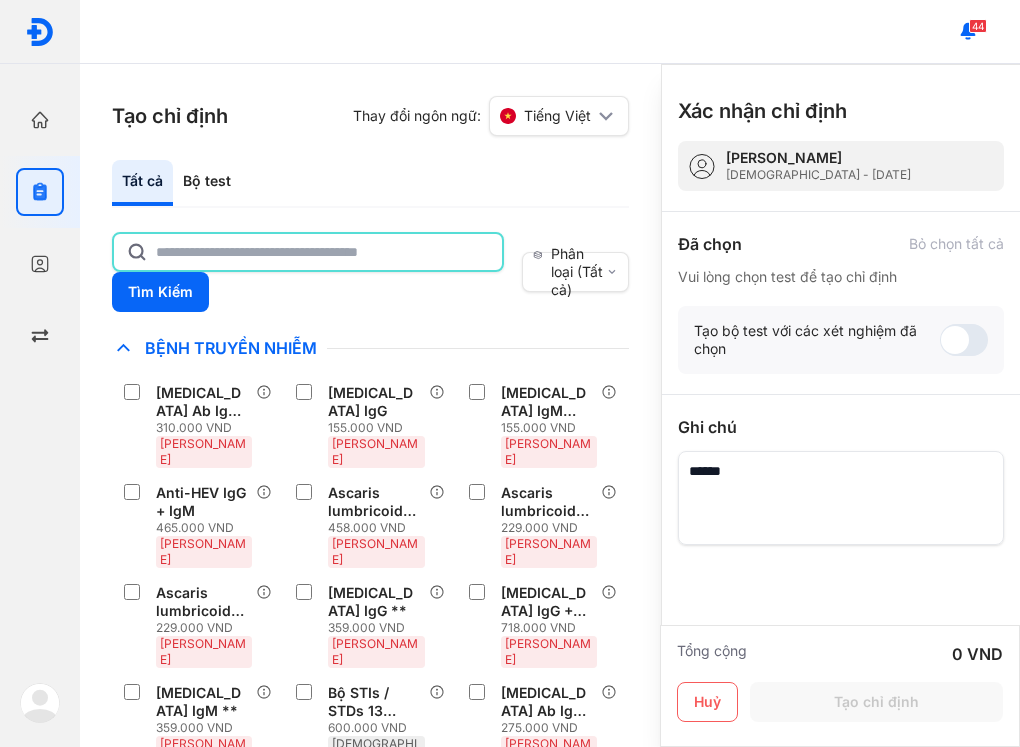 click 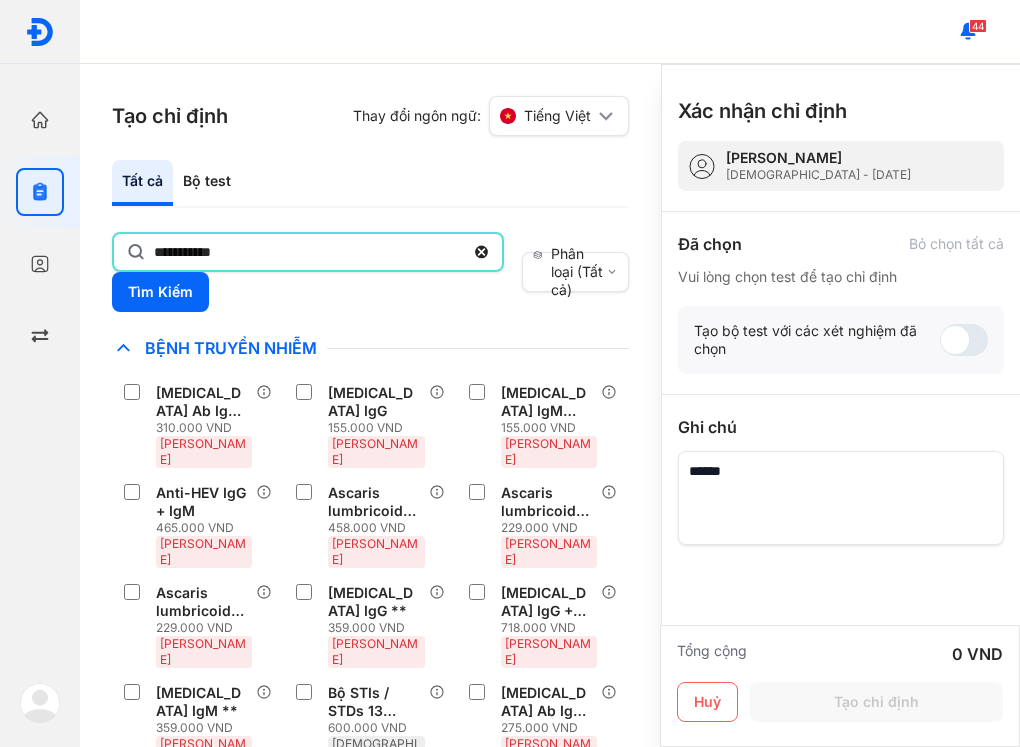 type on "**********" 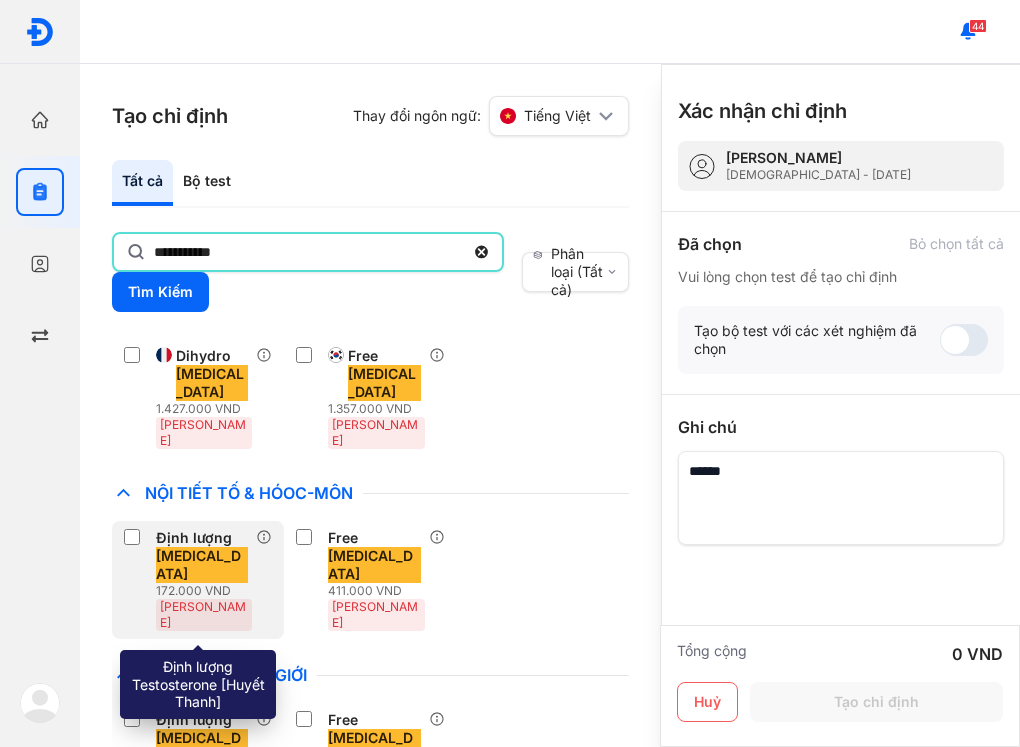 scroll, scrollTop: 57, scrollLeft: 0, axis: vertical 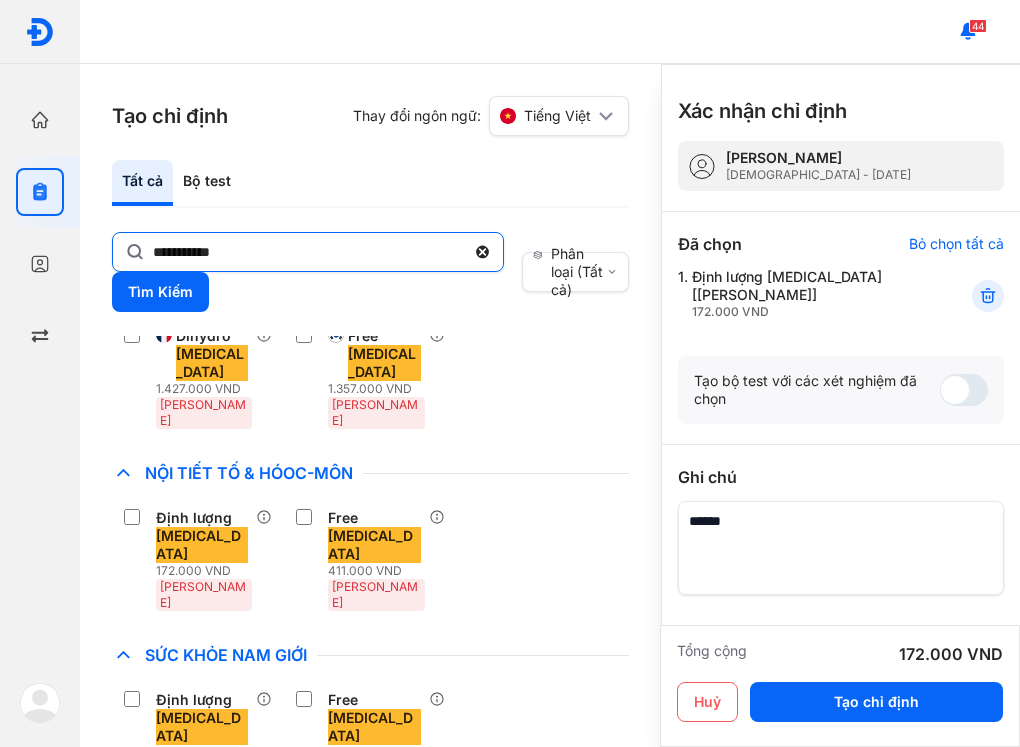 click 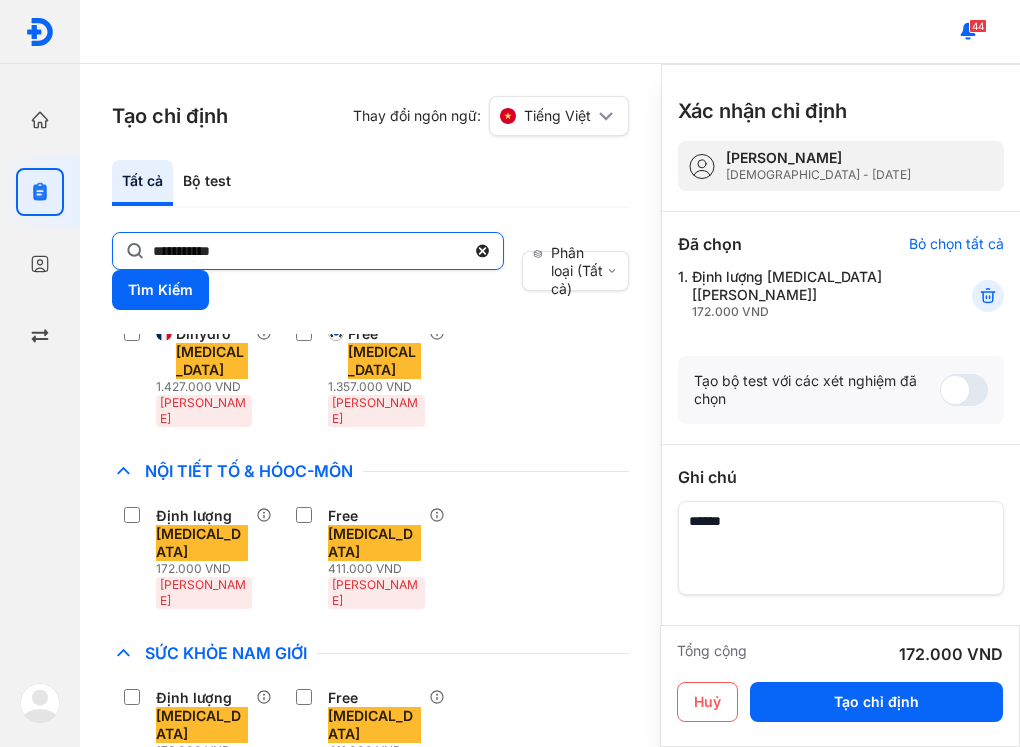 click on "**********" 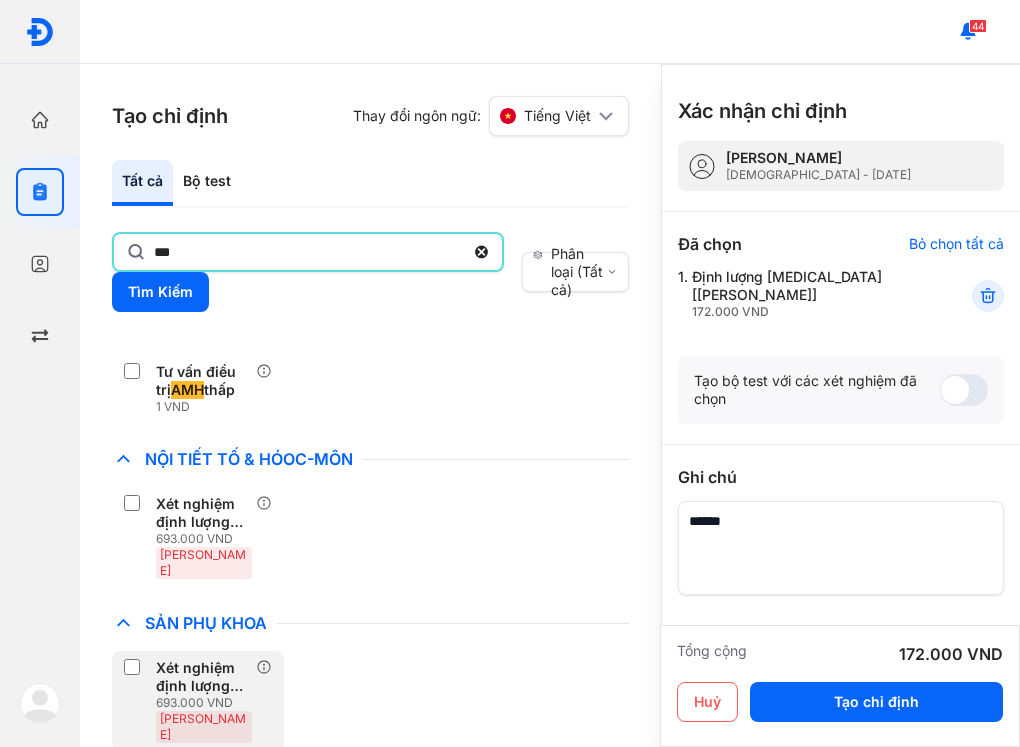 scroll, scrollTop: 57, scrollLeft: 0, axis: vertical 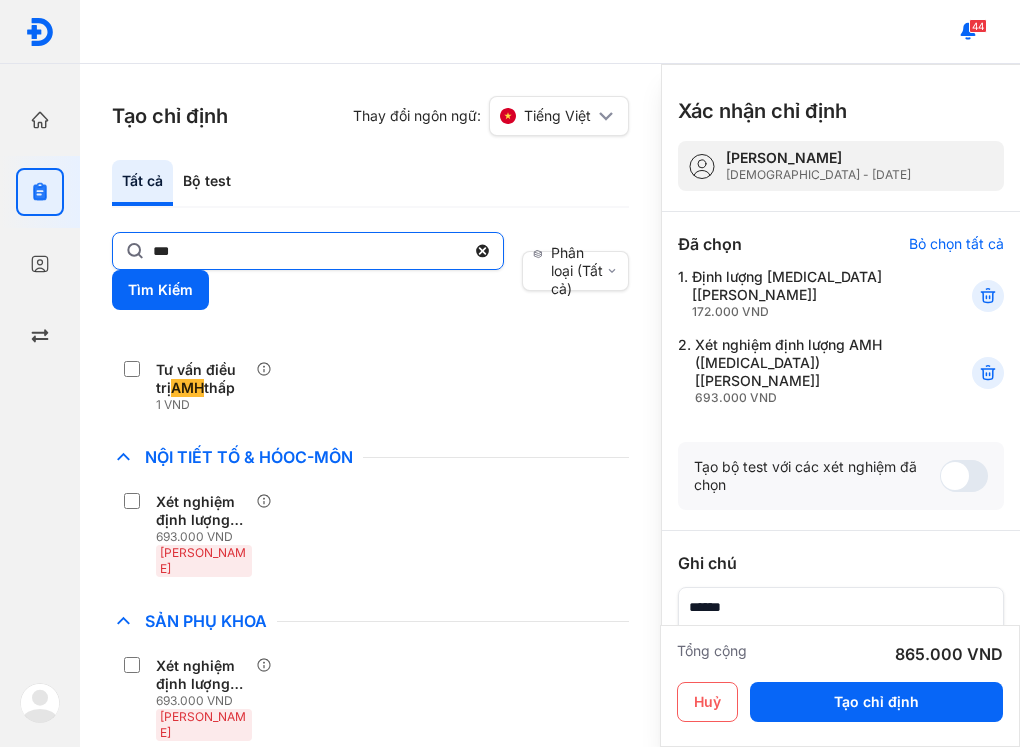 click on "***" 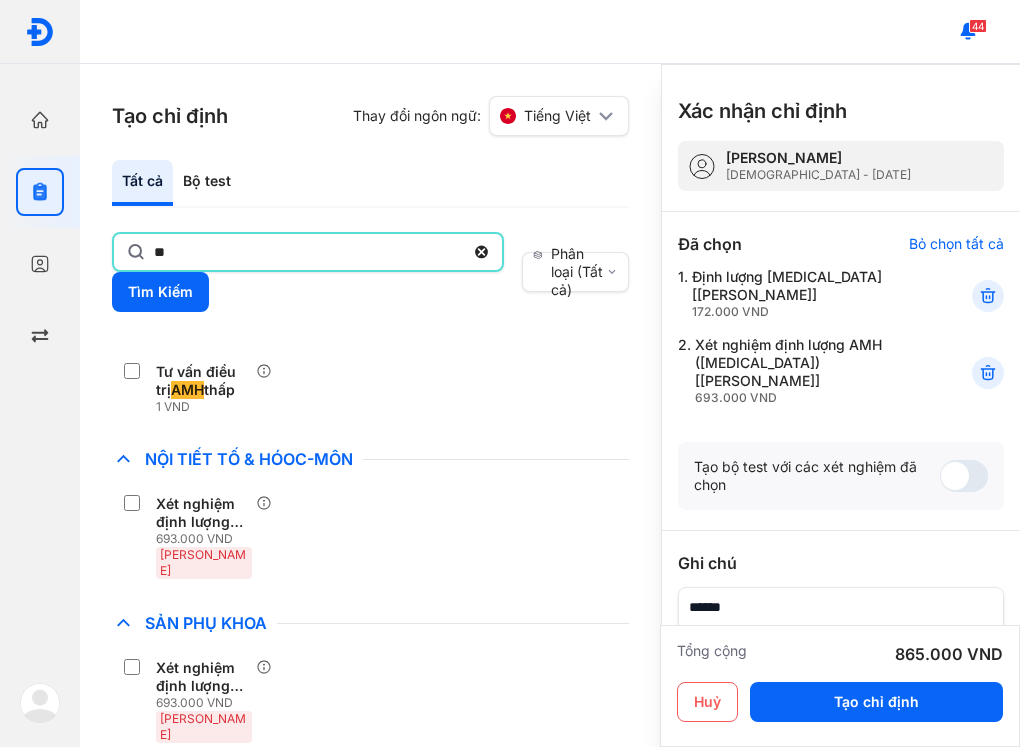 type on "*" 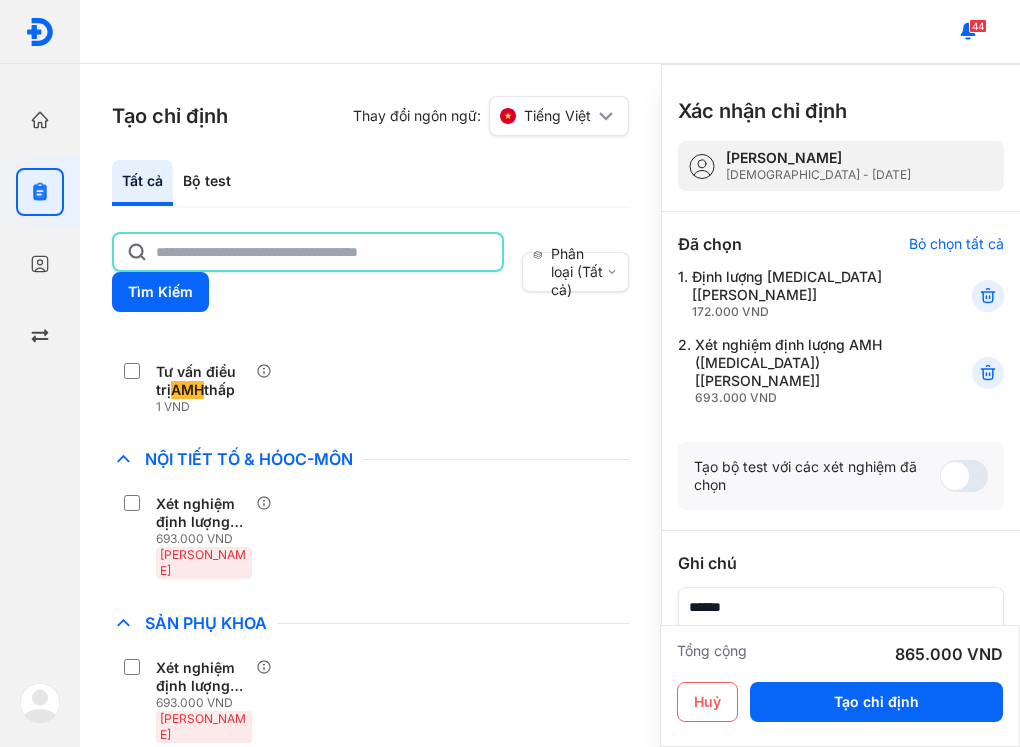 type on "*" 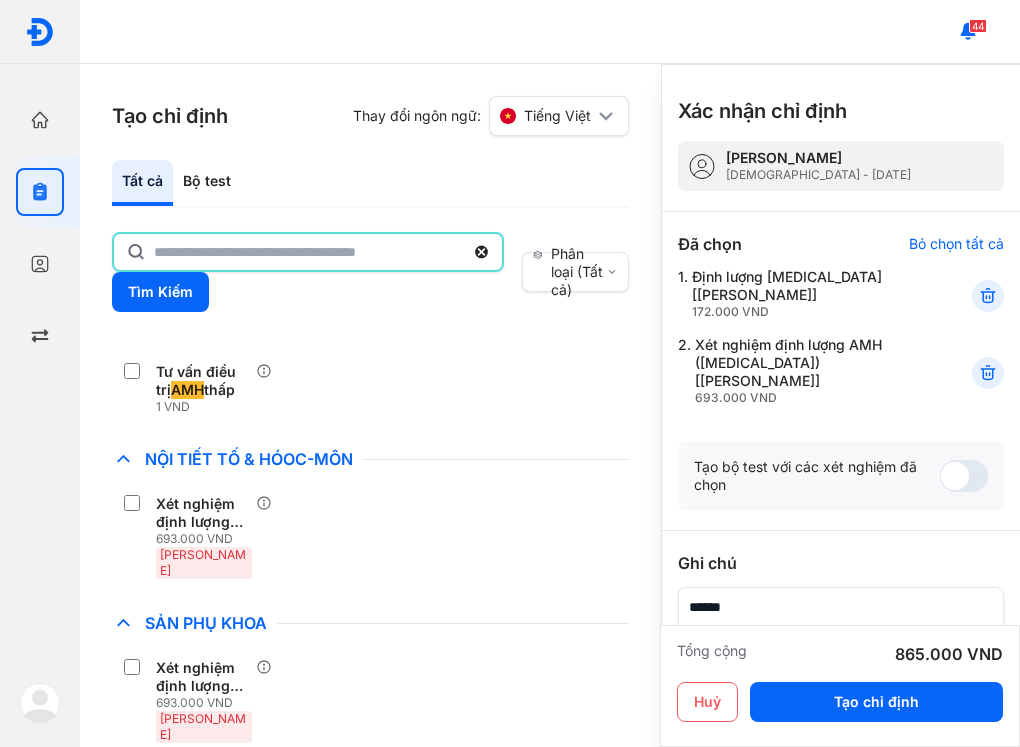 type on "*" 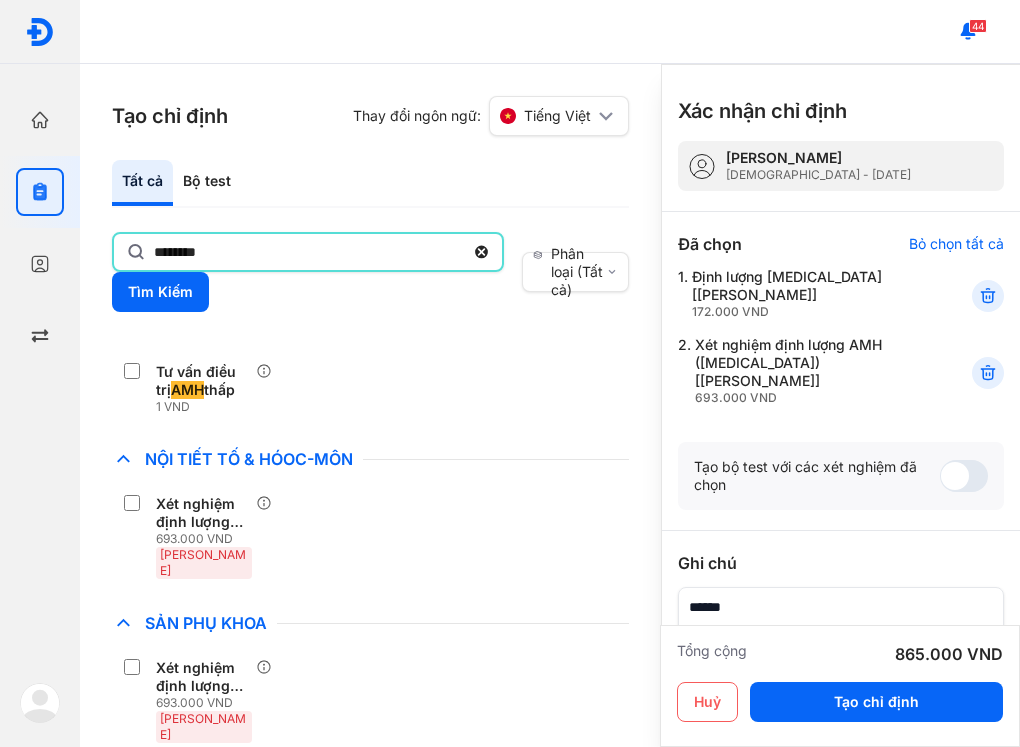 scroll, scrollTop: 0, scrollLeft: 0, axis: both 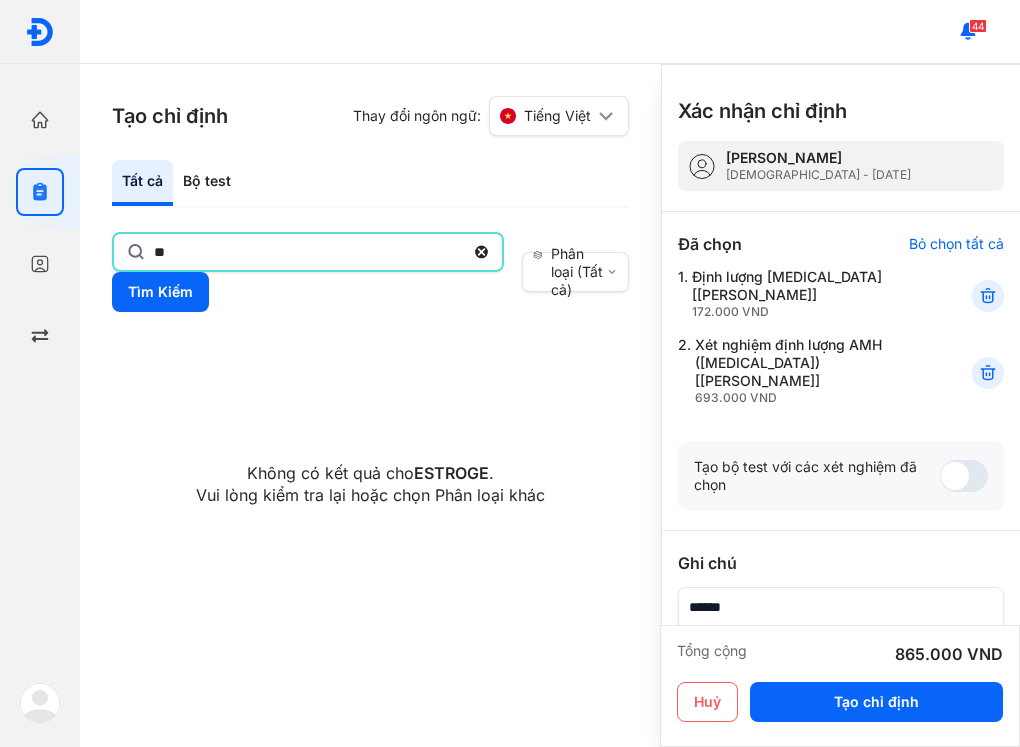 type on "*" 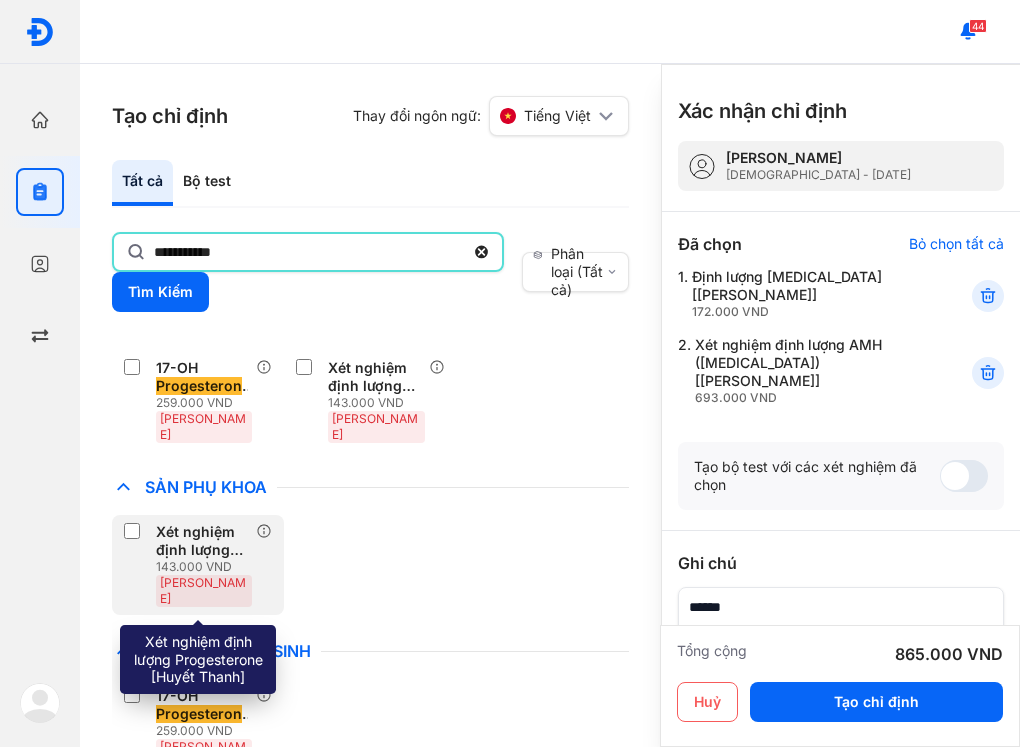 scroll, scrollTop: 39, scrollLeft: 0, axis: vertical 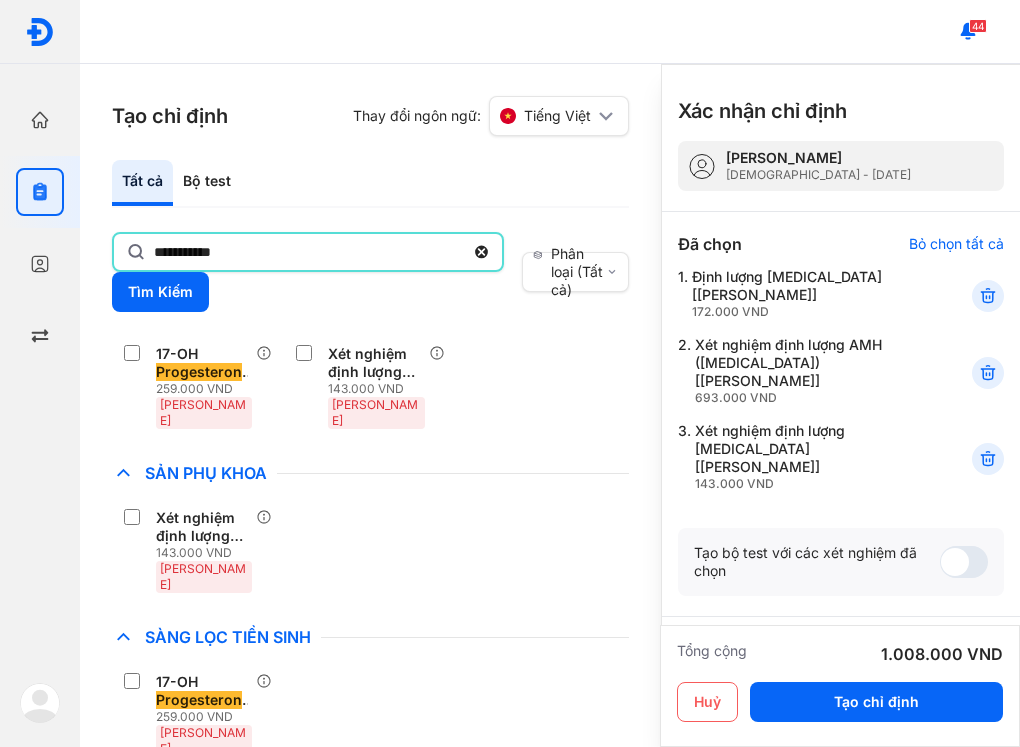 click on "**********" 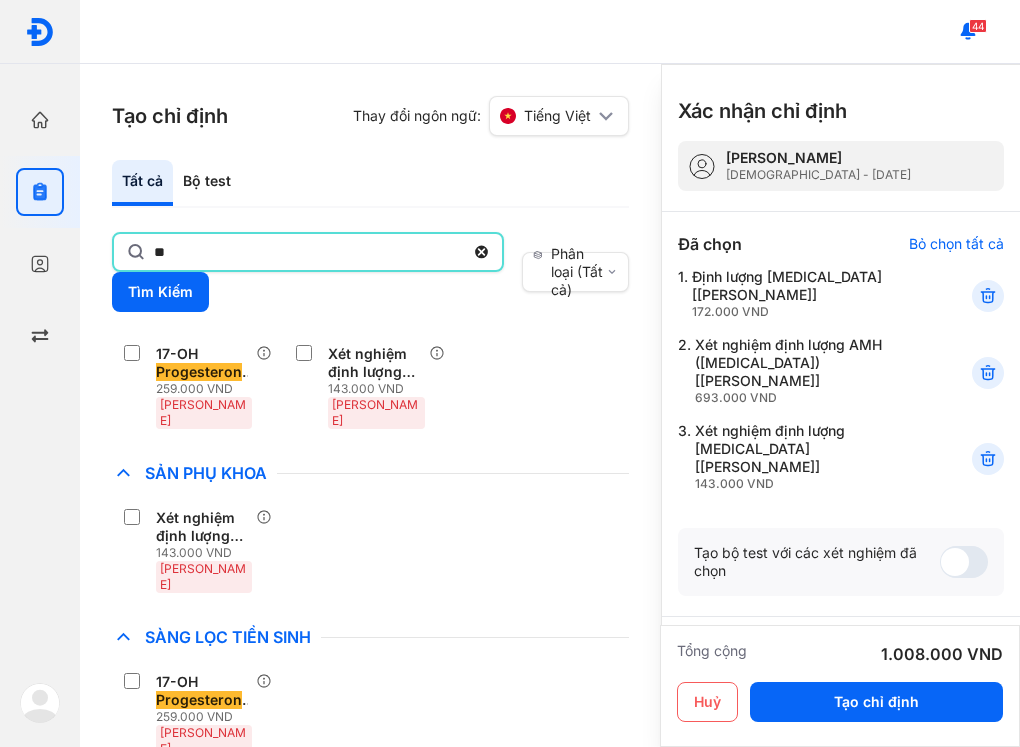 type on "*" 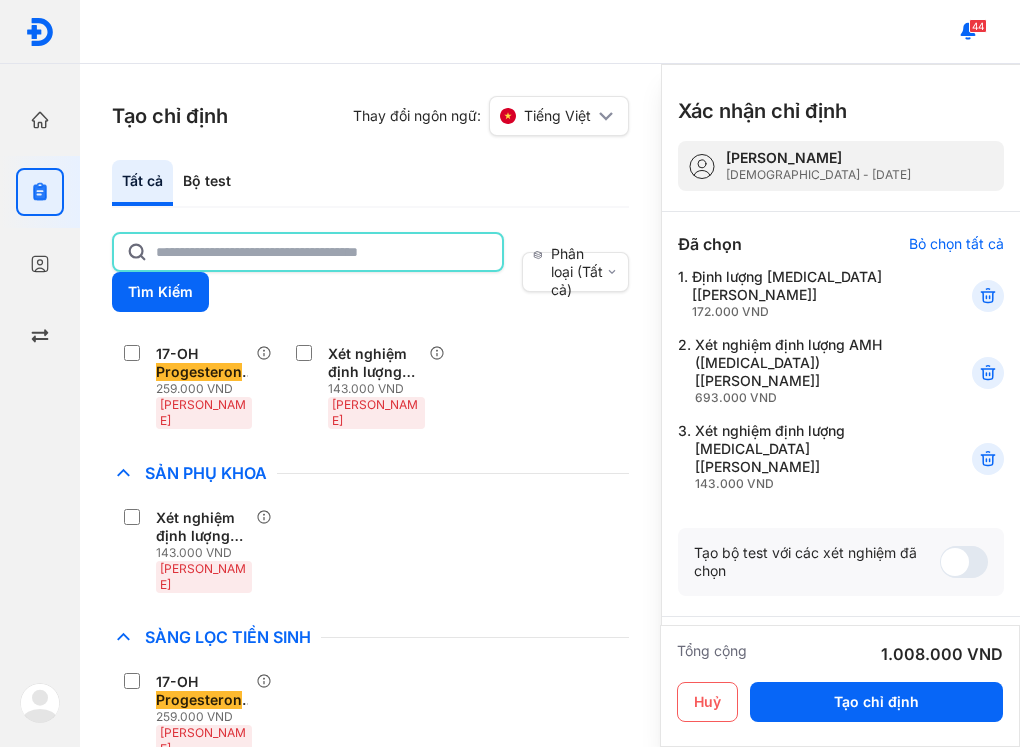 type on "*" 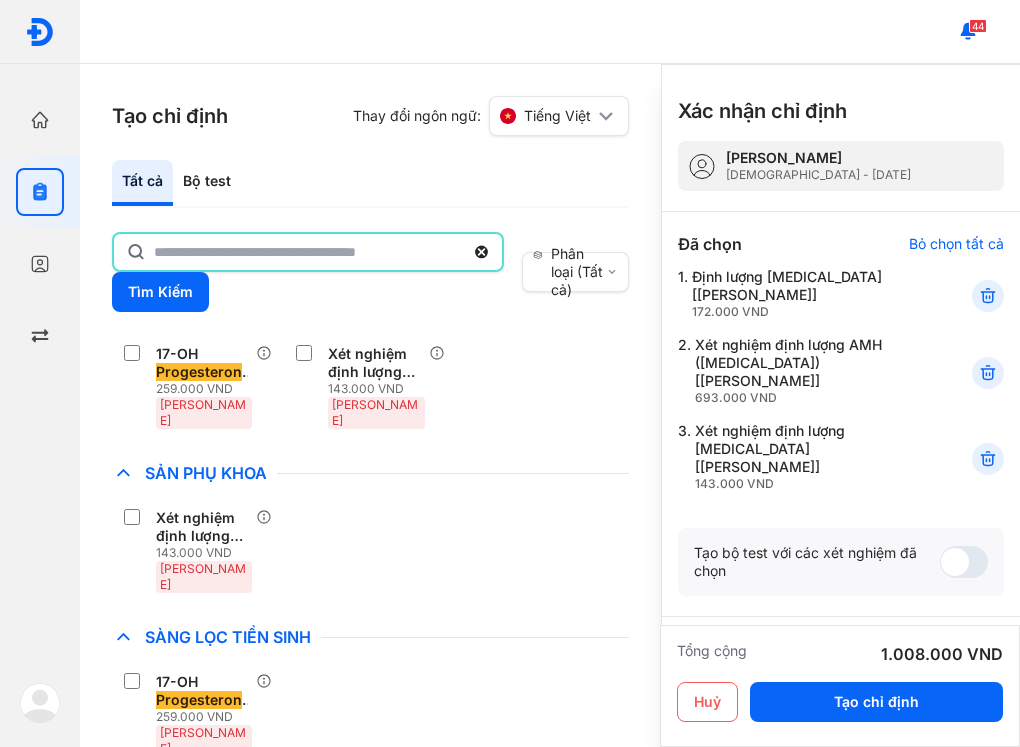 type on "*" 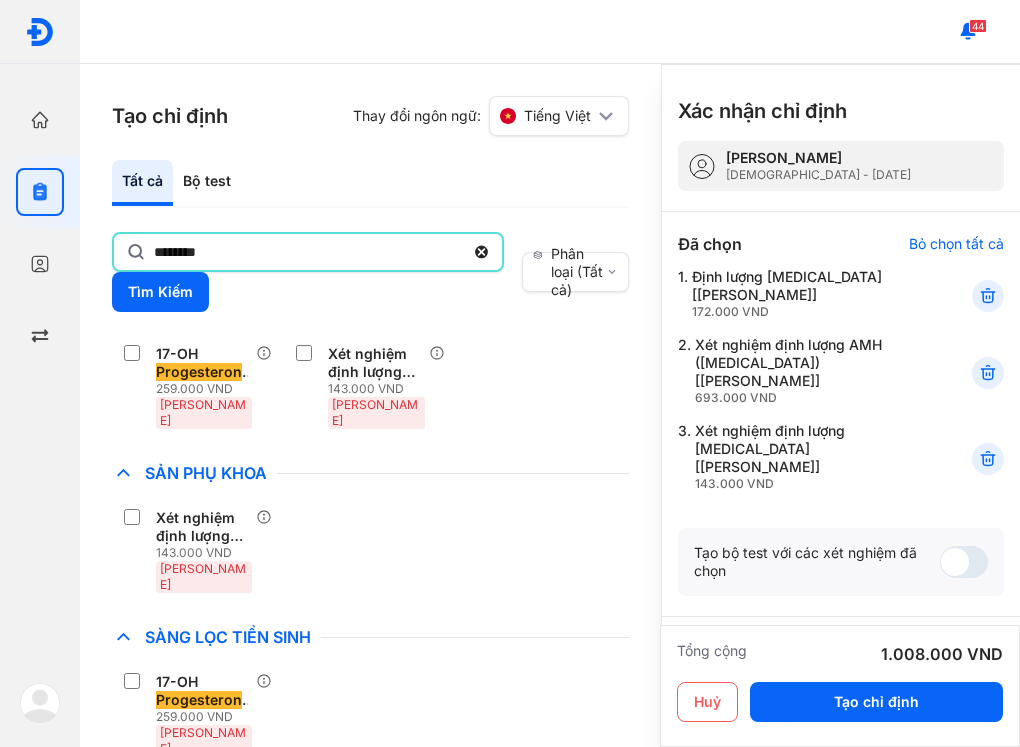 type on "********" 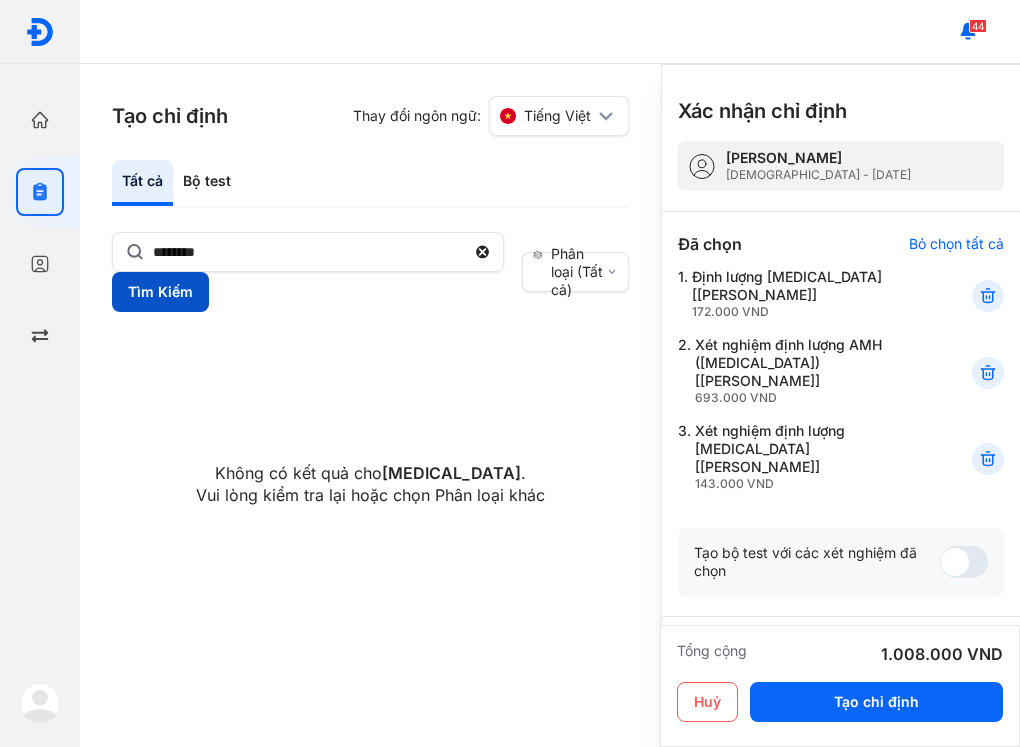 click on "Tìm Kiếm" at bounding box center (160, 292) 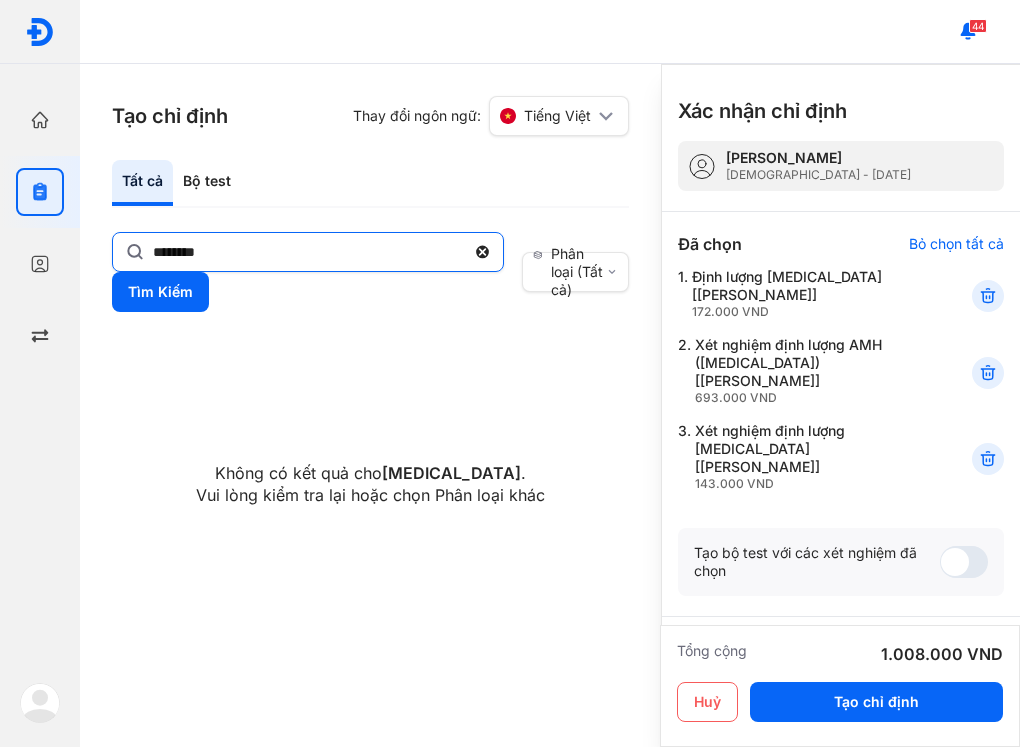 click 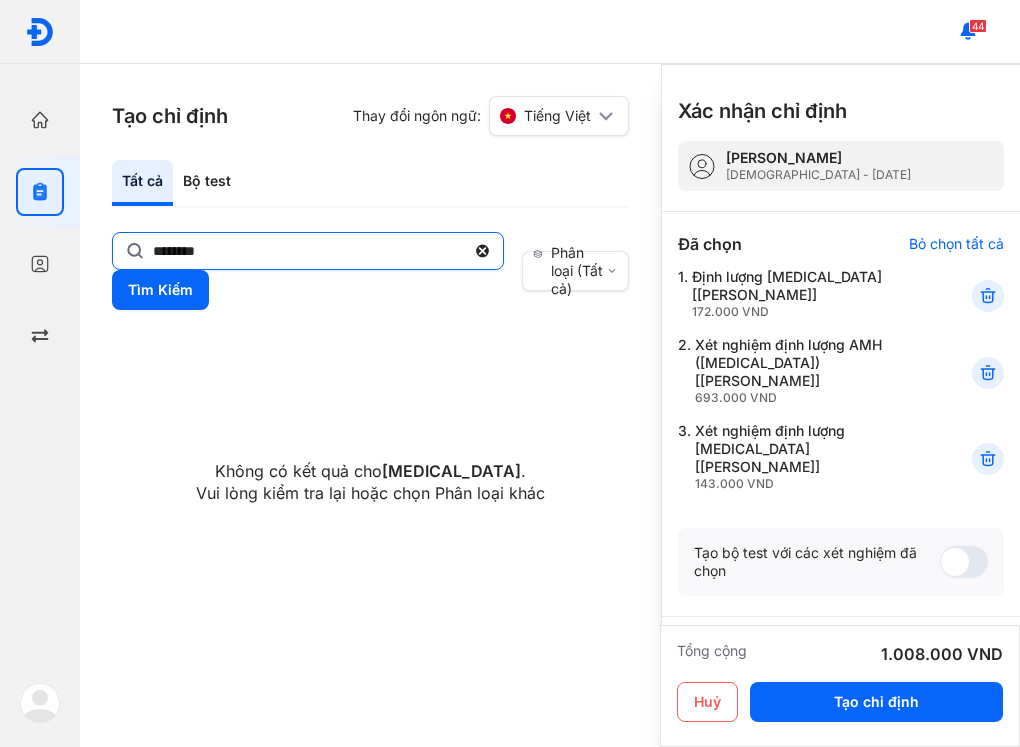 click on "********" 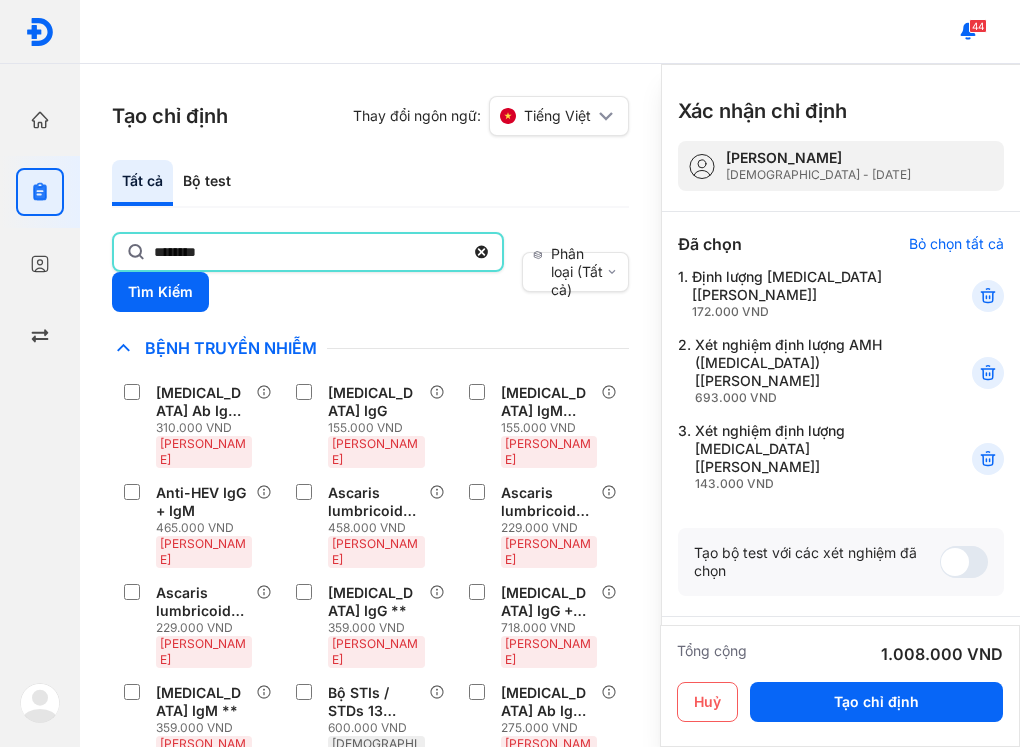 type on "********" 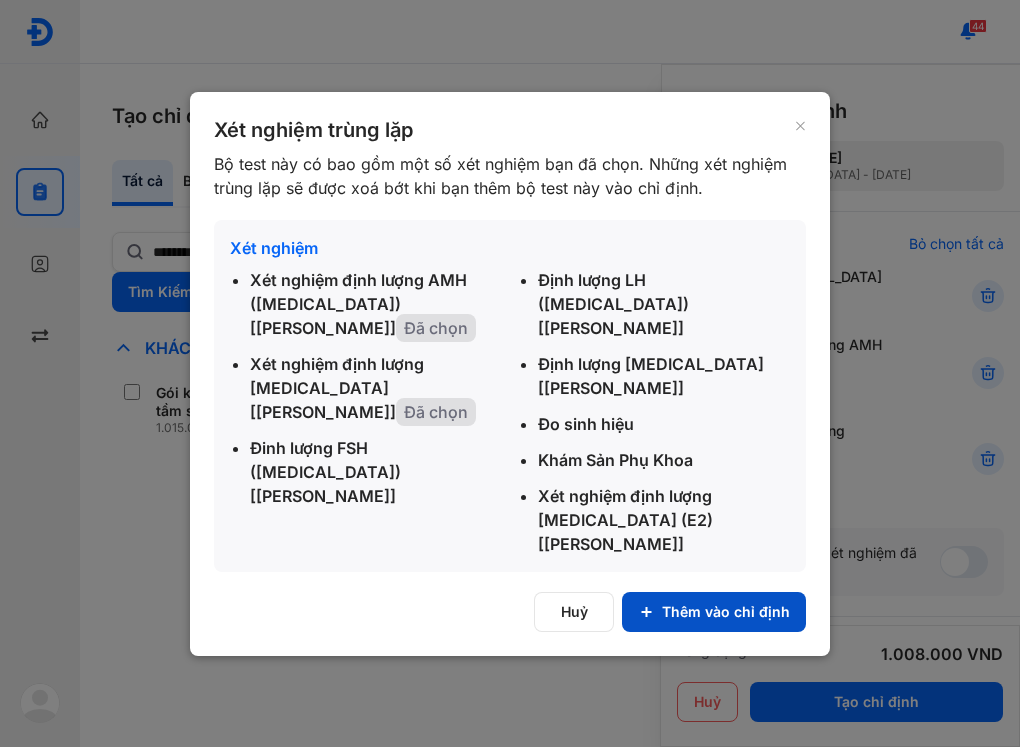 click on "Thêm vào chỉ định" at bounding box center (714, 612) 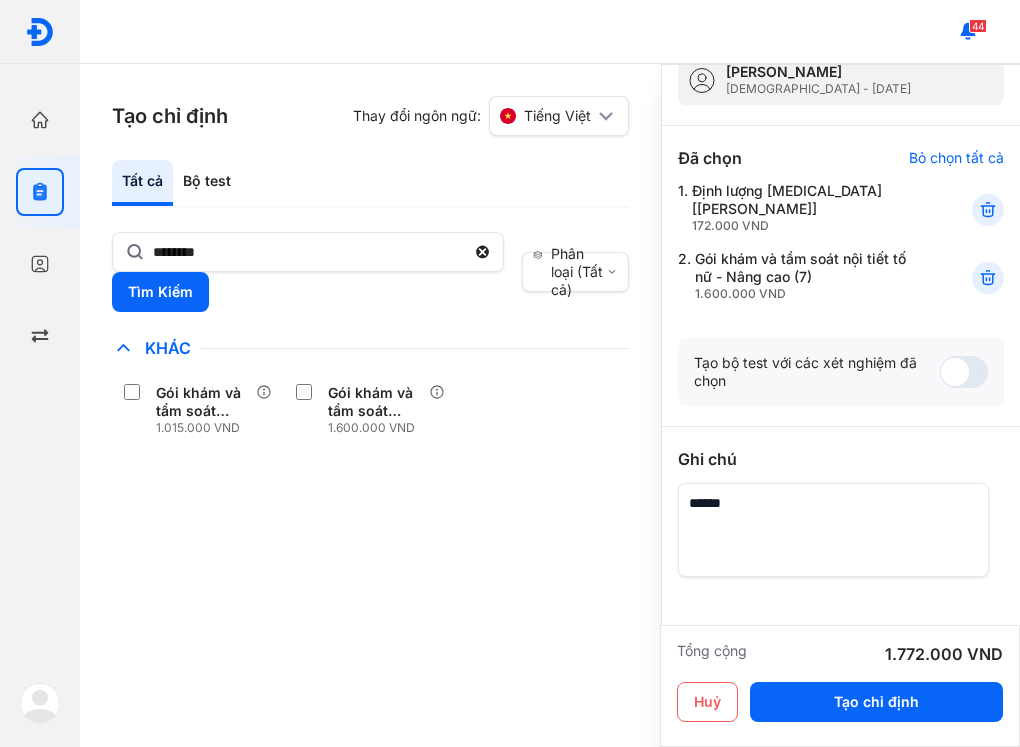 scroll, scrollTop: 0, scrollLeft: 0, axis: both 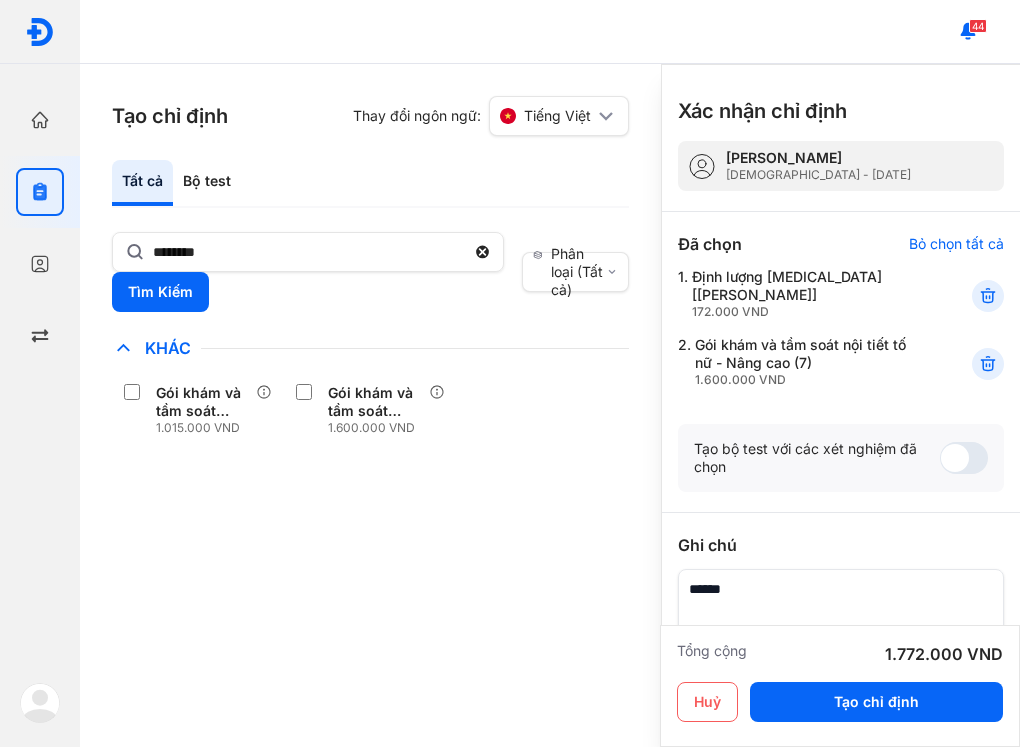 click on "Chỉ định nhiều nhất Bệnh Truyền Nhiễm Chẩn Đoán Hình Ảnh Chất Gây Nghiện [MEDICAL_DATA] Di Truyền Dị Ứng Điện Di Độc Chất Đông Máu Gan Hô Hấp Huyết Học Khác Gói khám và tầm soát  nội tiết  tố nữ - Cơ bản [PHONE_NUMBER] VND Gói khám và tầm soát  nội tiết  tố nữ - Nâng cao [PHONE_NUMBER] VND Ký Sinh Trùng Nội Tiết Tố & Hóoc-môn Sản Phụ Khoa Sàng Lọc Tiền Sinh STIs Sức Khỏe Nam Giới Thận Tiểu Đường Tim Mạch Tổng Quát Tự Miễn Tuyến Giáp Ung Thư Vi Chất Vi Sinh Viêm Gan Yếu Tố Viêm" at bounding box center [370, 402] 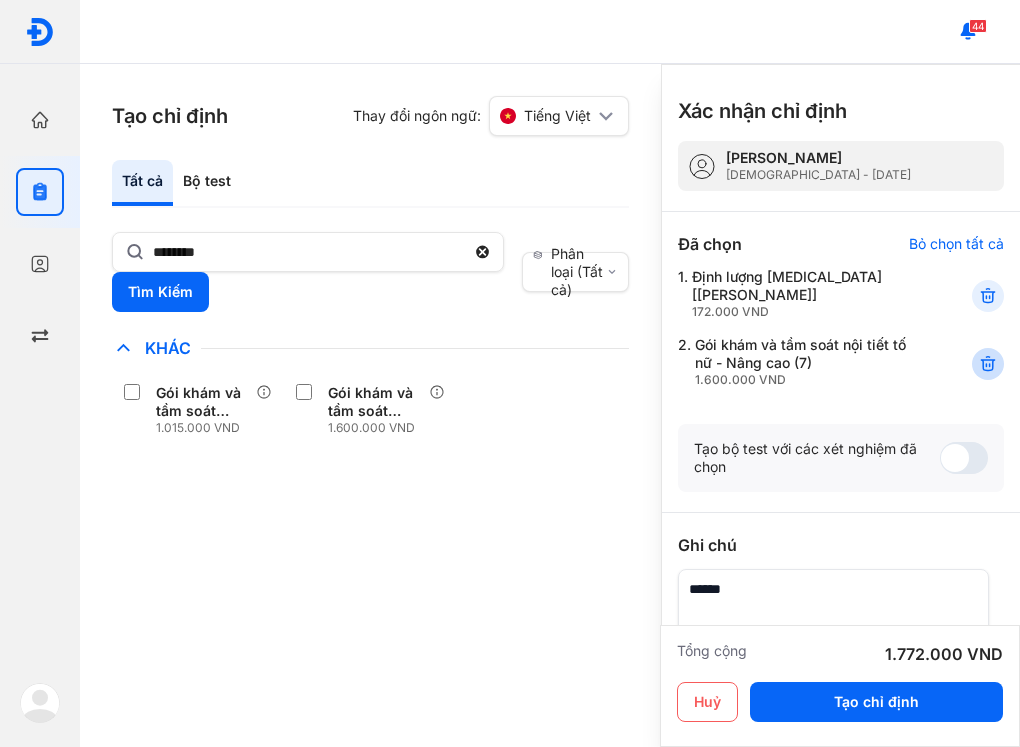 click 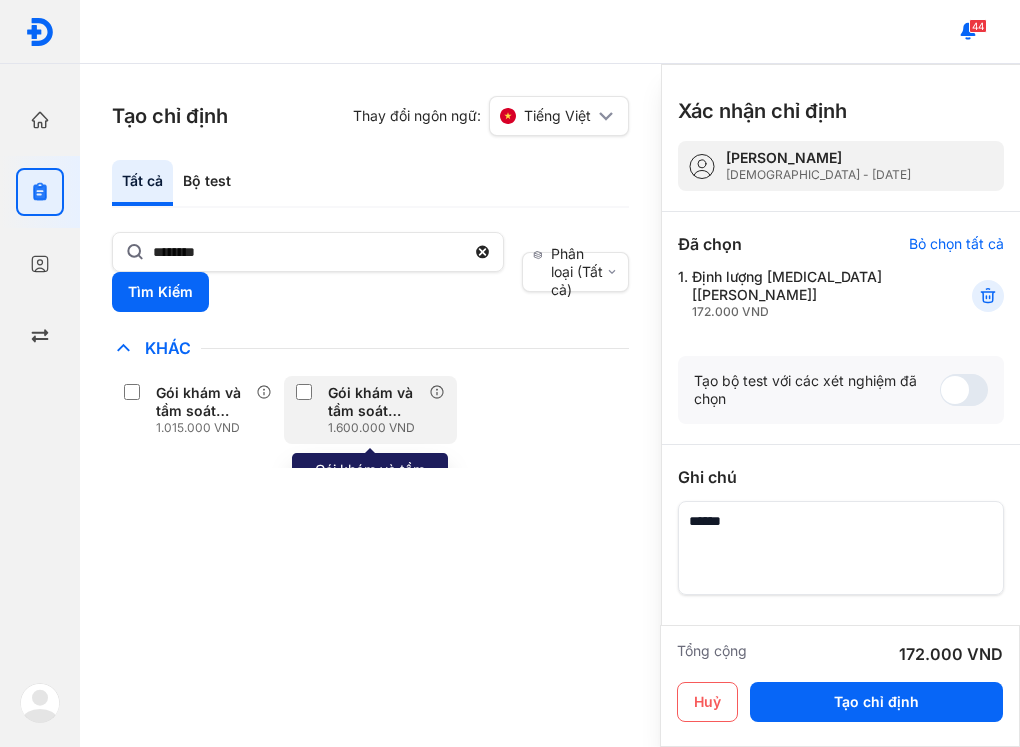 click on "Gói khám và tầm soát  nội tiết  tố nữ - Nâng cao (7)" at bounding box center (374, 402) 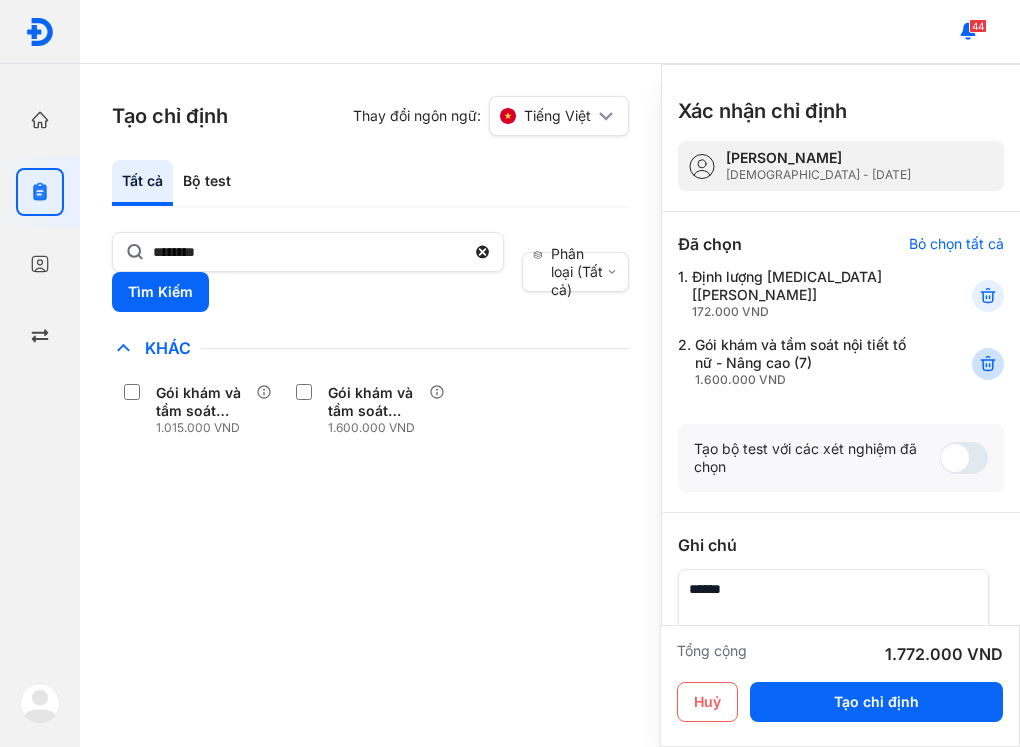 click 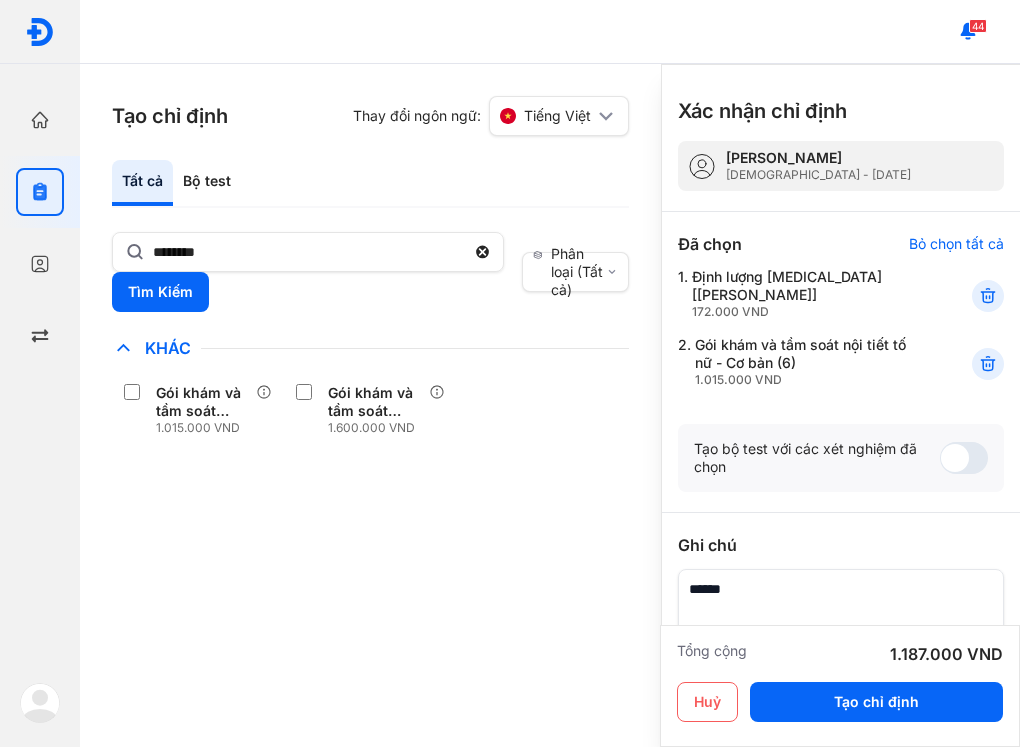 click on "Chỉ định nhiều nhất Bệnh Truyền Nhiễm Chẩn Đoán Hình Ảnh Chất Gây Nghiện [MEDICAL_DATA] Di Truyền Dị Ứng Điện Di Độc Chất Đông Máu Gan Hô Hấp Huyết Học Khác Gói khám và tầm soát  nội tiết  tố nữ - Cơ bản [PHONE_NUMBER] VND Gói khám và tầm soát  nội tiết  tố nữ - Nâng cao [PHONE_NUMBER] VND Ký Sinh Trùng Nội Tiết Tố & Hóoc-môn Sản Phụ Khoa Sàng Lọc Tiền Sinh STIs Sức Khỏe Nam Giới Thận Tiểu Đường Tim Mạch Tổng Quát Tự Miễn Tuyến Giáp Ung Thư Vi Chất Vi Sinh Viêm Gan Yếu Tố Viêm" at bounding box center (370, 402) 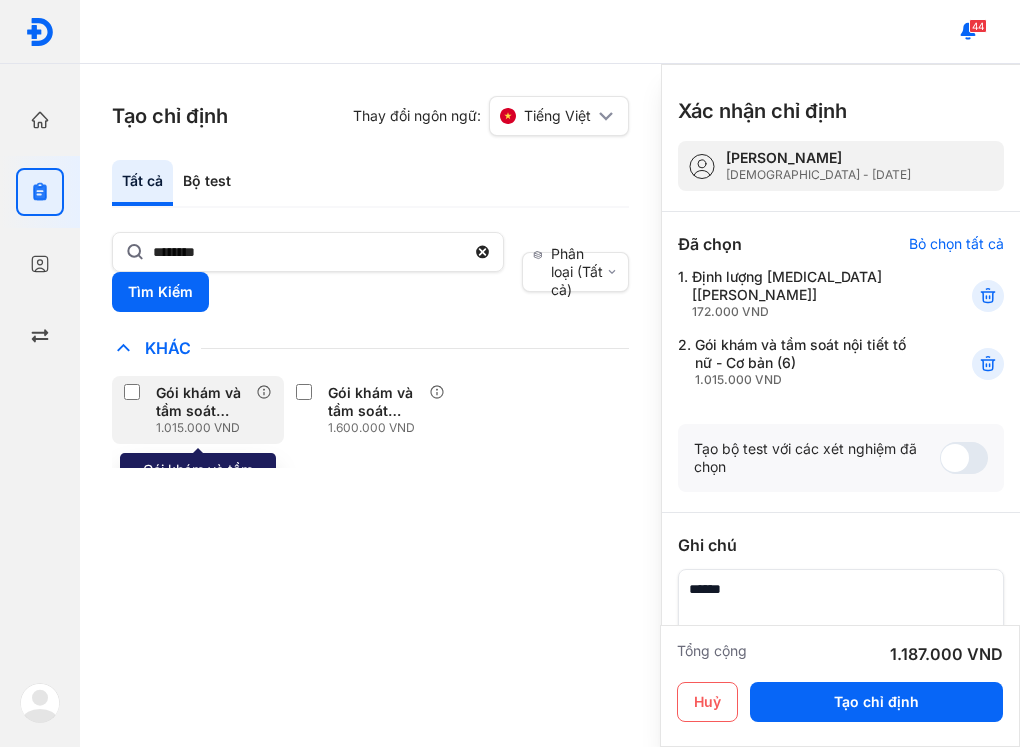 click on "1.015.000 VND" at bounding box center [206, 428] 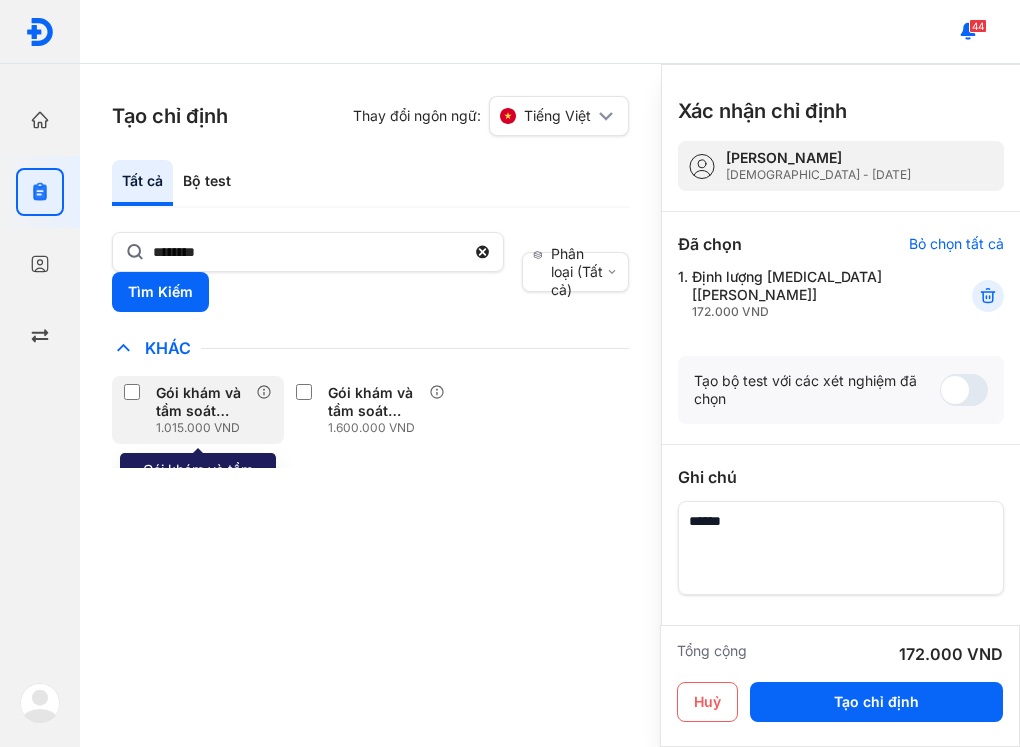 click on "Gói khám và tầm soát  nội tiết  tố nữ - Cơ bản (6)" at bounding box center (202, 402) 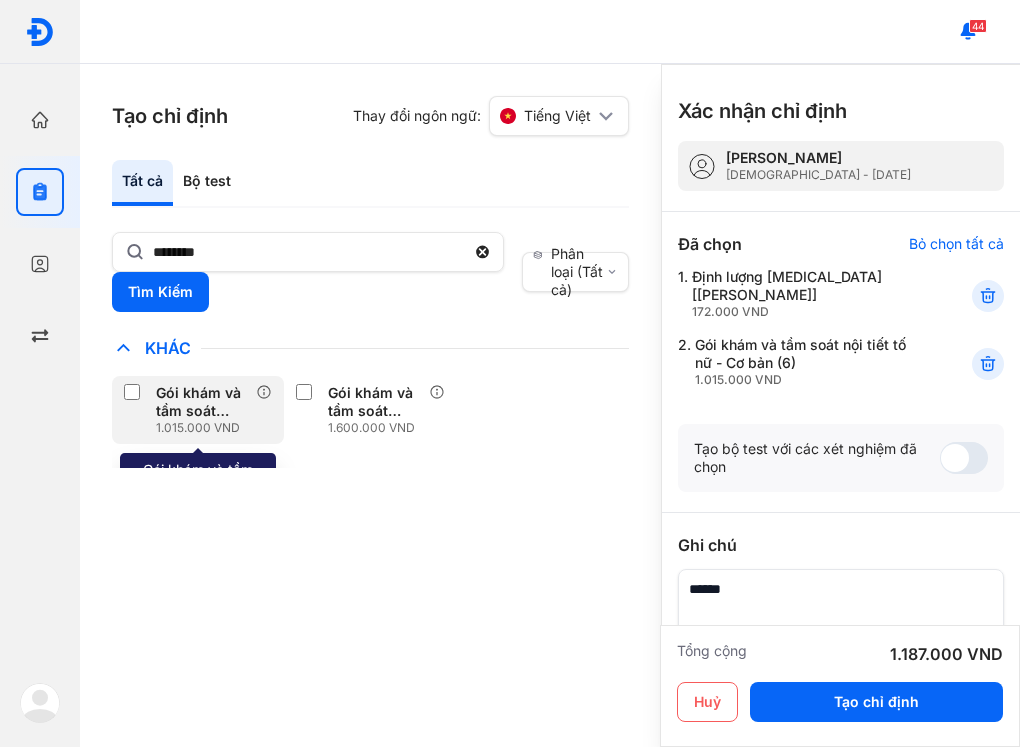 click on "Gói khám và tầm soát  nội tiết  tố nữ - Cơ bản (6)" at bounding box center [202, 402] 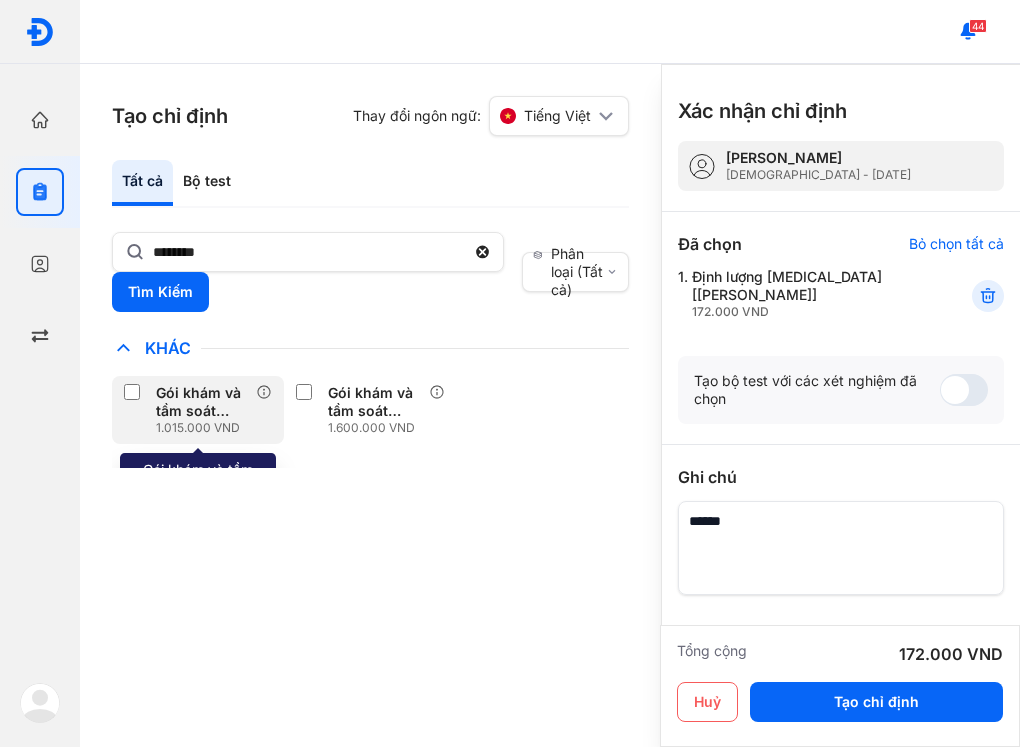 click on "Gói khám và tầm soát  nội tiết  tố nữ - Cơ bản (6)" at bounding box center (202, 402) 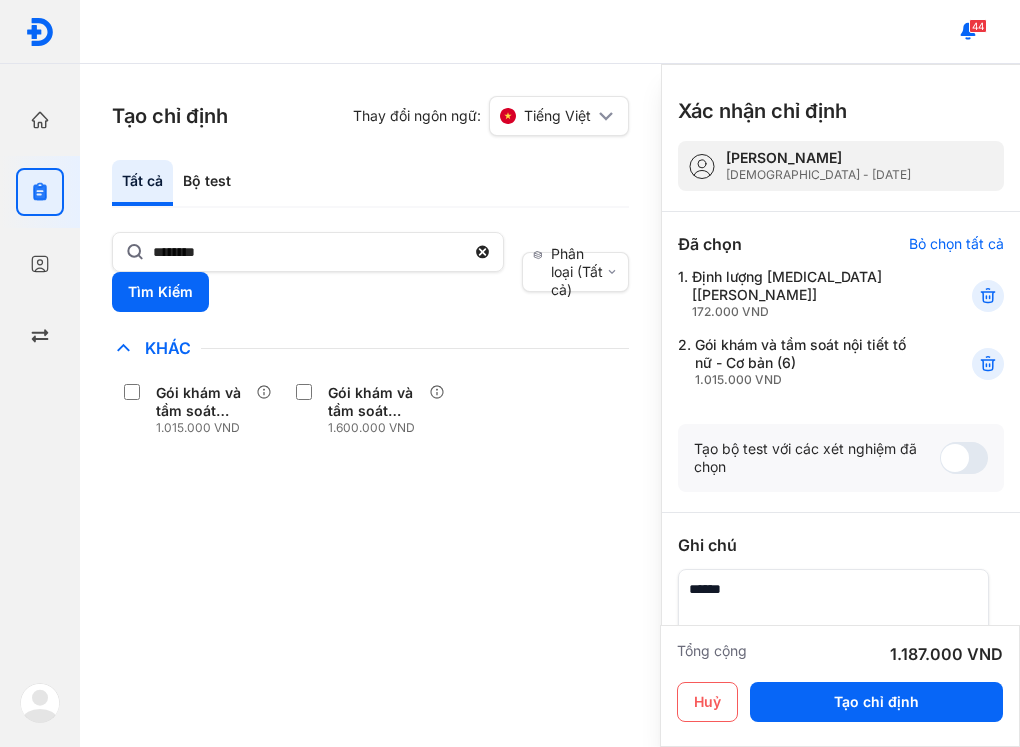 click on "Gói khám và tầm soát nội tiết tố nữ - Cơ bản [PHONE_NUMBER] VND" at bounding box center [809, 362] 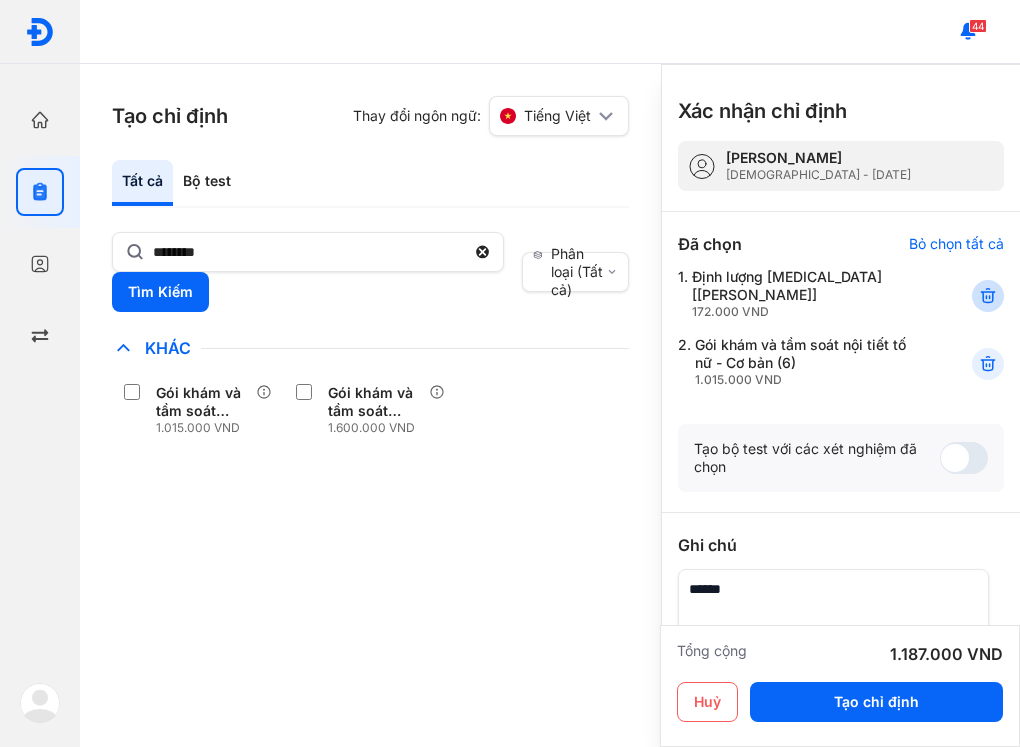 click 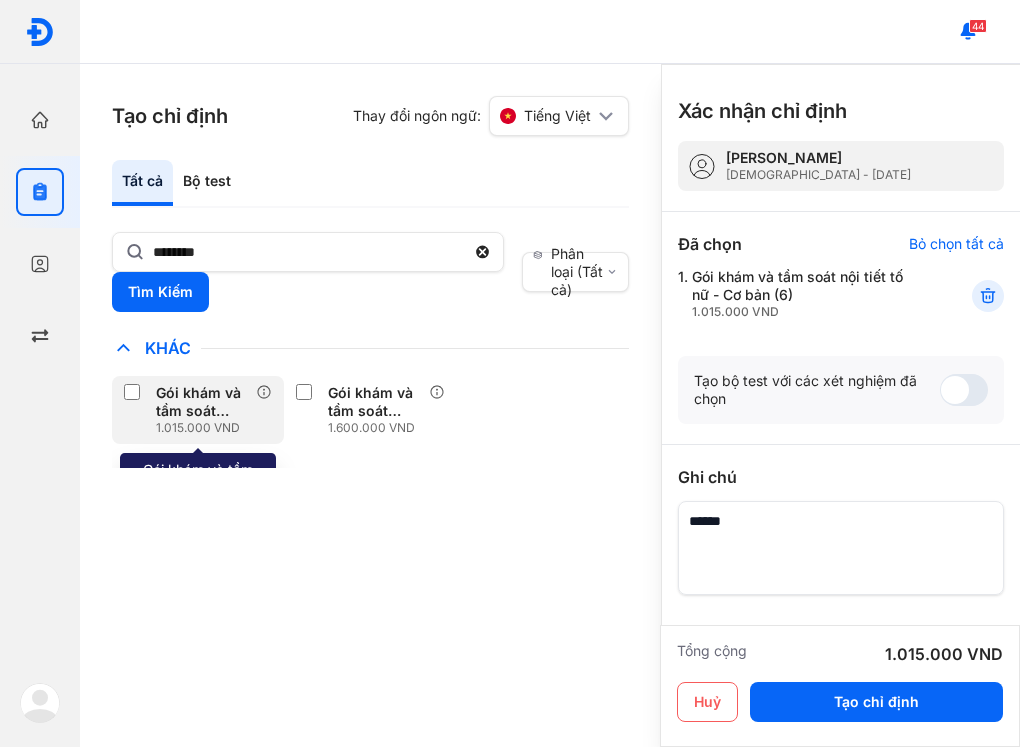 click on "Gói khám và tầm soát  nội tiết  tố nữ - Cơ bản (6)" at bounding box center [202, 402] 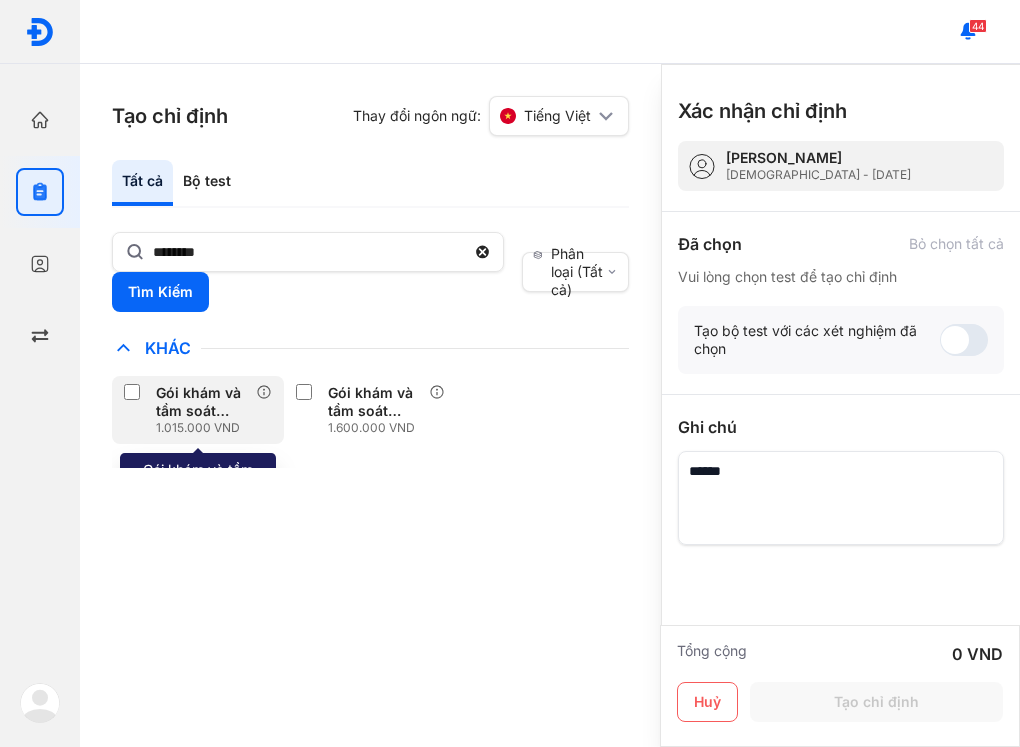 click on "Gói khám và tầm soát  nội tiết  tố nữ - Cơ bản (6)" at bounding box center (202, 402) 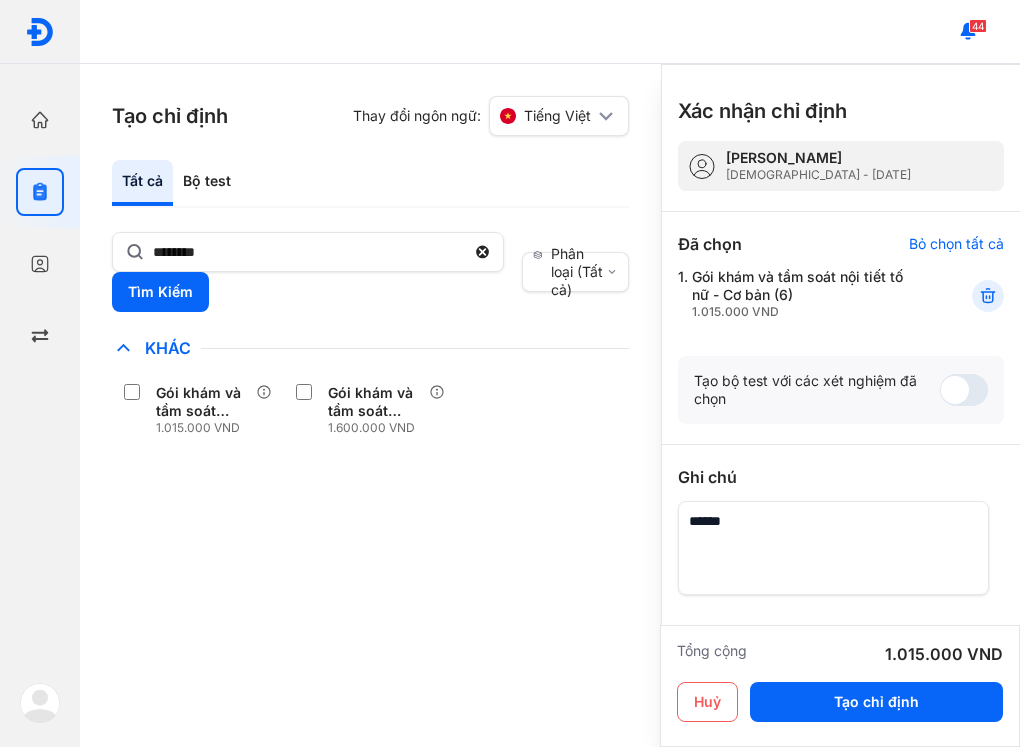 click at bounding box center [964, 390] 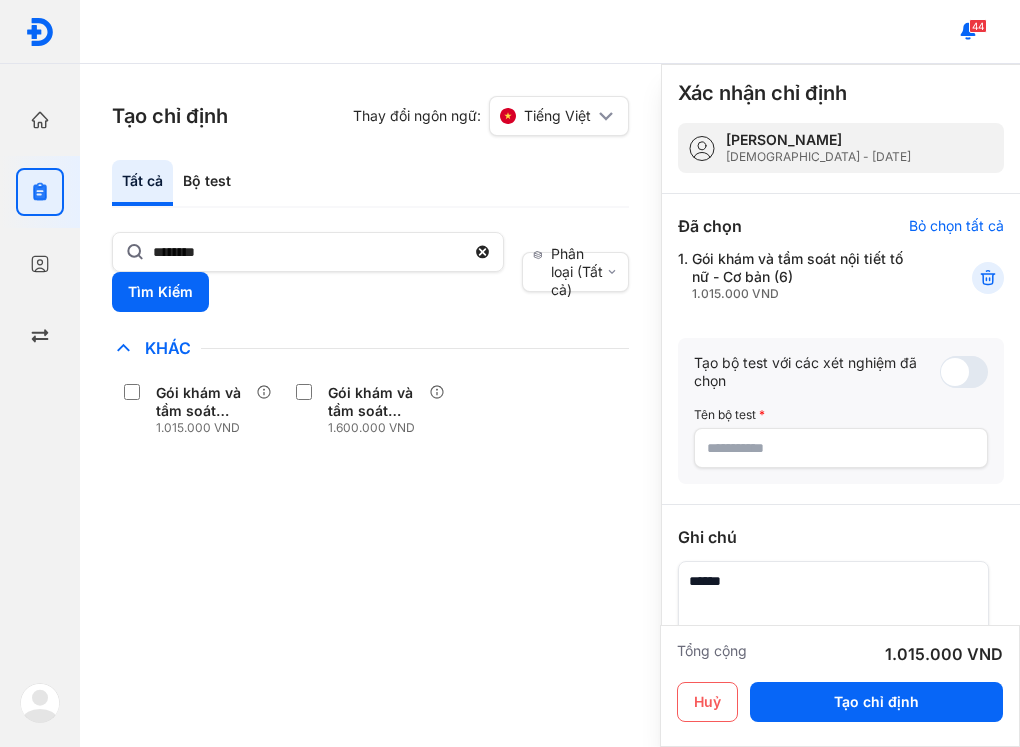 scroll, scrollTop: 0, scrollLeft: 0, axis: both 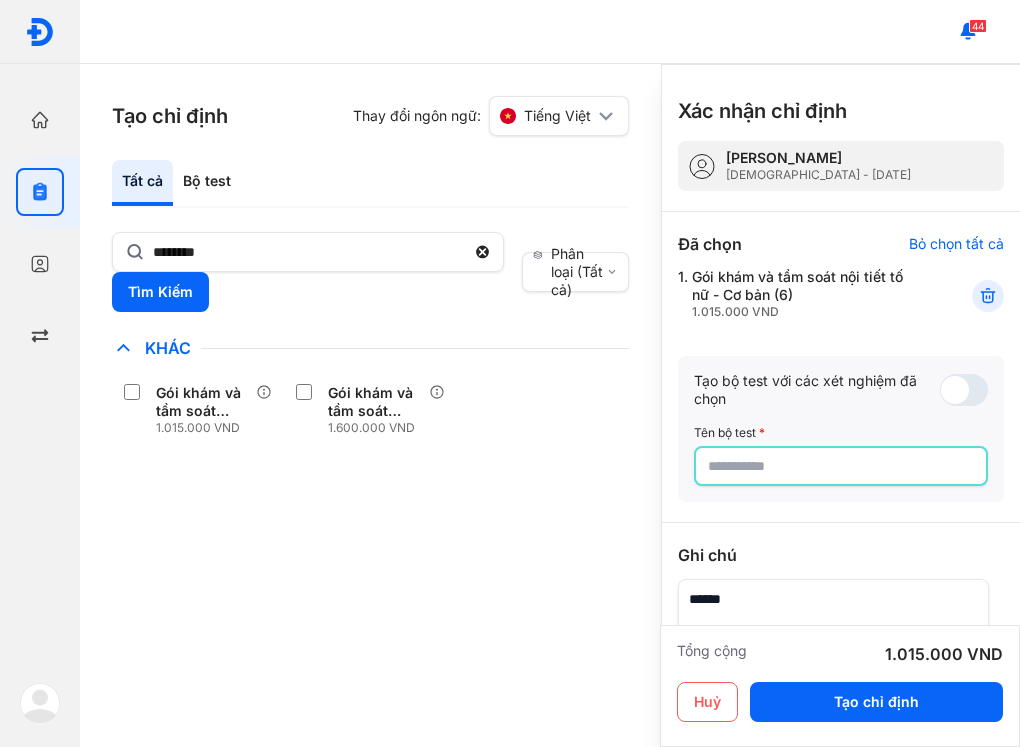 click 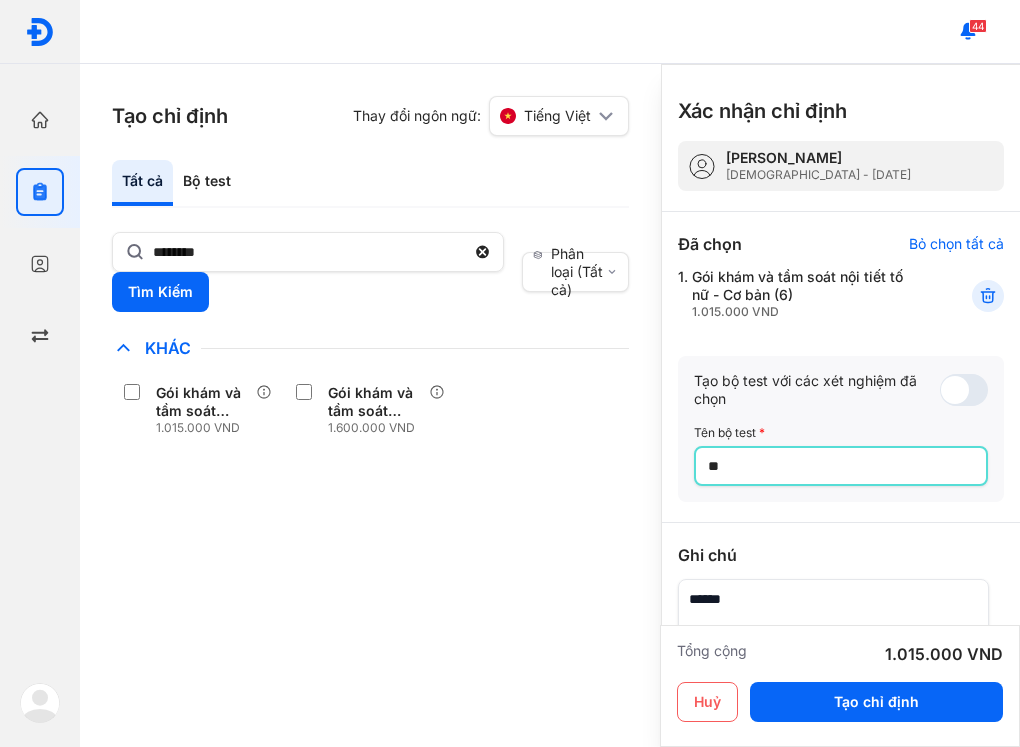 type on "*" 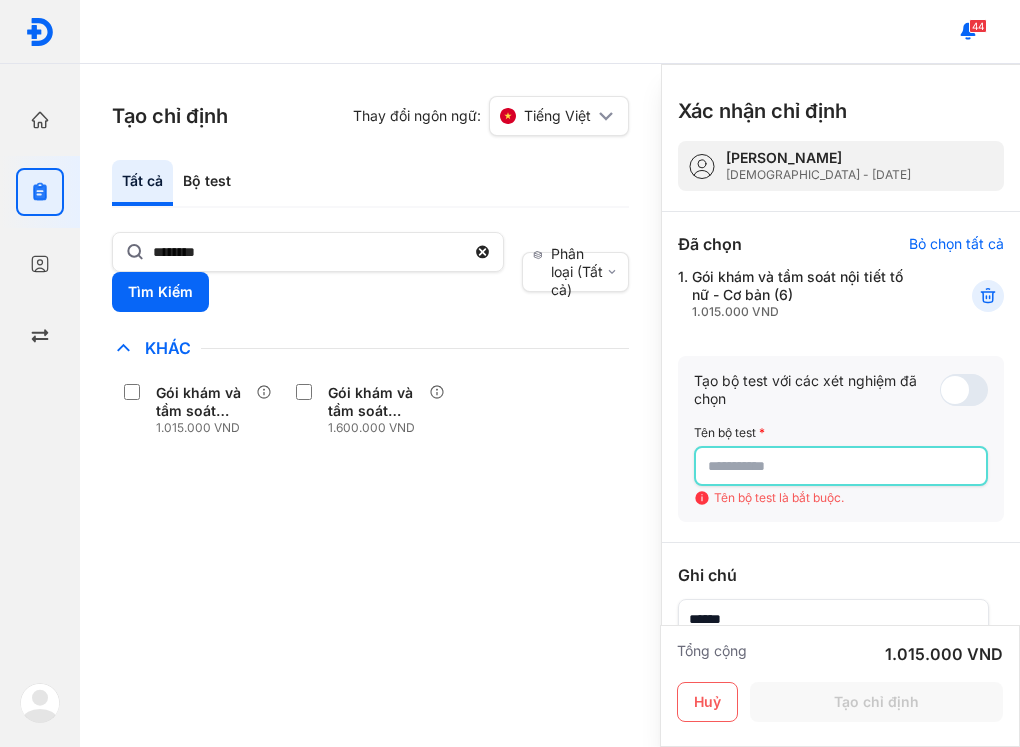 type 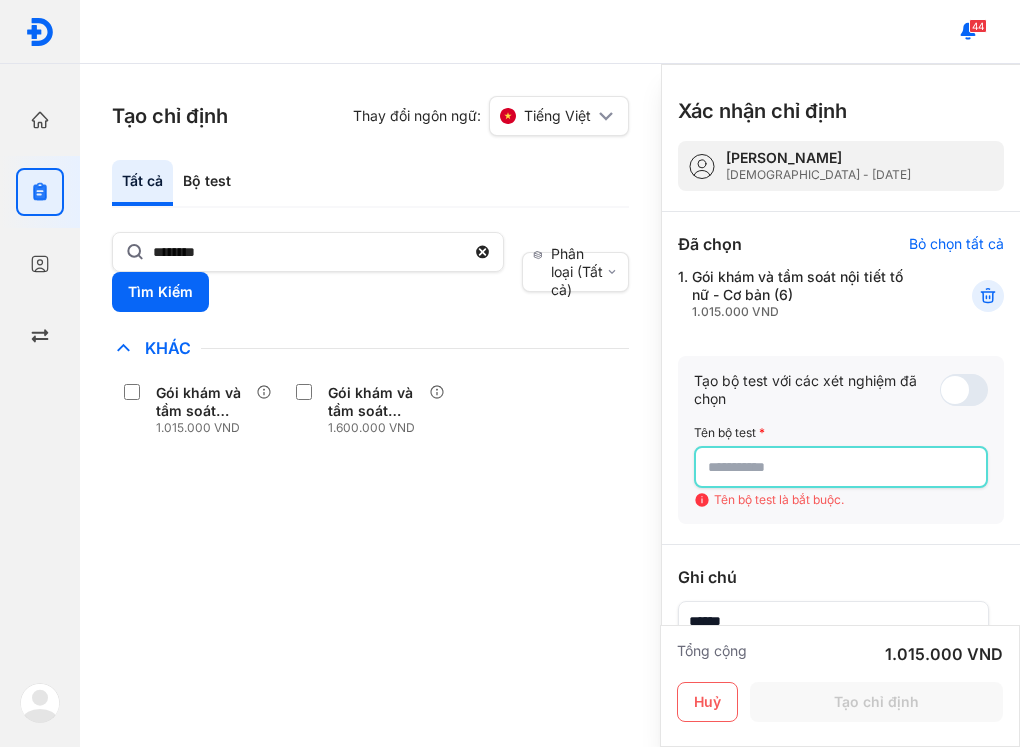 click at bounding box center [964, 390] 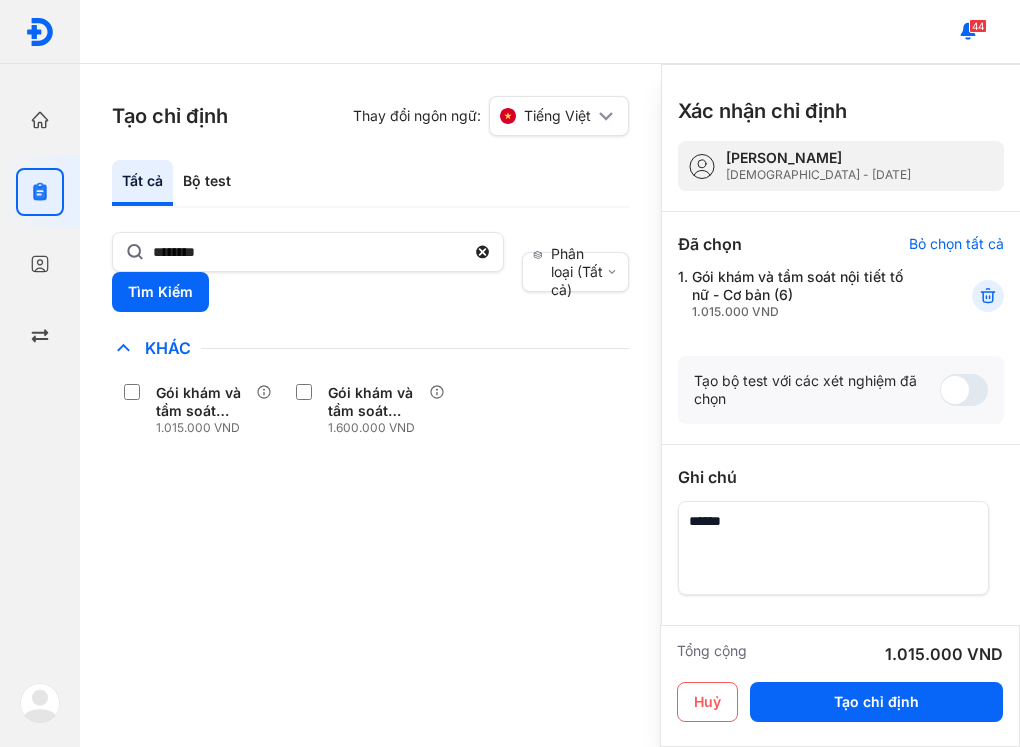 click on "Gói khám và tầm soát nội tiết tố nữ - Cơ bản [PHONE_NUMBER] VND" at bounding box center [807, 294] 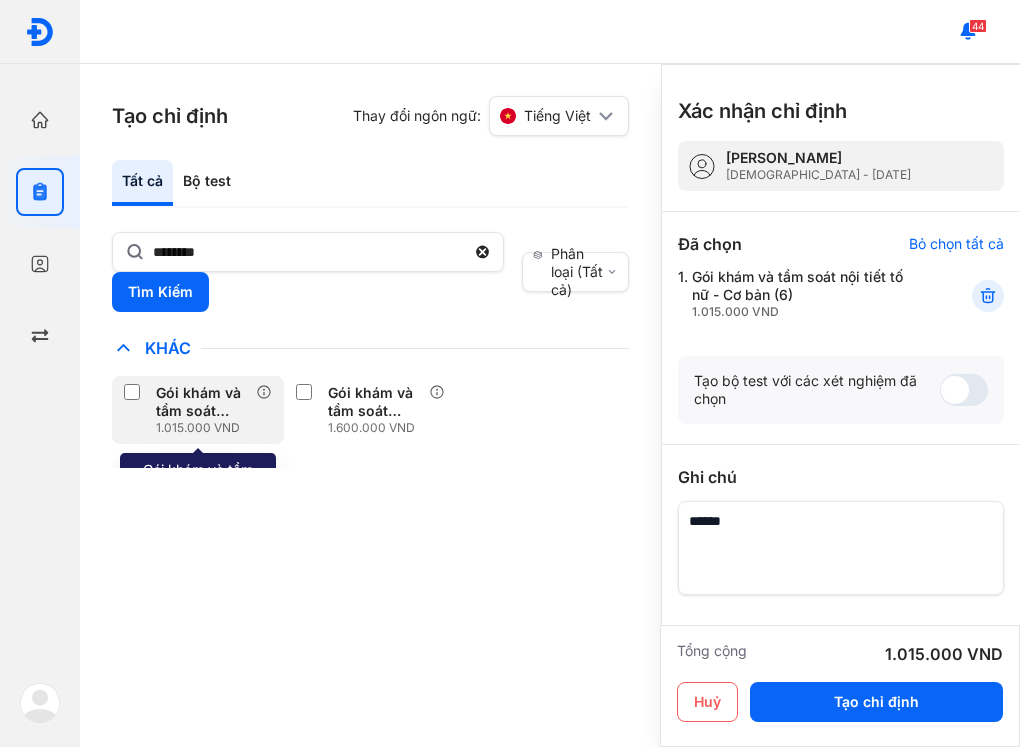 click on "Gói khám và tầm soát  nội tiết  tố nữ - Cơ bản (6)" at bounding box center [202, 402] 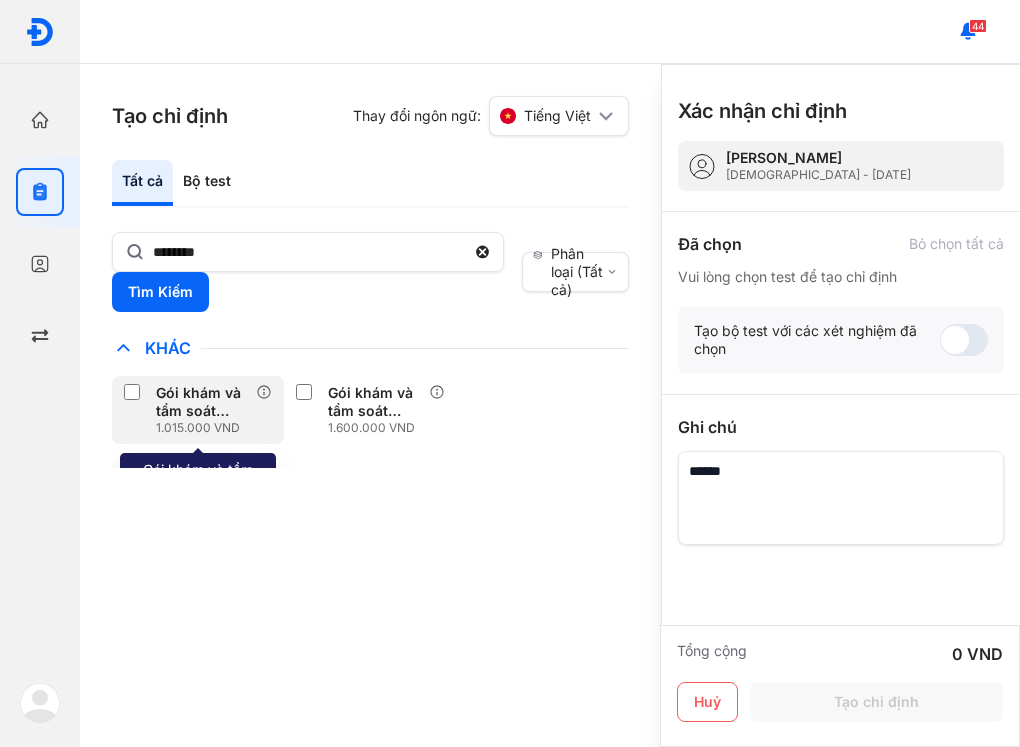 click on "Gói khám và tầm soát  nội tiết  tố nữ - Cơ bản (6)" at bounding box center [202, 402] 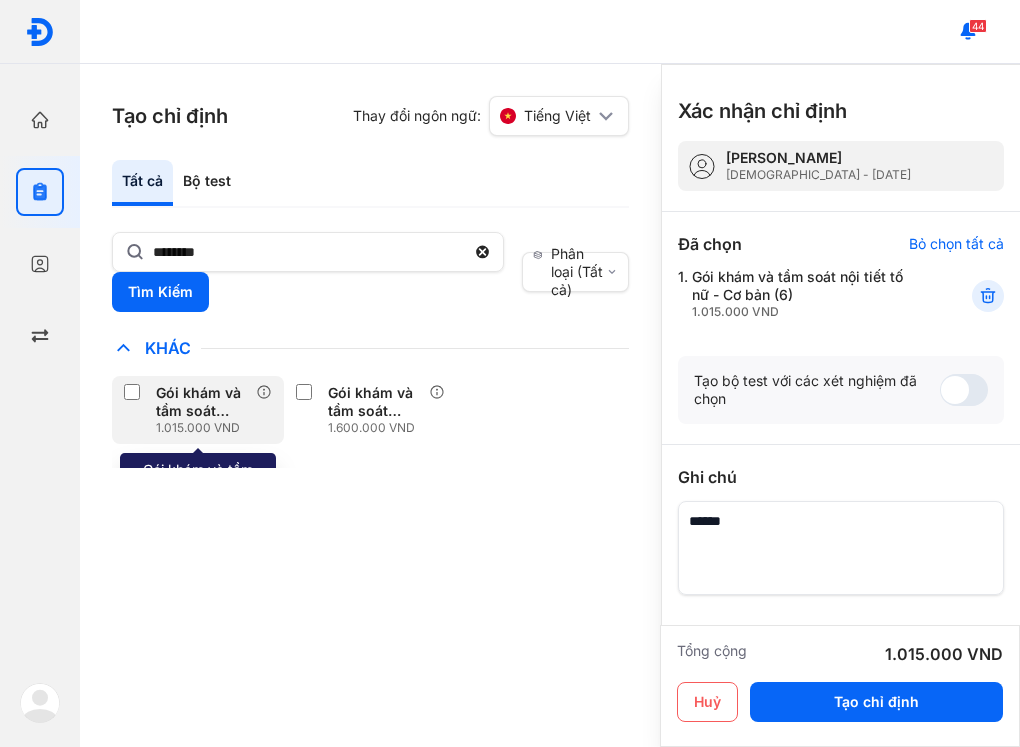 click on "Gói khám và tầm soát  nội tiết  tố nữ - Cơ bản (6)" at bounding box center (202, 402) 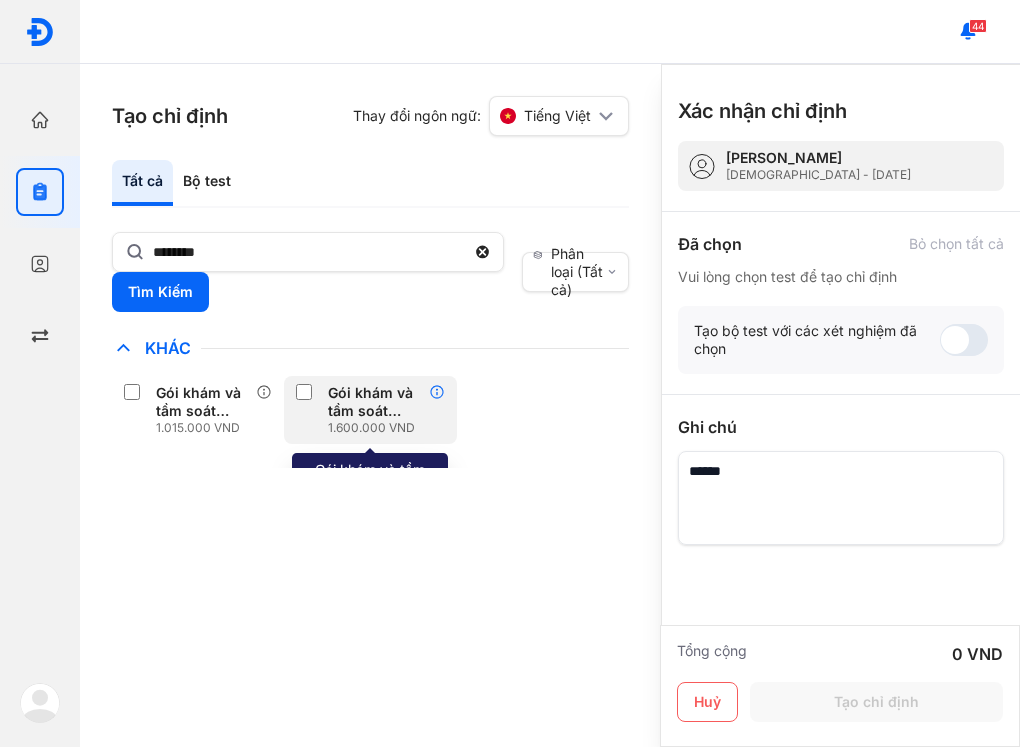 click 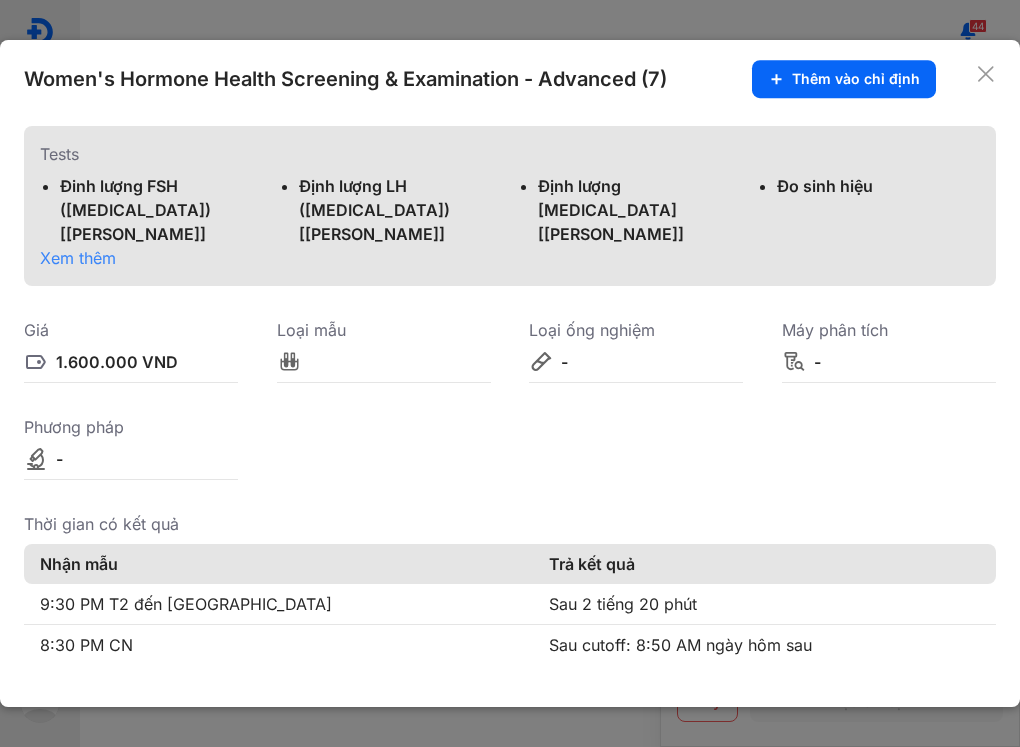 click 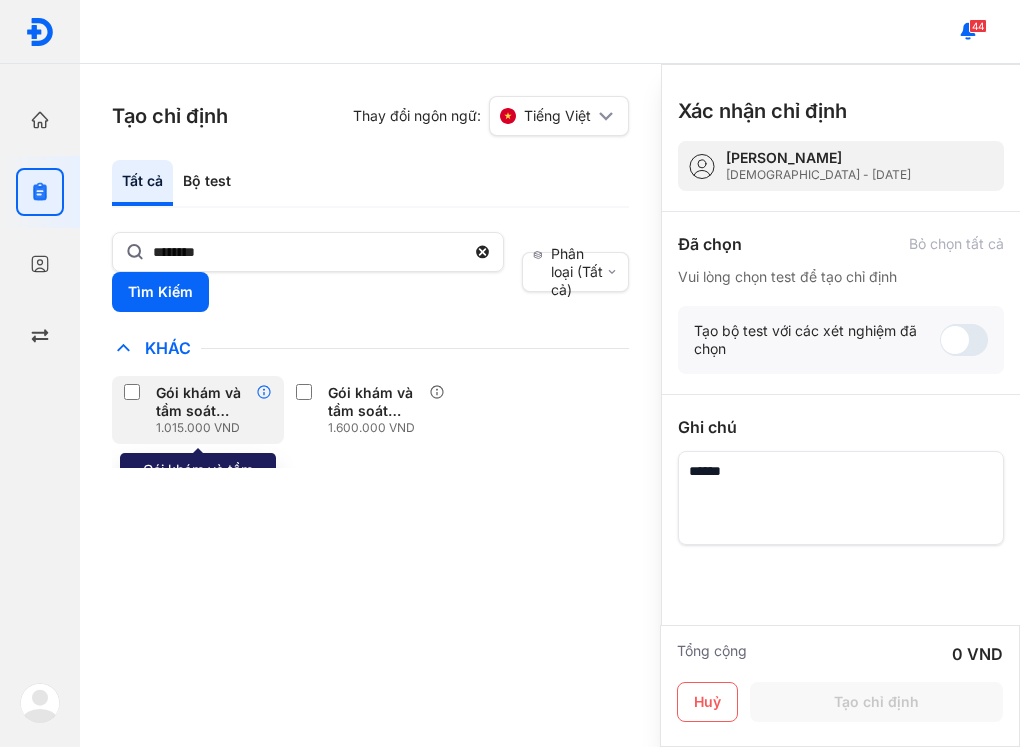 click 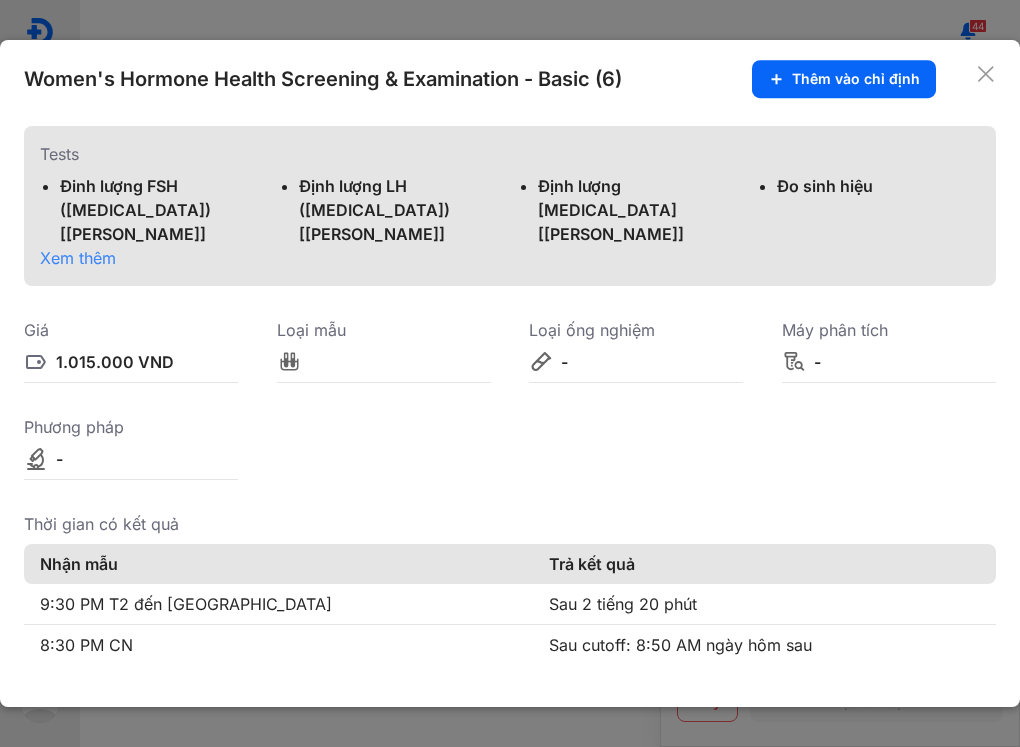 click on "Xem thêm" at bounding box center [78, 258] 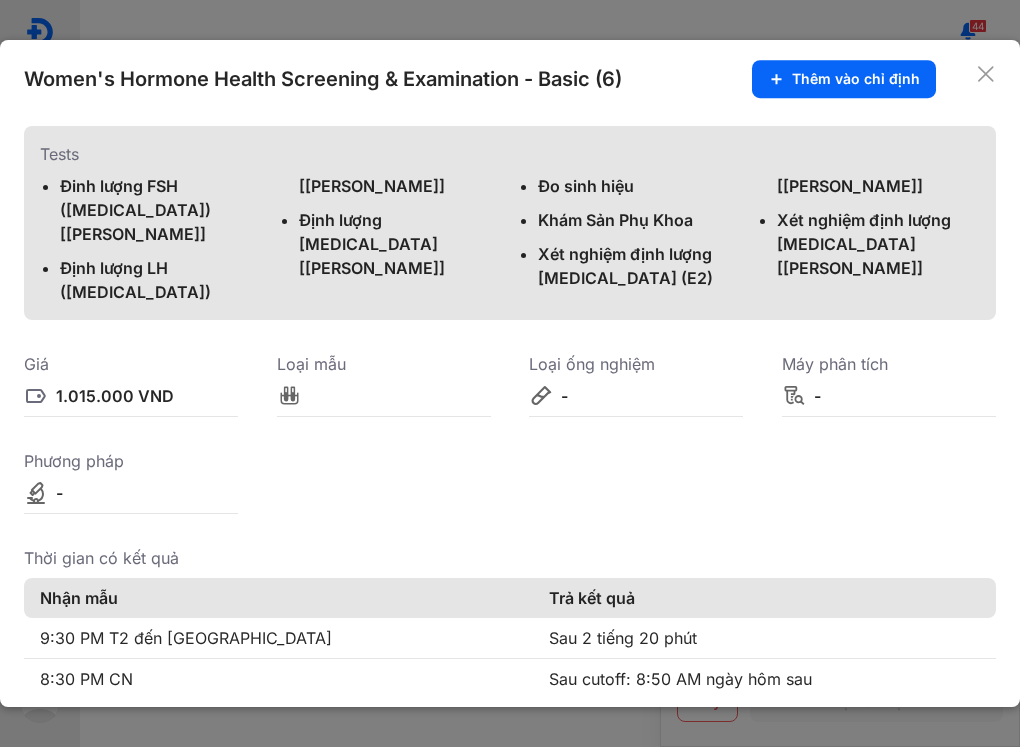 click 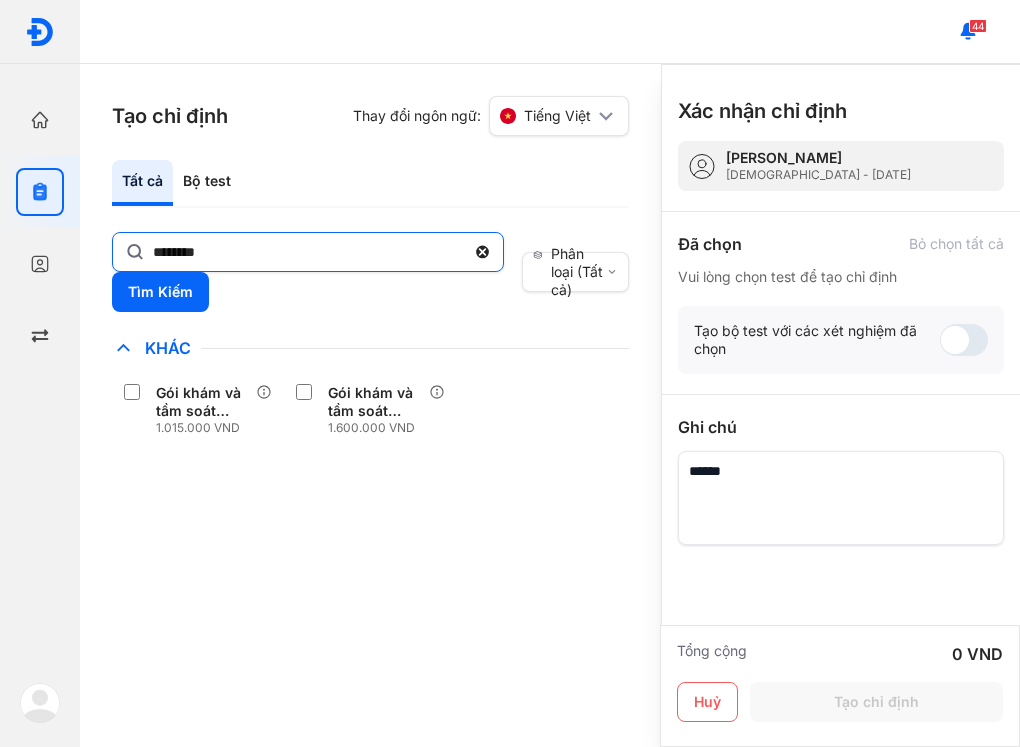 click 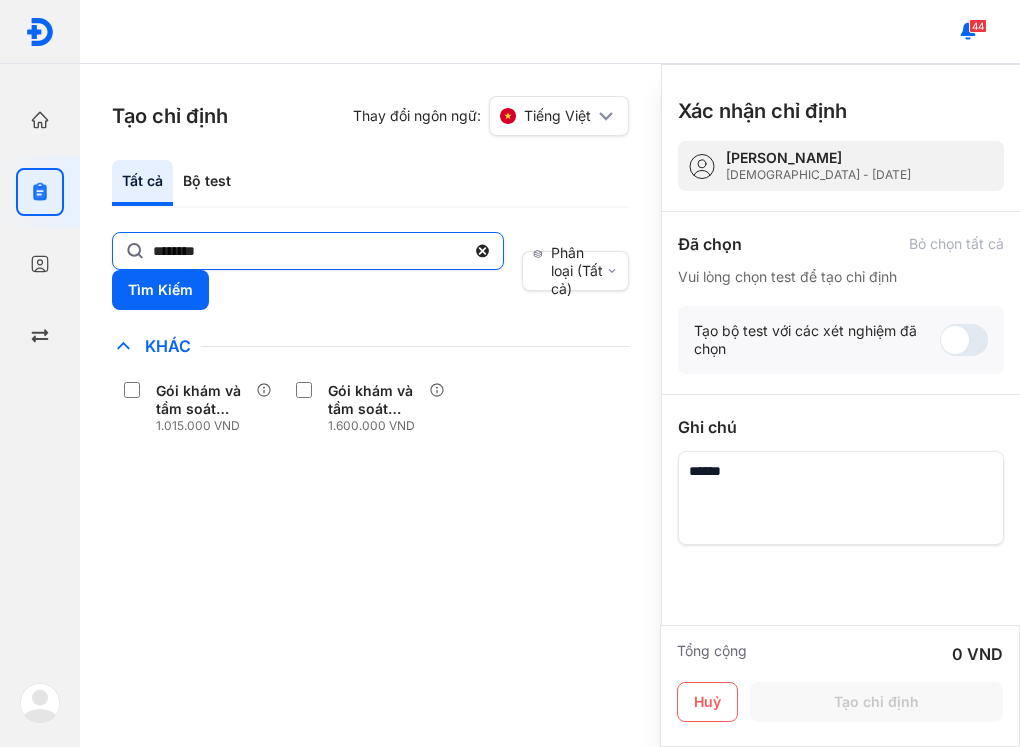 click on "********" 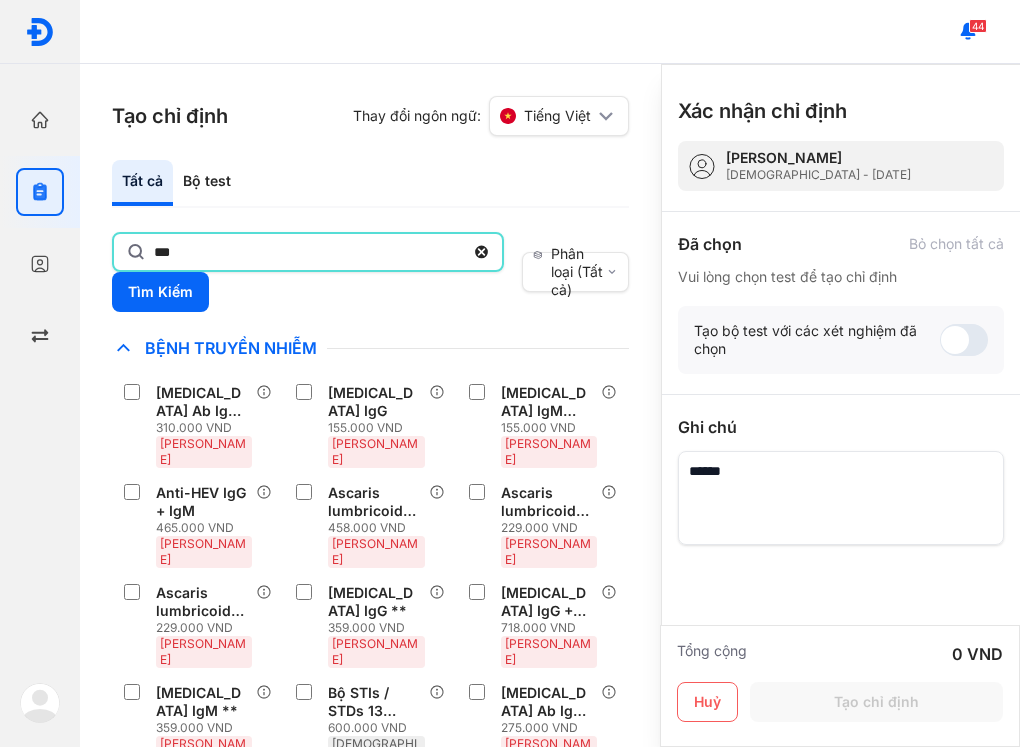 type on "***" 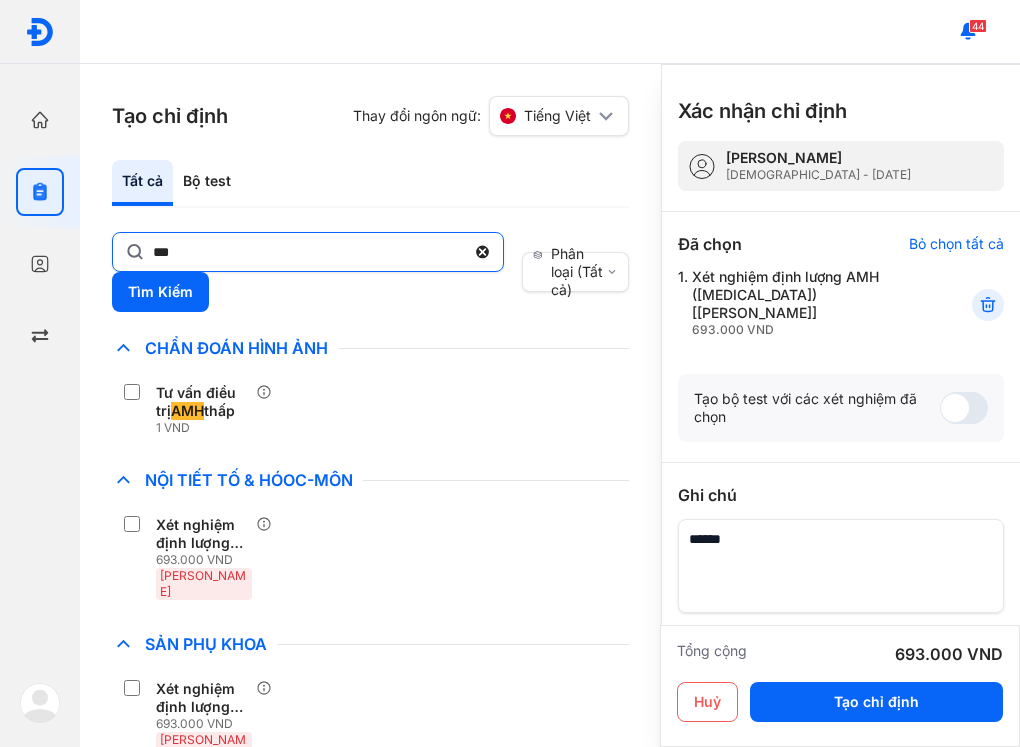 click 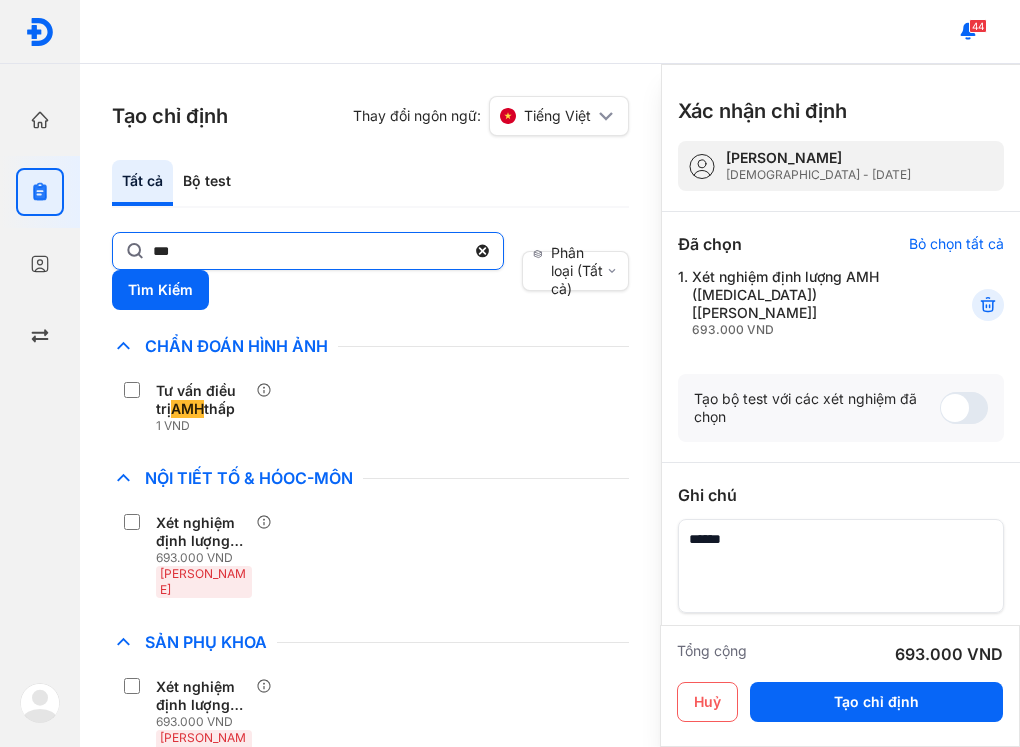 click on "***" 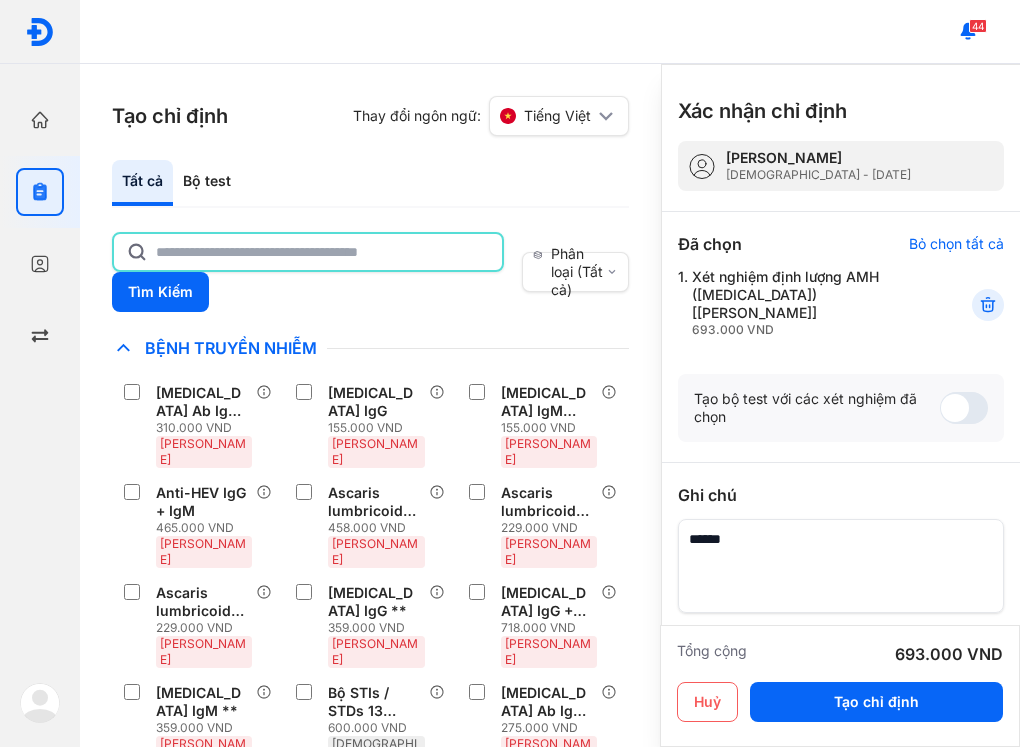 type on "*" 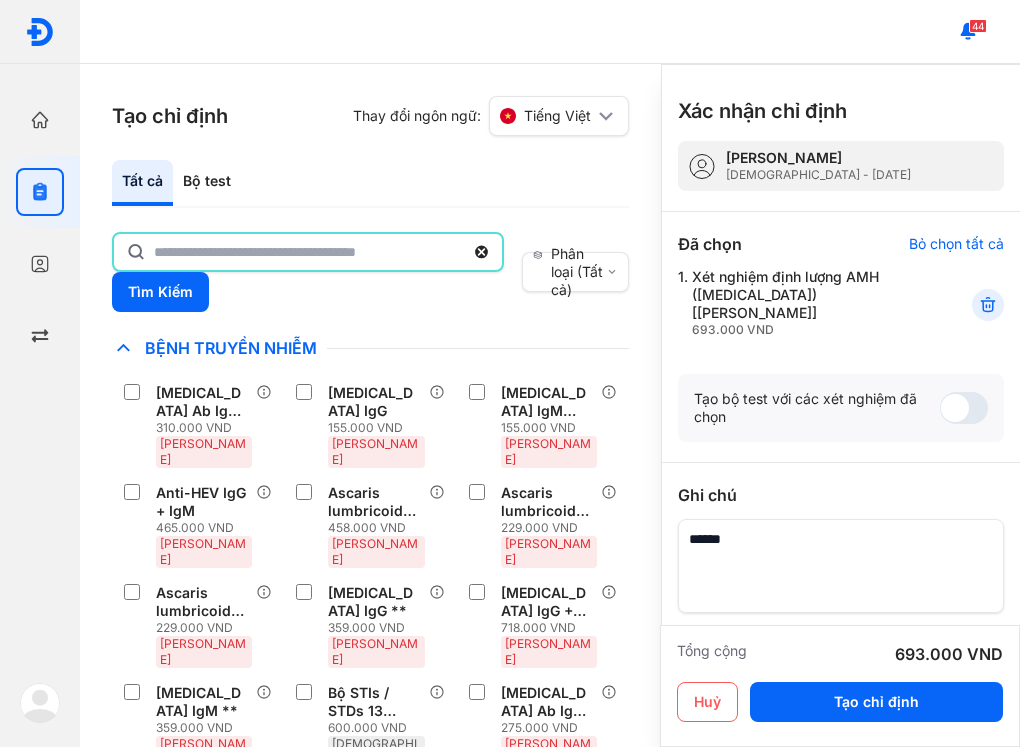 type on "*" 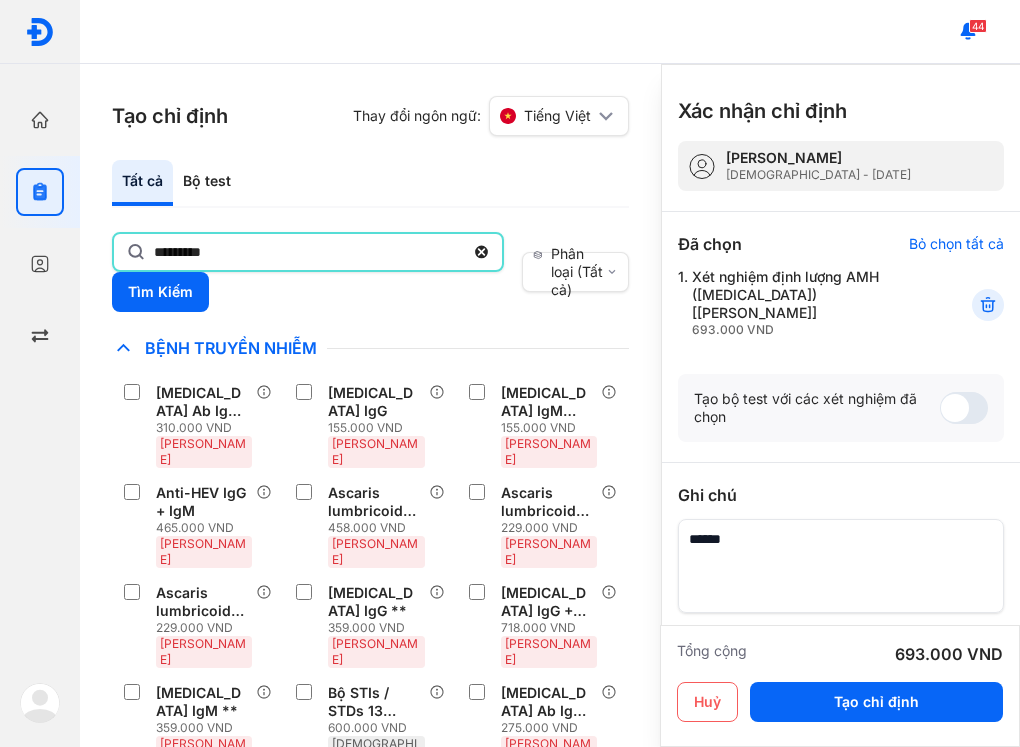 type on "*********" 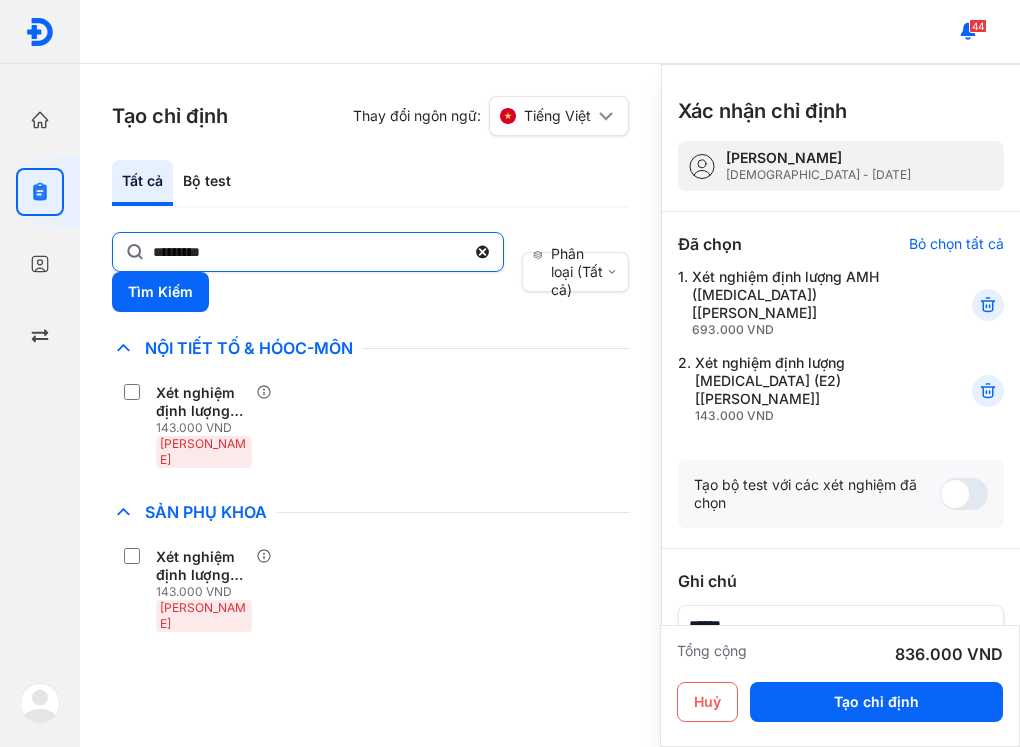 click 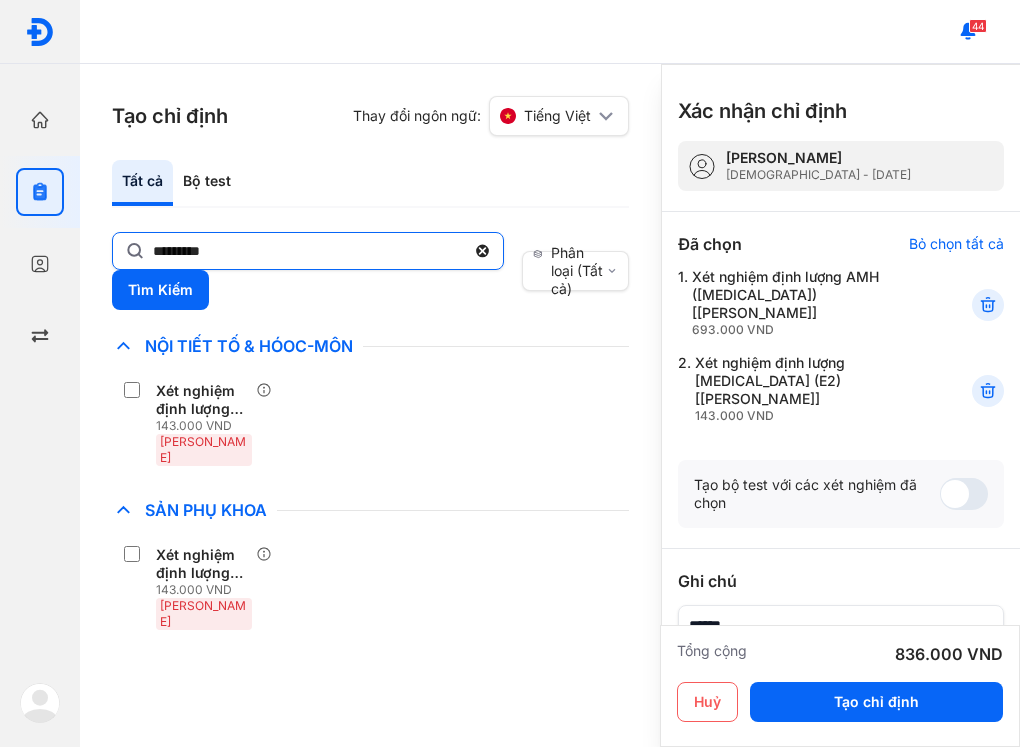 click on "*********" 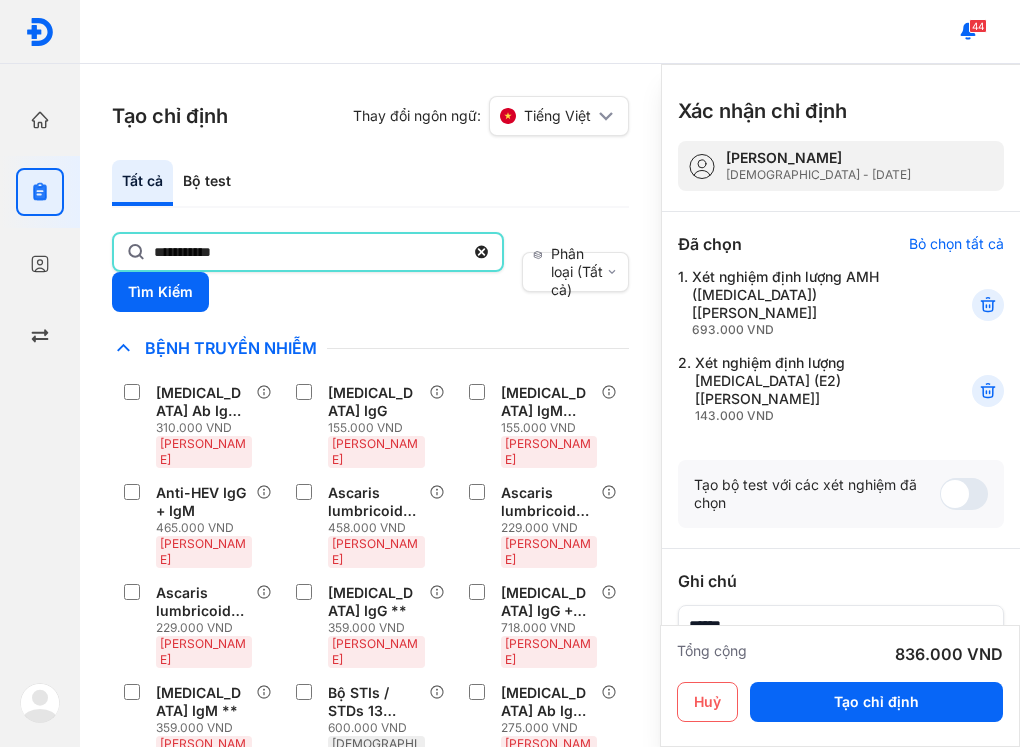 type on "**********" 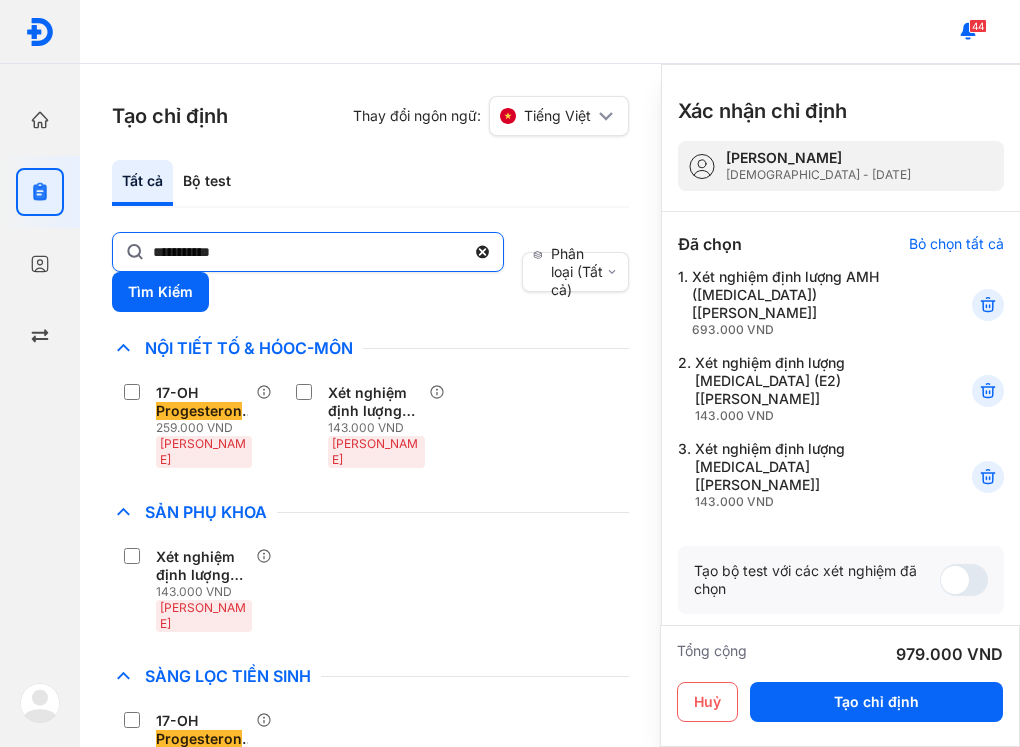 click 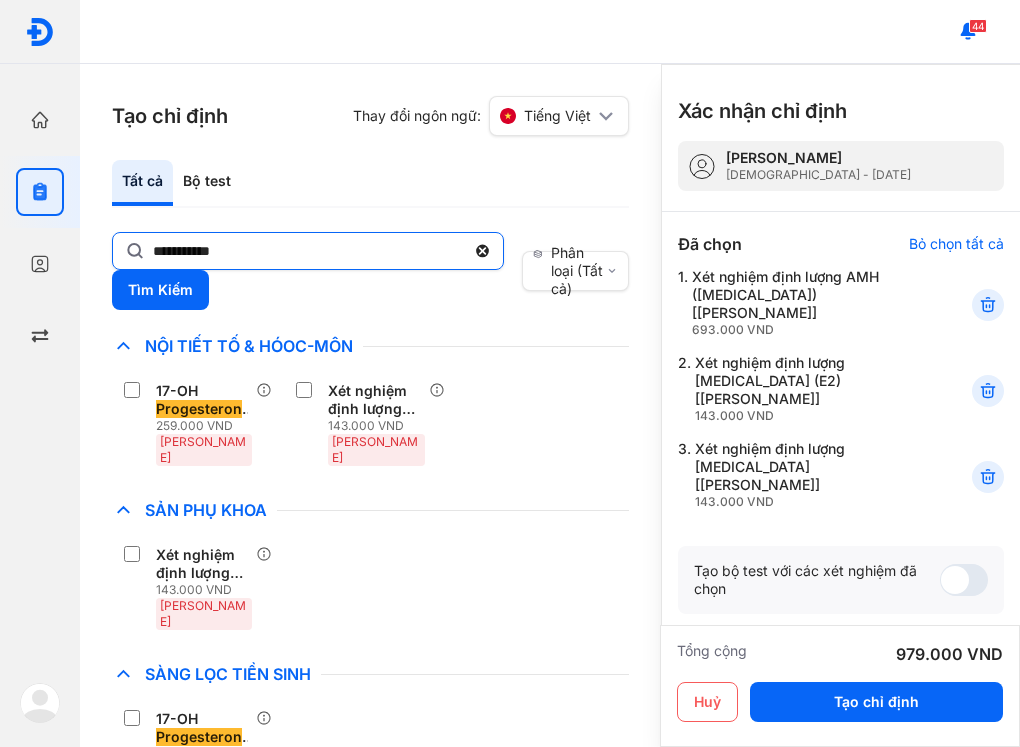 click on "**********" 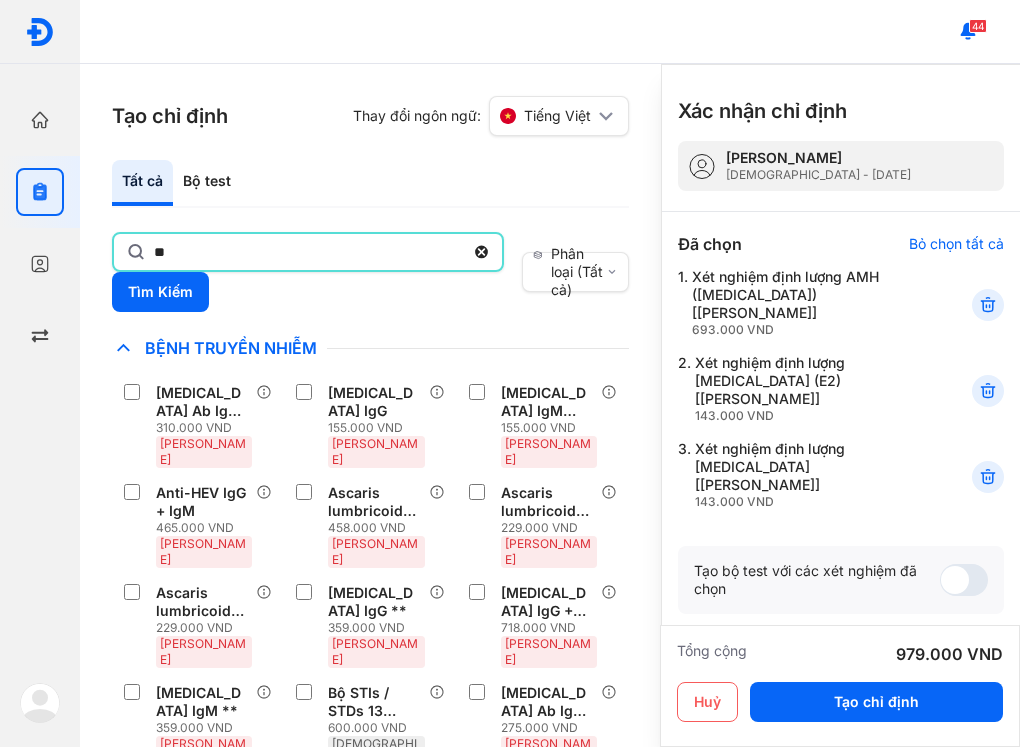 type on "**" 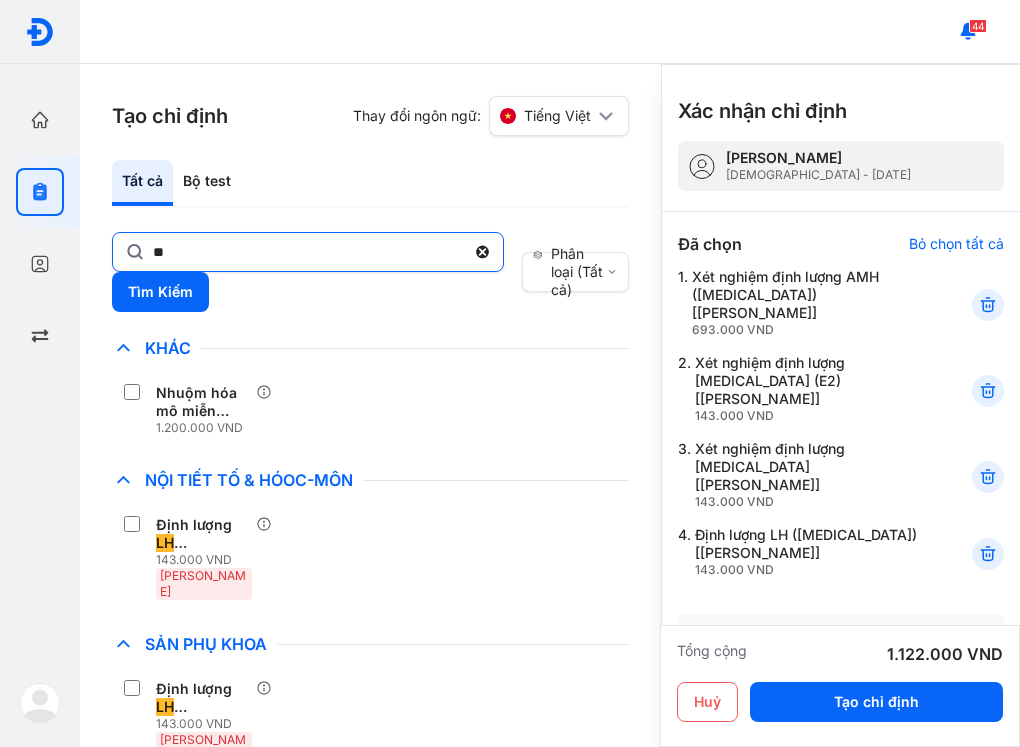 click 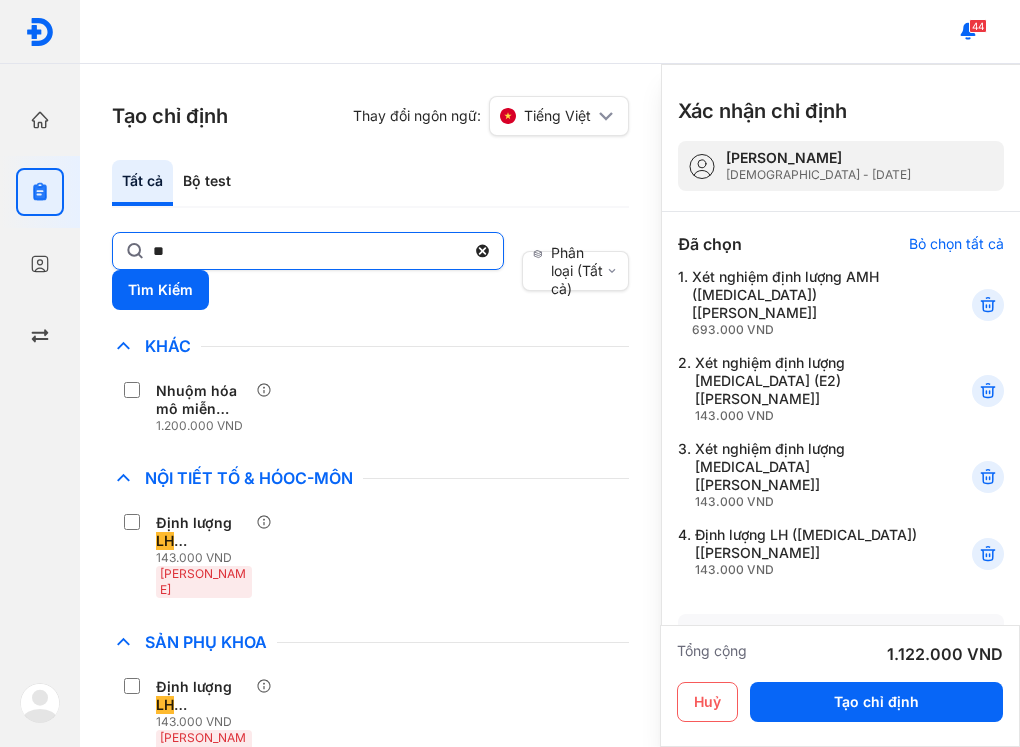 click on "**" 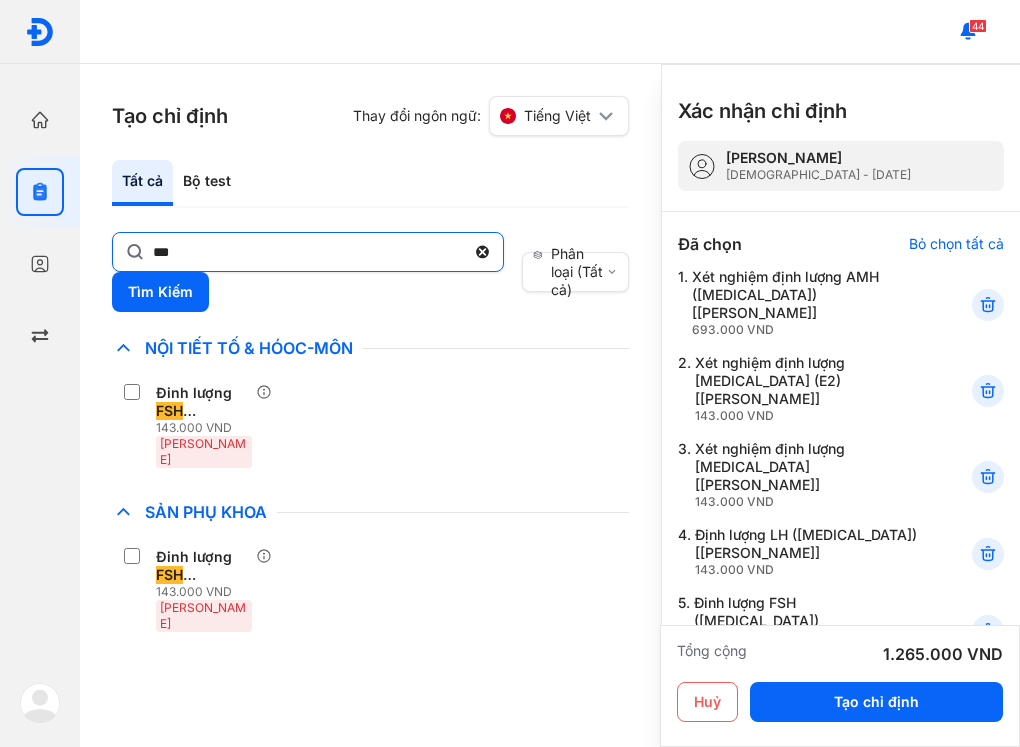 click on "***" at bounding box center (308, 252) 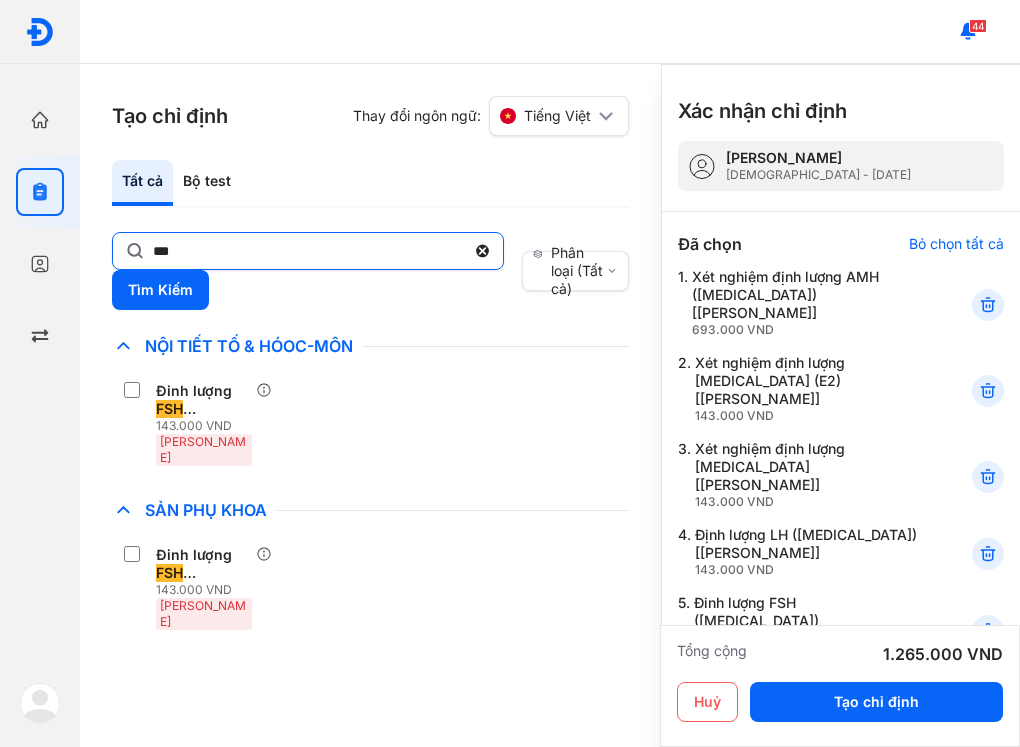 click on "***" 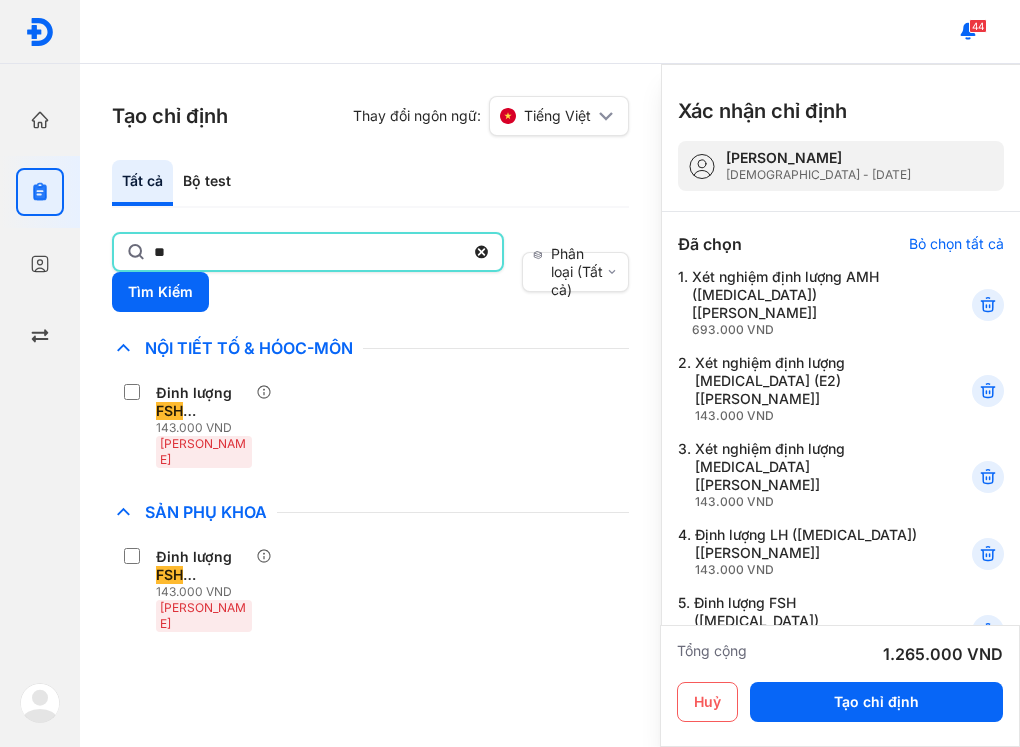 type on "*" 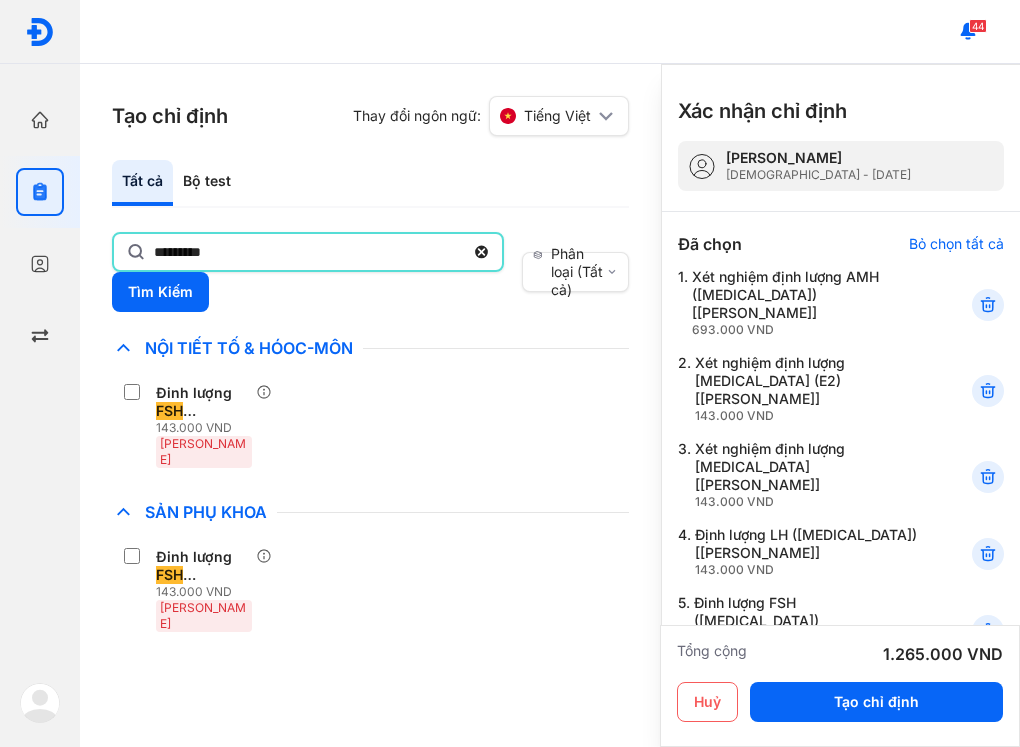type on "*********" 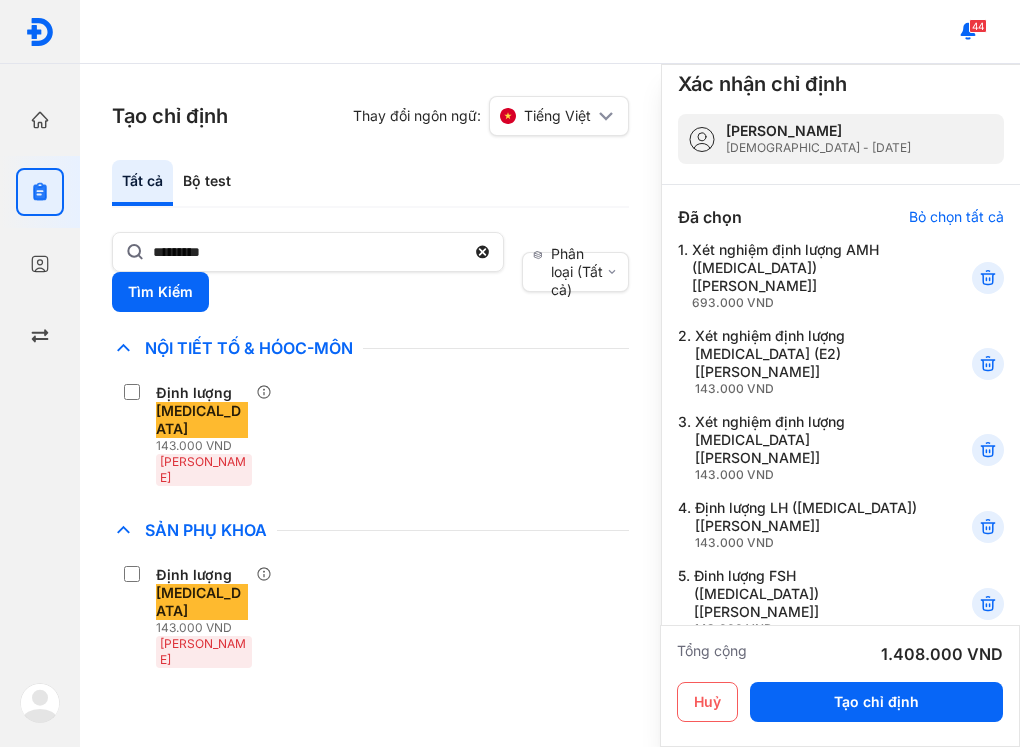 scroll, scrollTop: 0, scrollLeft: 0, axis: both 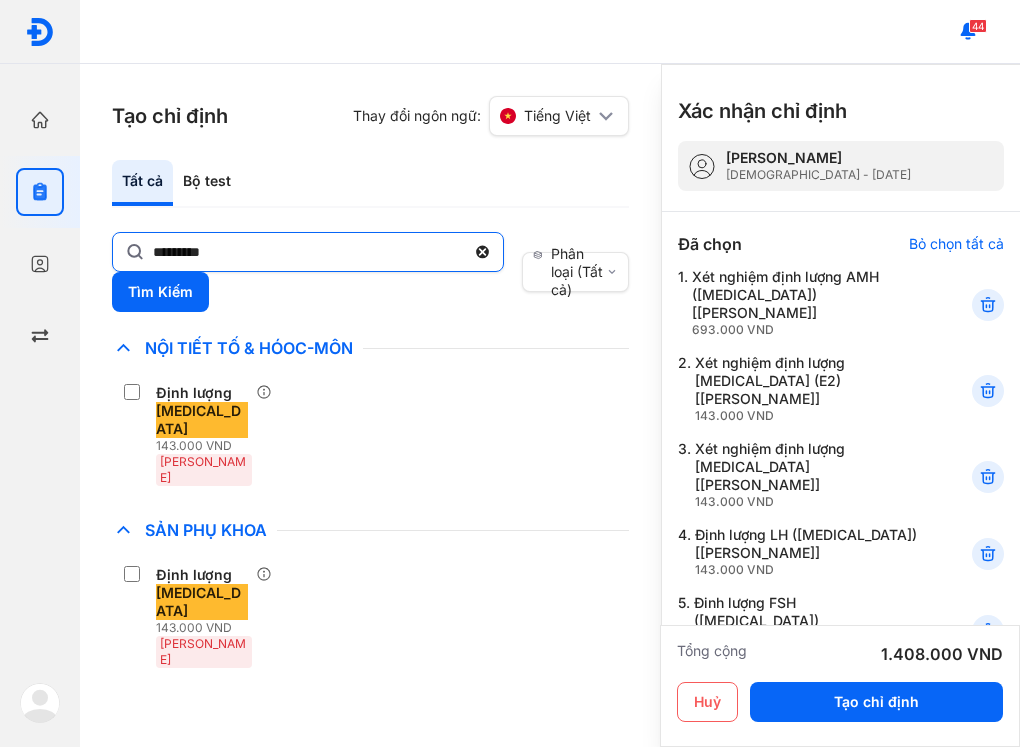 click 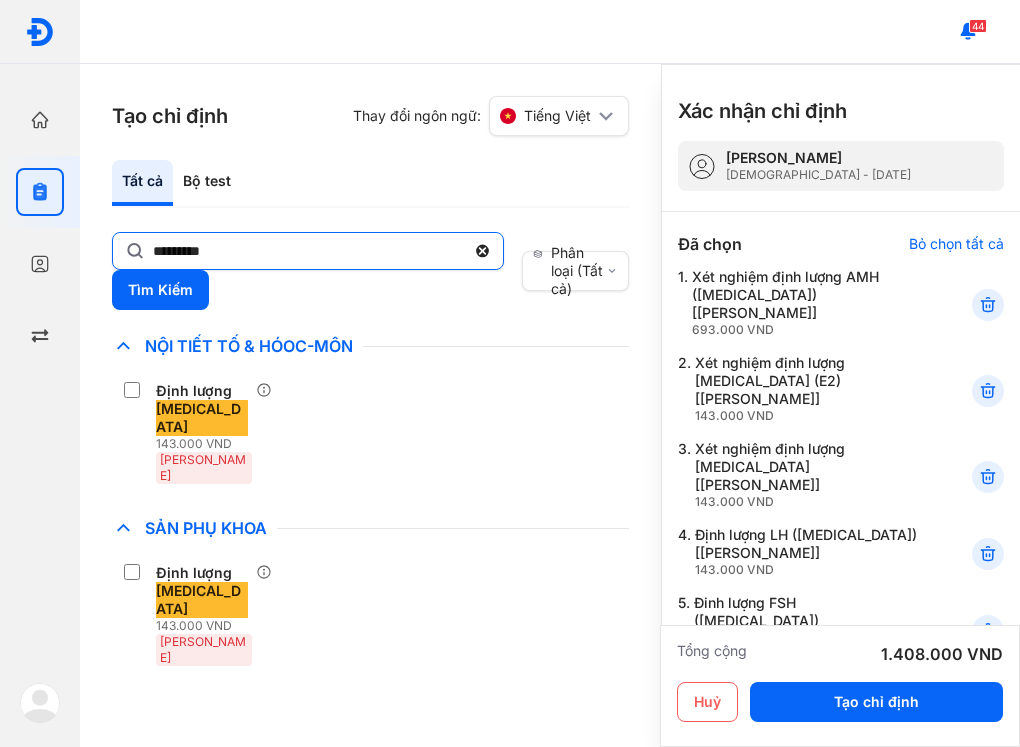 click on "*********" 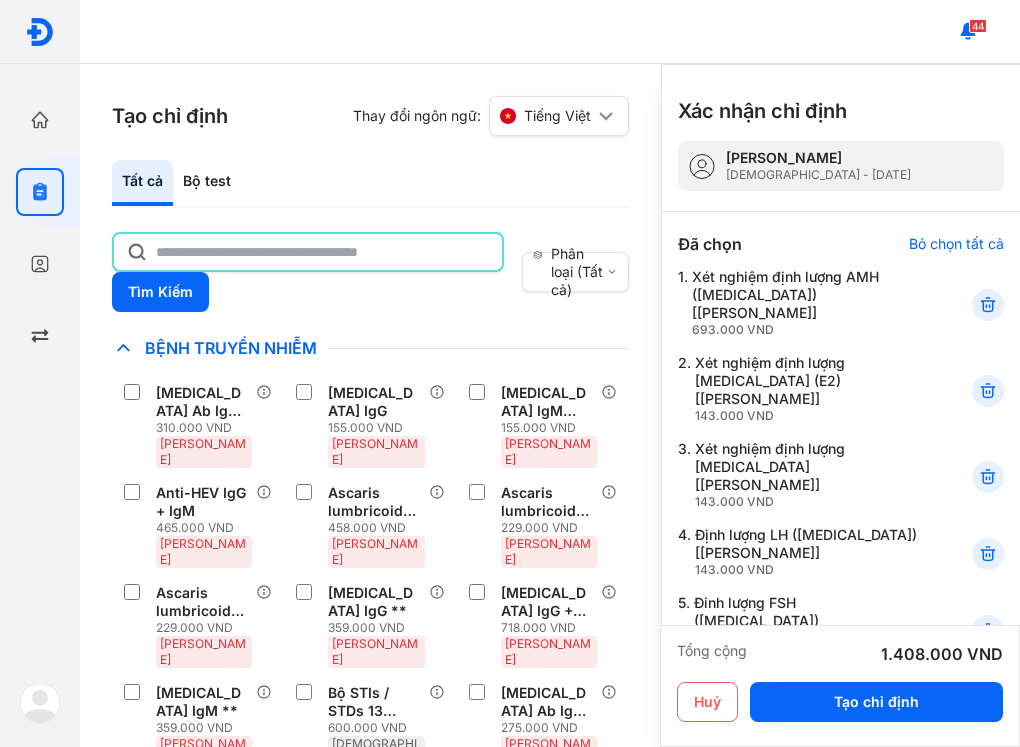 type on "*" 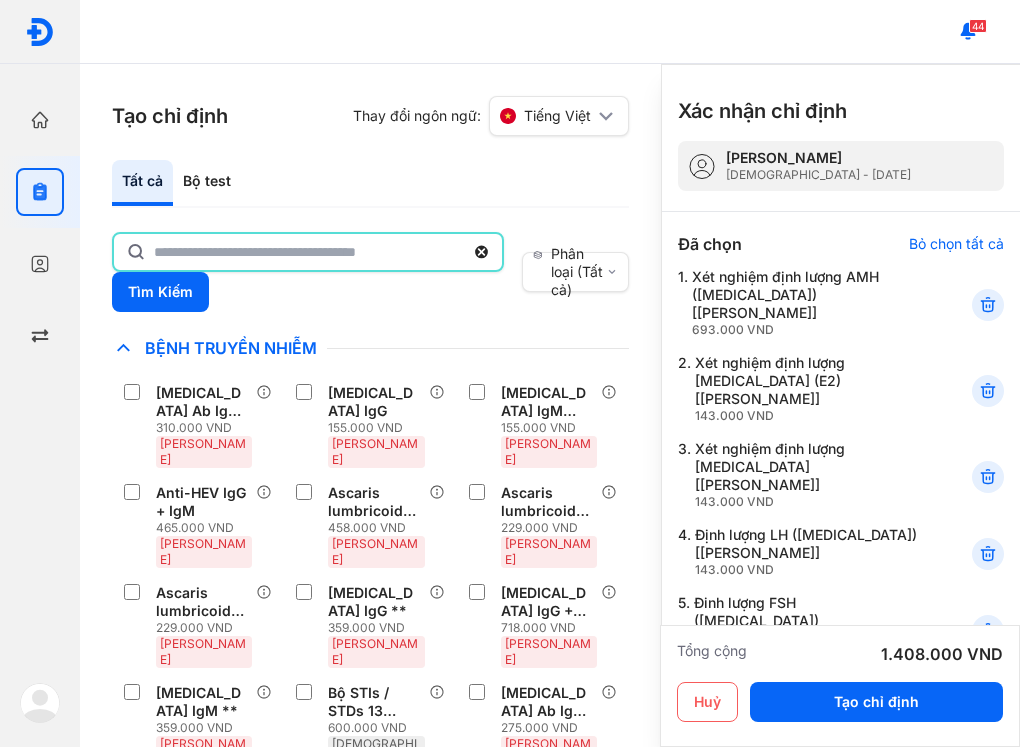 type on "*" 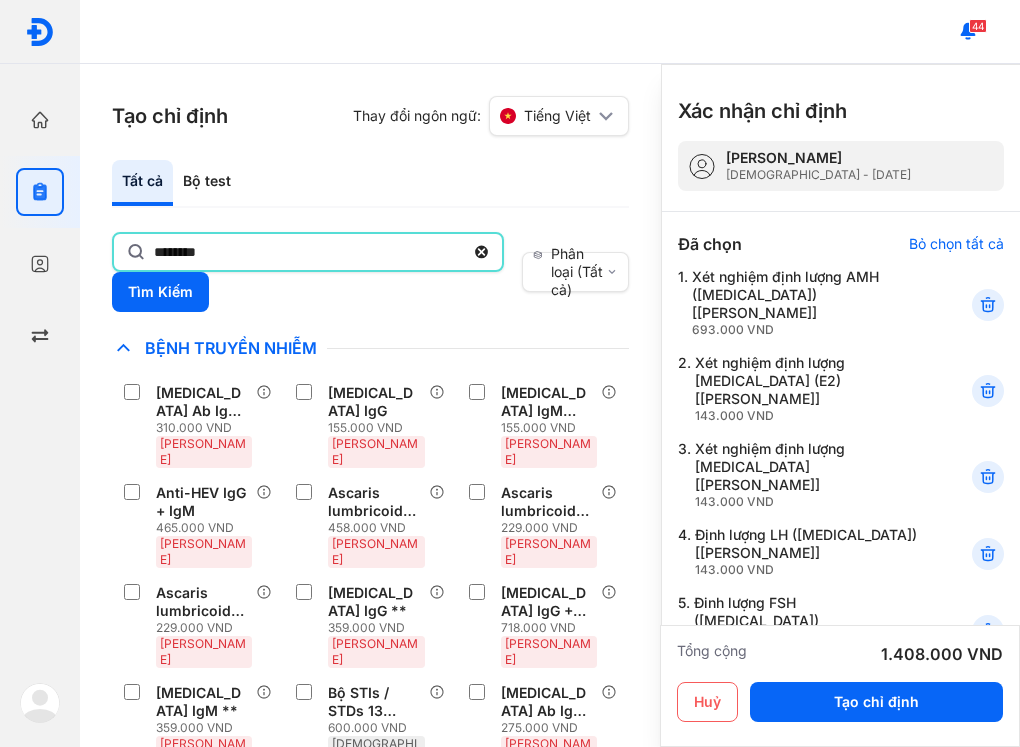 type on "********" 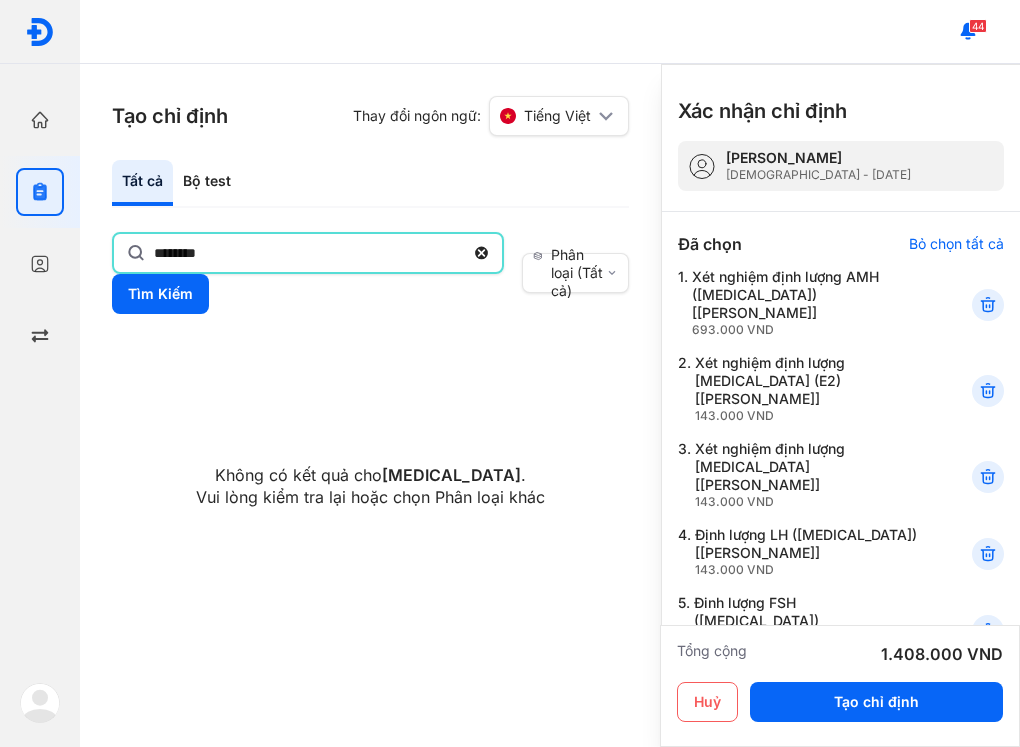 click 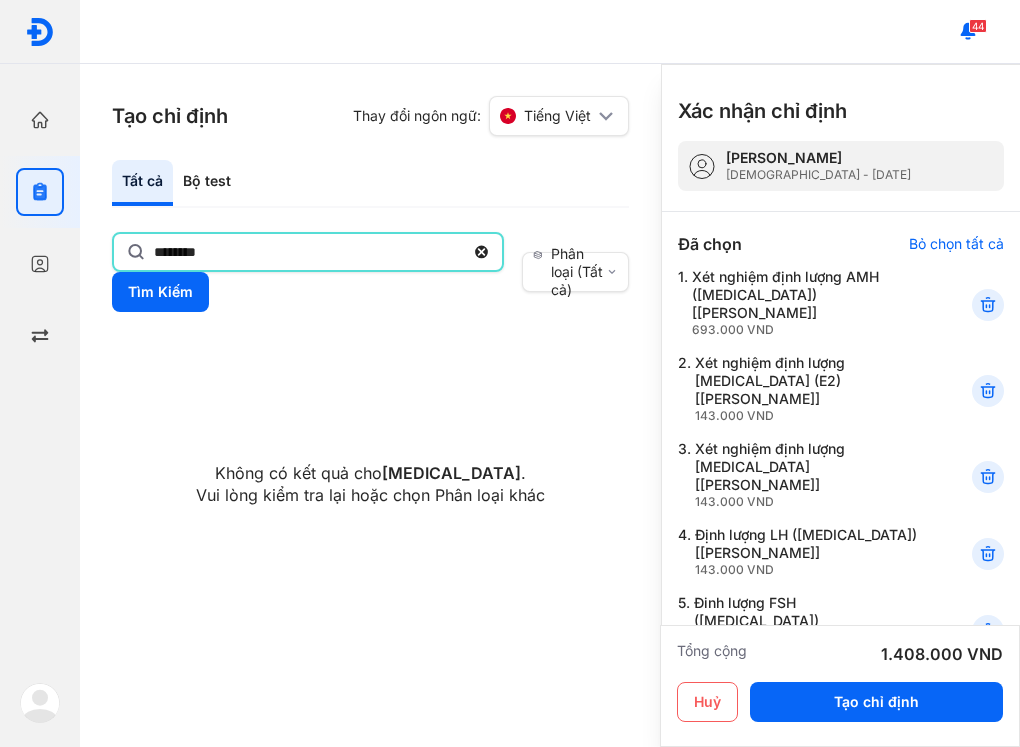 click on "********" 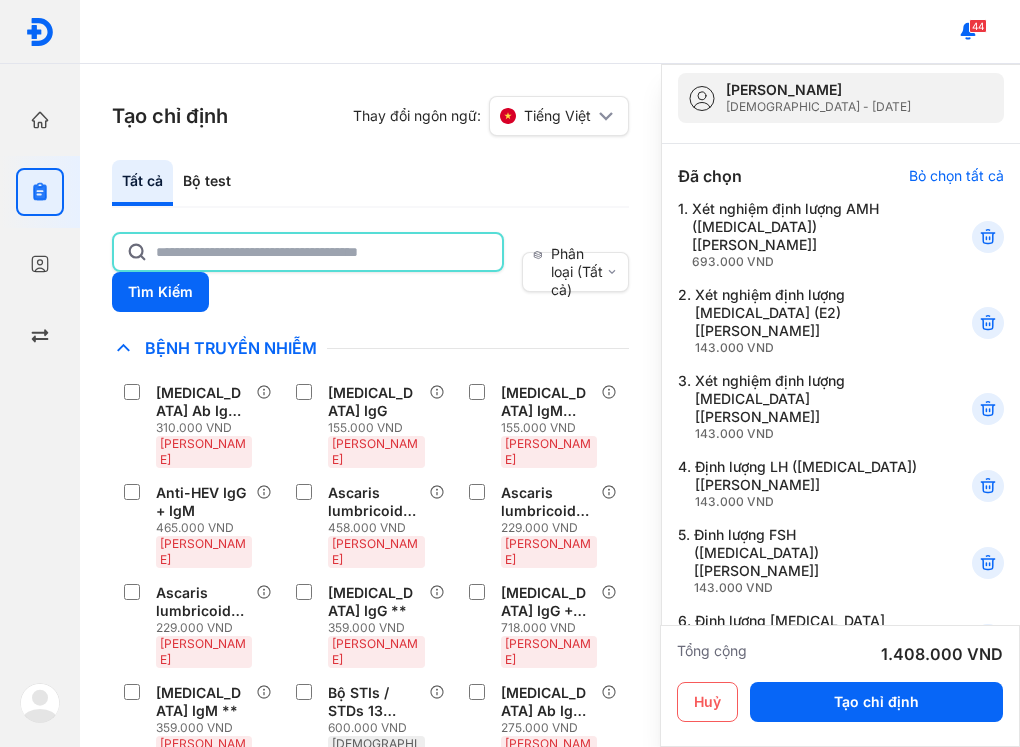 scroll, scrollTop: 100, scrollLeft: 0, axis: vertical 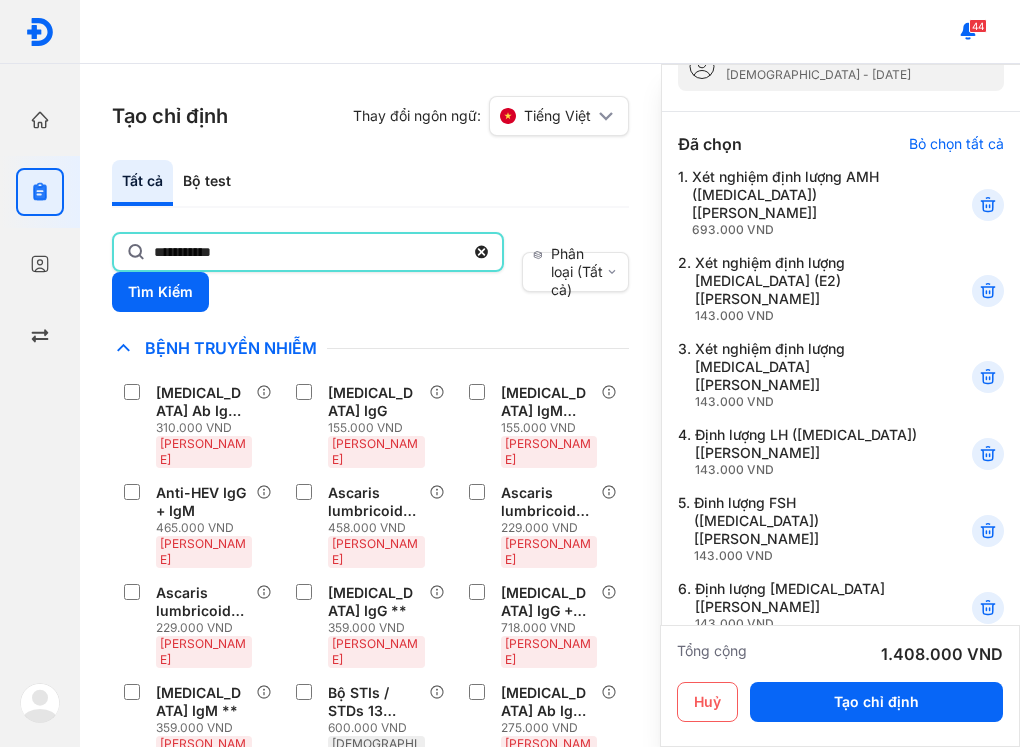 type on "**********" 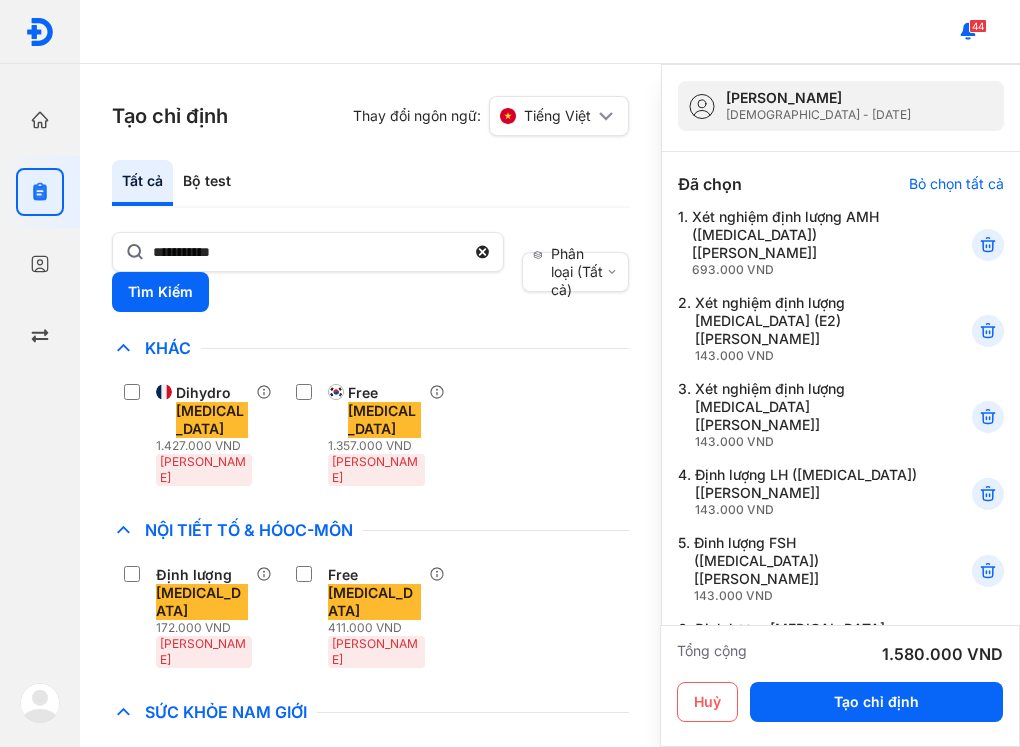scroll, scrollTop: 0, scrollLeft: 0, axis: both 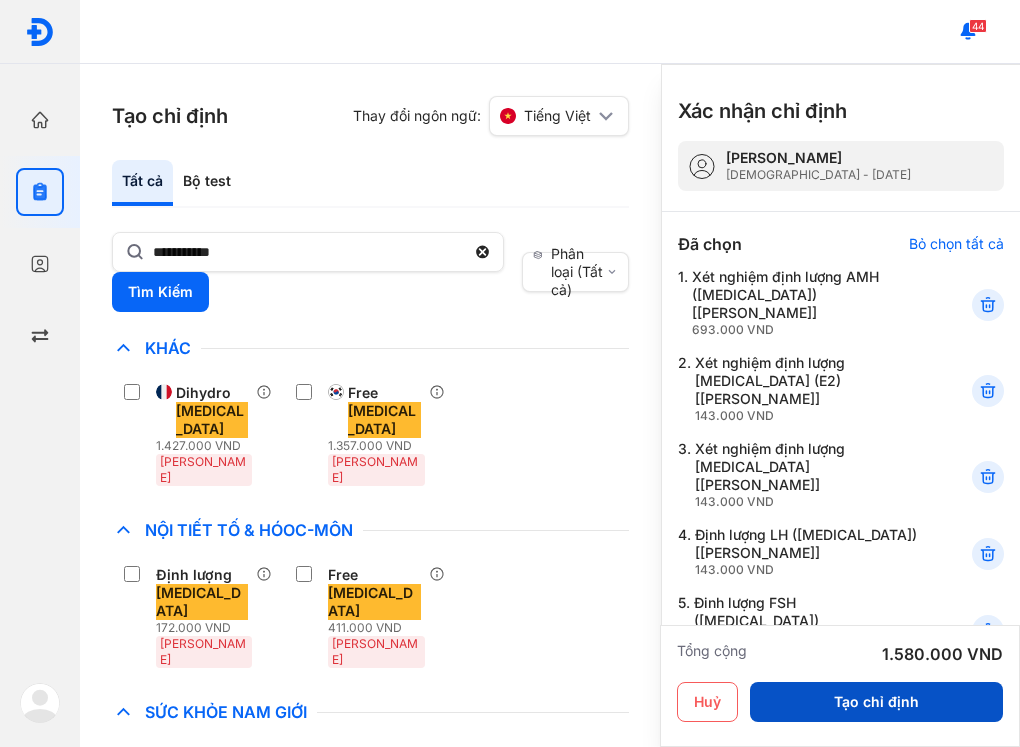 click on "Tạo chỉ định" at bounding box center [876, 702] 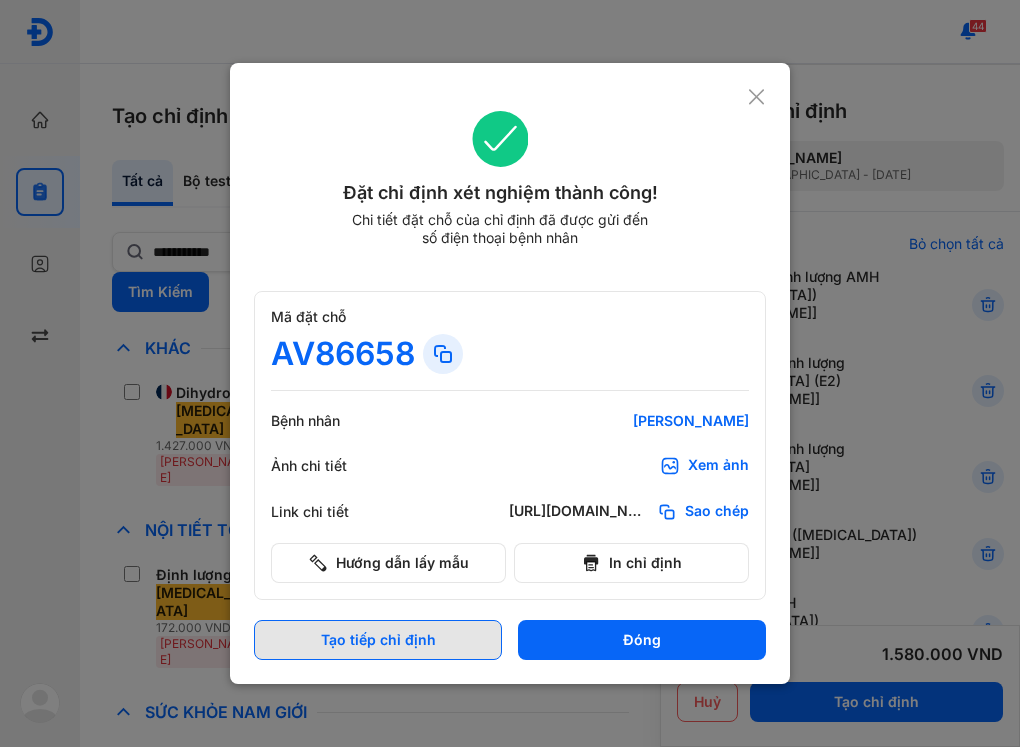 click on "Tạo tiếp chỉ định" at bounding box center [378, 640] 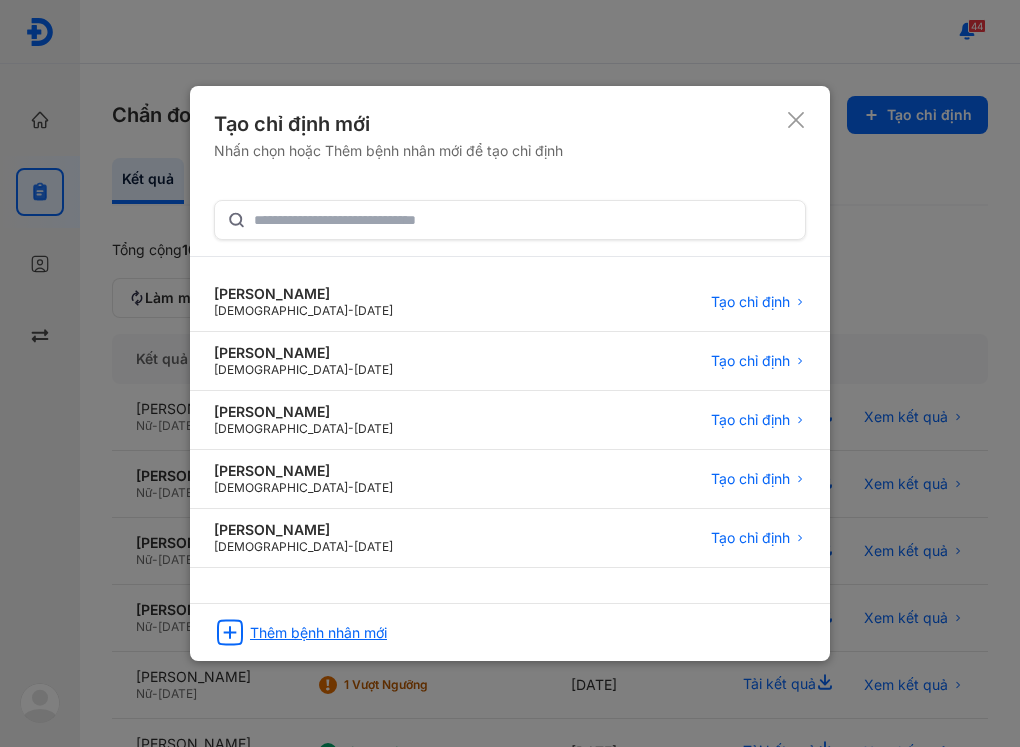click on "Thêm bệnh nhân mới" 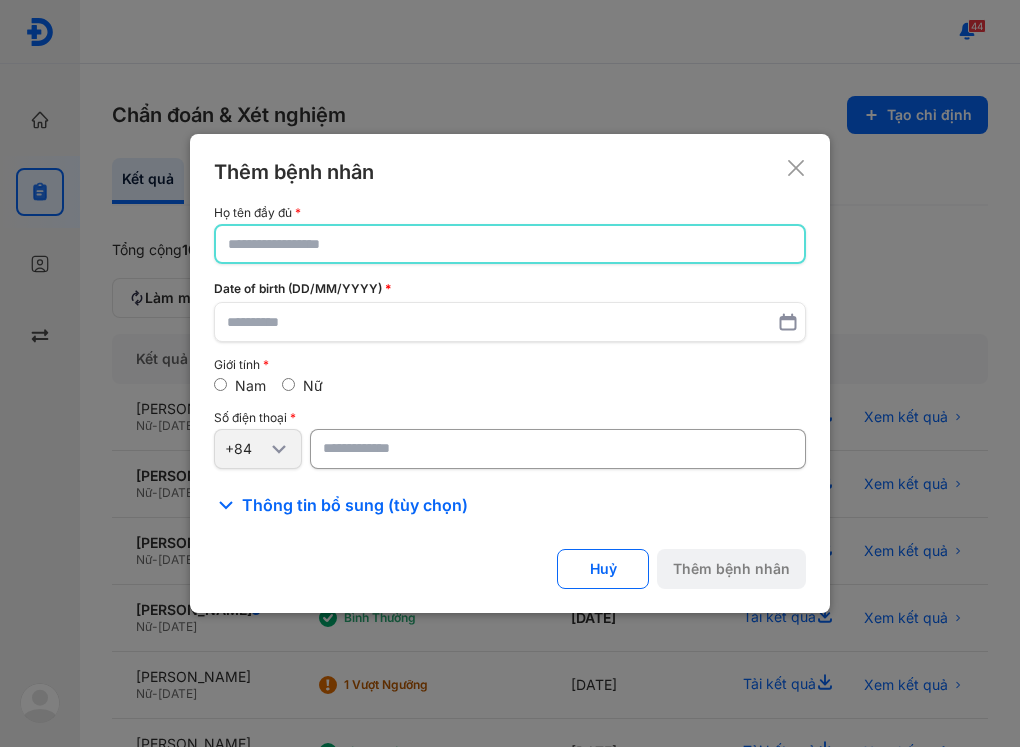 click 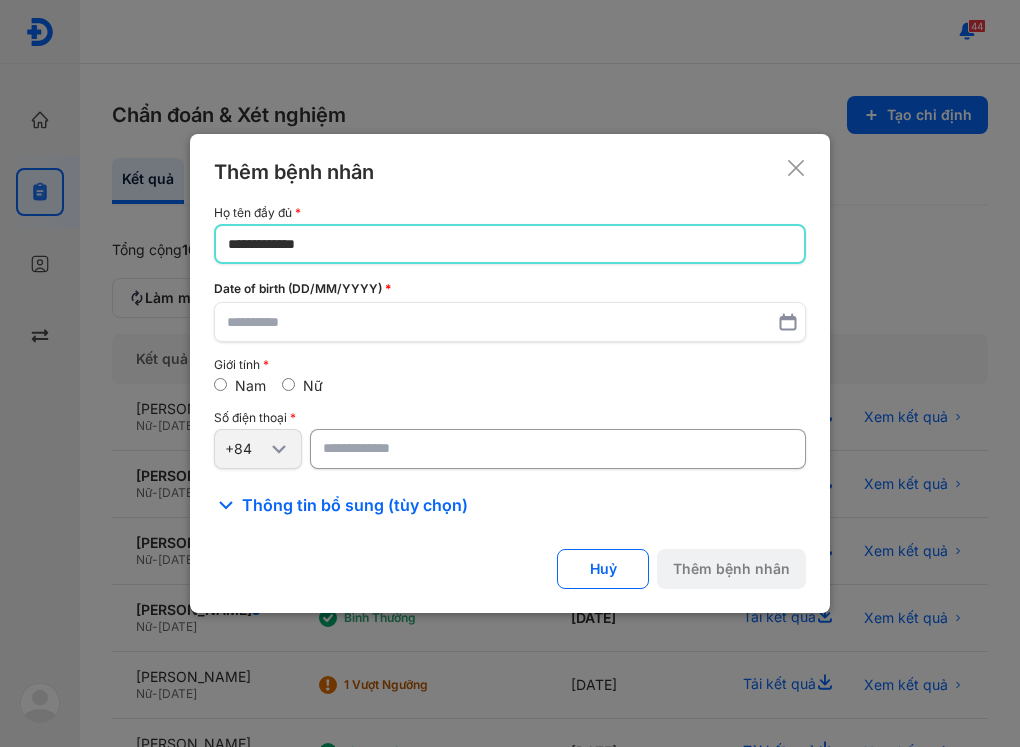 type on "**********" 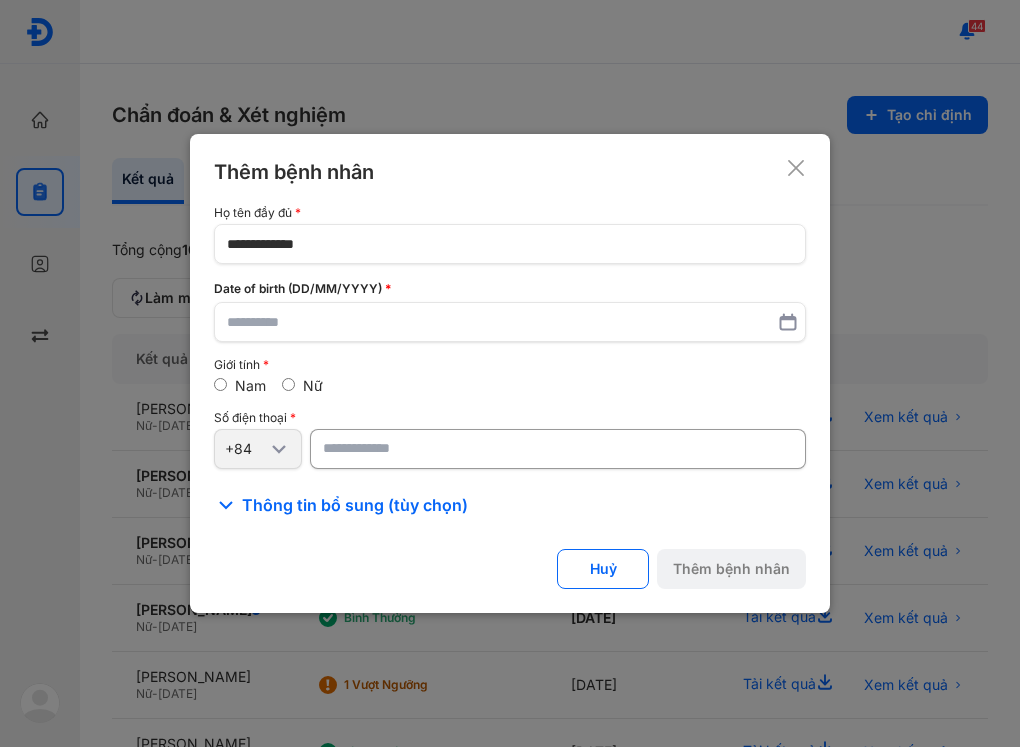 click 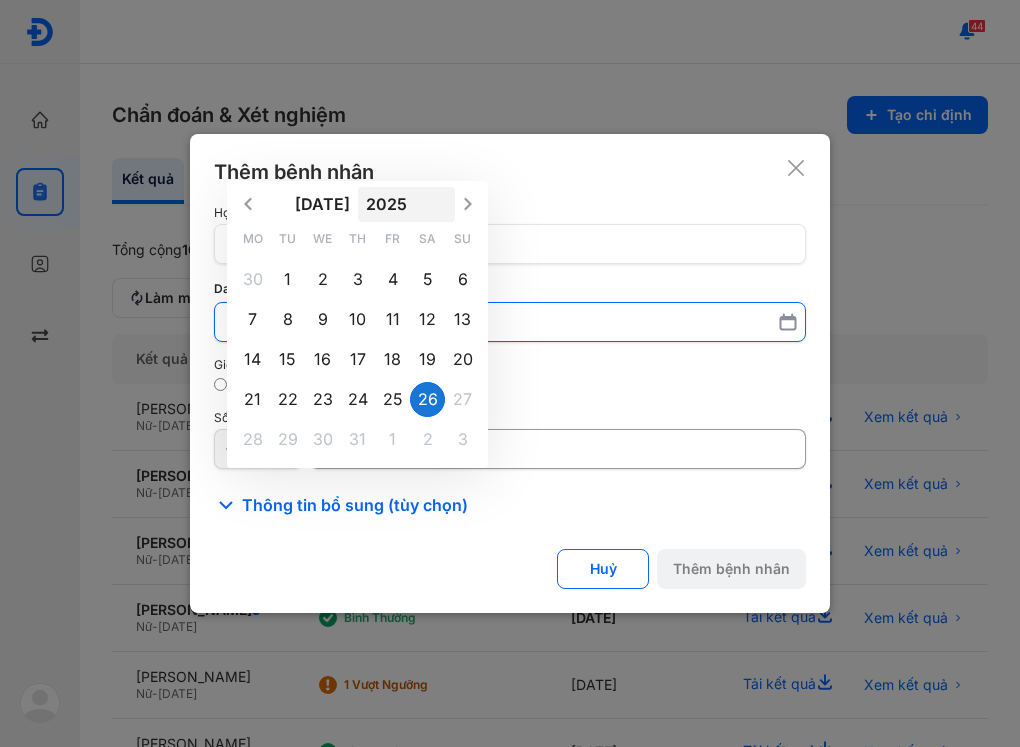 click on "2025" 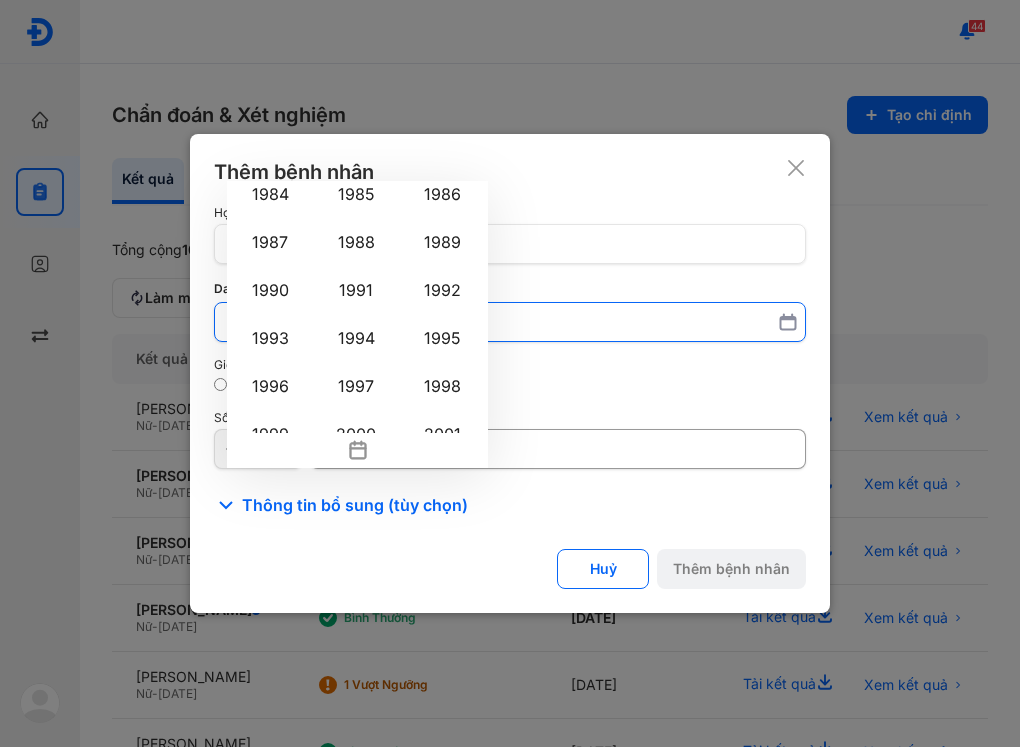 scroll, scrollTop: 1255, scrollLeft: 0, axis: vertical 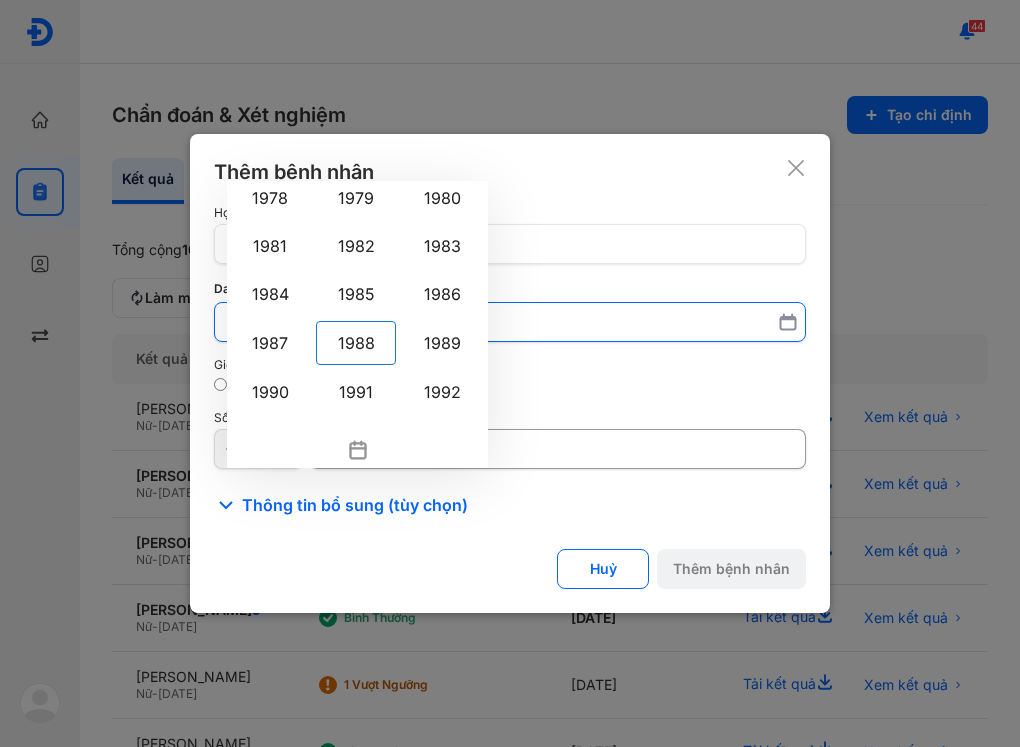 click on "1988" at bounding box center [356, 343] 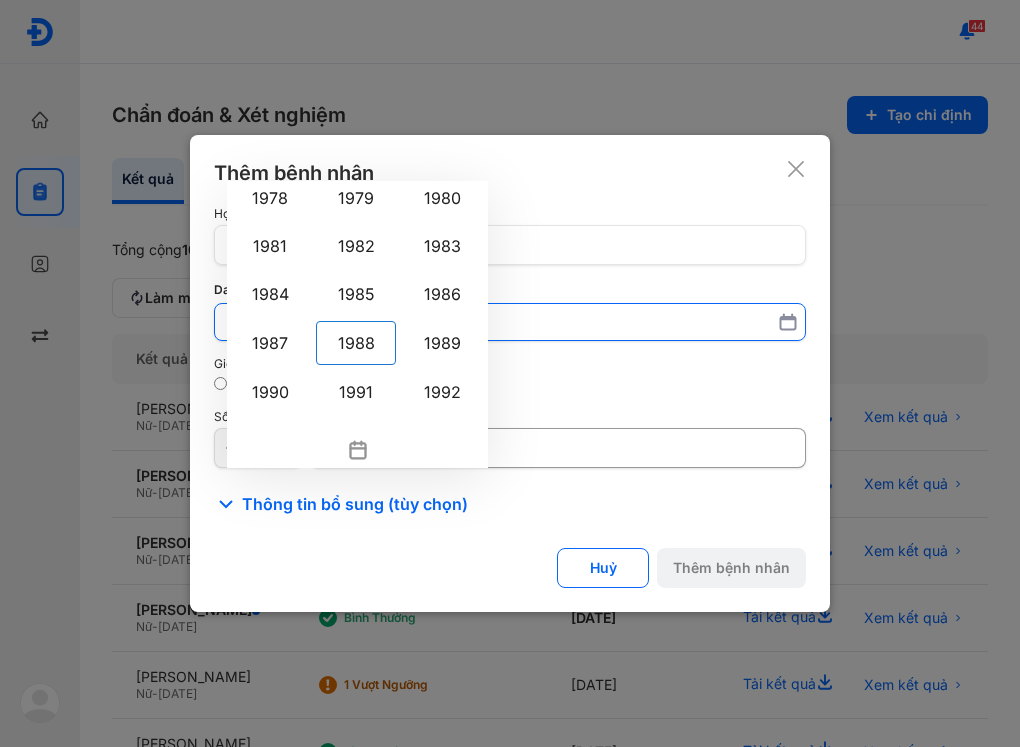click on "[DATE] 1900 1901 1902 1903 1904 1905 1906 1907 1908 1909 1910 1911 1912 1913 1914 1915 1916 1917 1918 1919 1920 1921 1922 1923 1924 1925 1926 1927 1928 1929 1930 1931 1932 1933 1934 1935 1936 1937 1938 1939 1940 1941 1942 1943 1944 1945 1946 1947 1948 1949 1950 1951 1952 1953 1954 1955 1956 1957 1958 1959 1960 1961 1962 1963 1964 1965 1966 1967 1968 1969 1970 1971 1972 1973 1974 1975 1976 1977 1978 1979 1980 1981 1982 1983 1984 1985 1986 1987 1988 1989 1990 1991 1992 1993 1994 1995 1996 1997 1998 1999 2000 2001 2002 2003 2004 2005 2006 2007 2008 2009 2010 2011 2012 2013 2014 2015 2016 2017 2018 2019 2020 2021 2022 2023 2024 2025 2026 2027 2028 2029 2030 2031 2032 2033 2034 2035 2036 2037 2038 2039 2040 2041 2042 2043 2044 2045 2046 2047 2048 2049 2050 2051 2052 2053 2054 2055 2056 2057 2058 2059 2060 2061 2062 2063 2064 2065 2066 2067 2068 2069 2070 2071 2072 2073 2074 2075 2076 2077 2078 2079 2080 2081 2082 2083 2084 2085 2086 2087 2088 2089 2090 2091 2092 2093 2094 2095 2096 2097 2098 2099 2100 Mo Tu We 1" at bounding box center (510, 322) 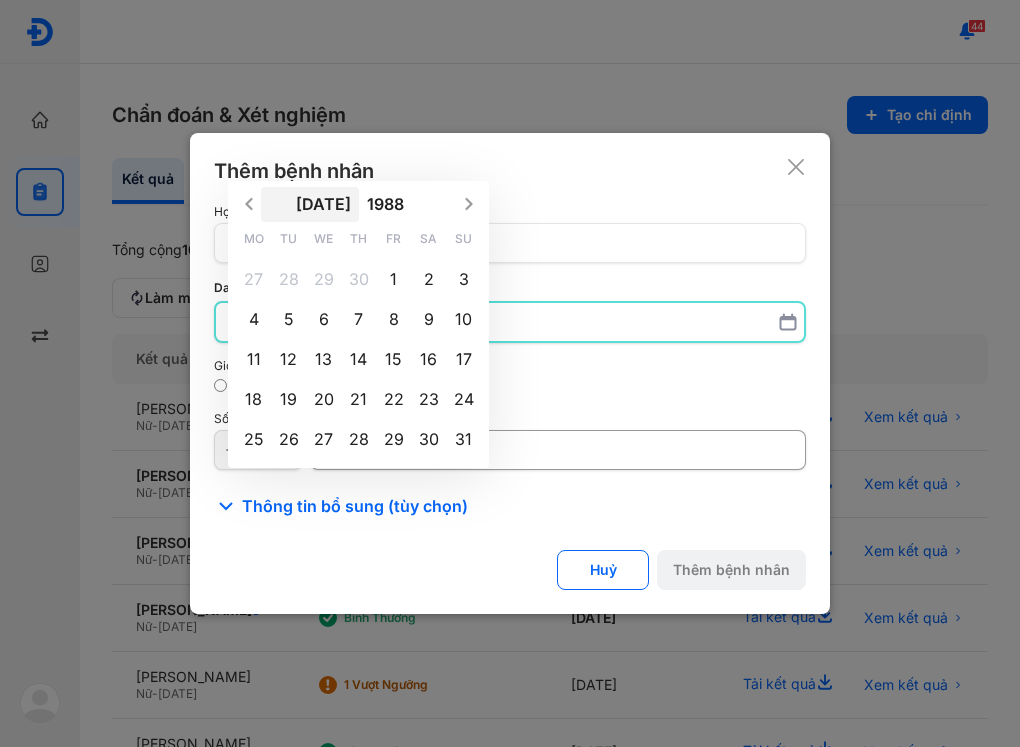 click on "[DATE]" 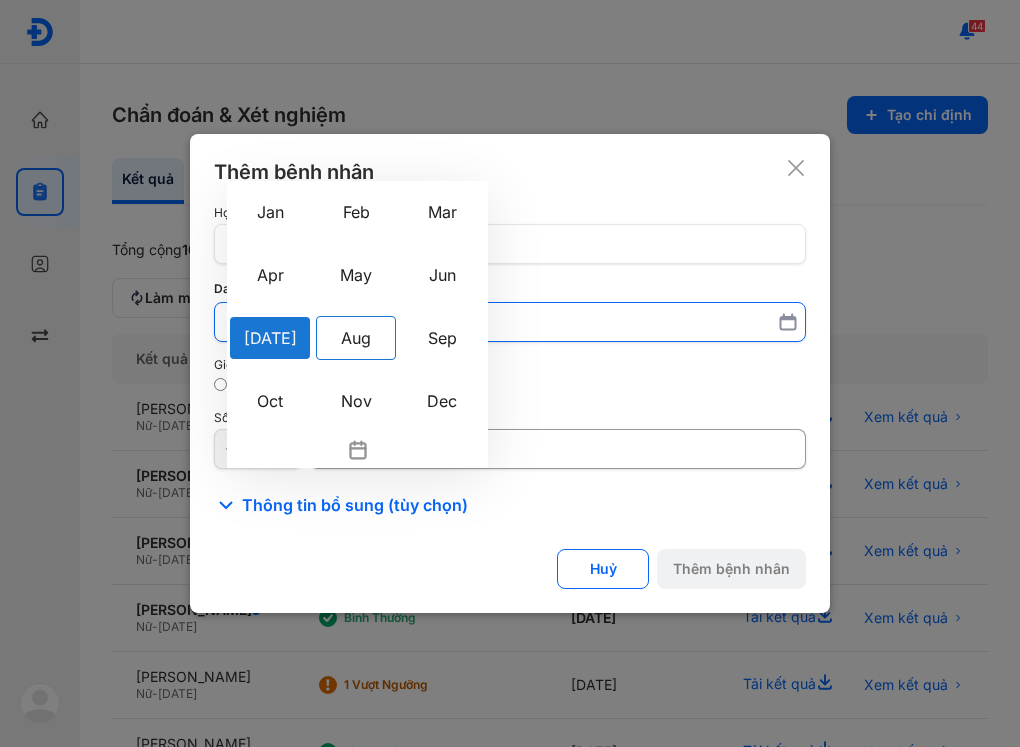 click on "Aug" at bounding box center [356, 338] 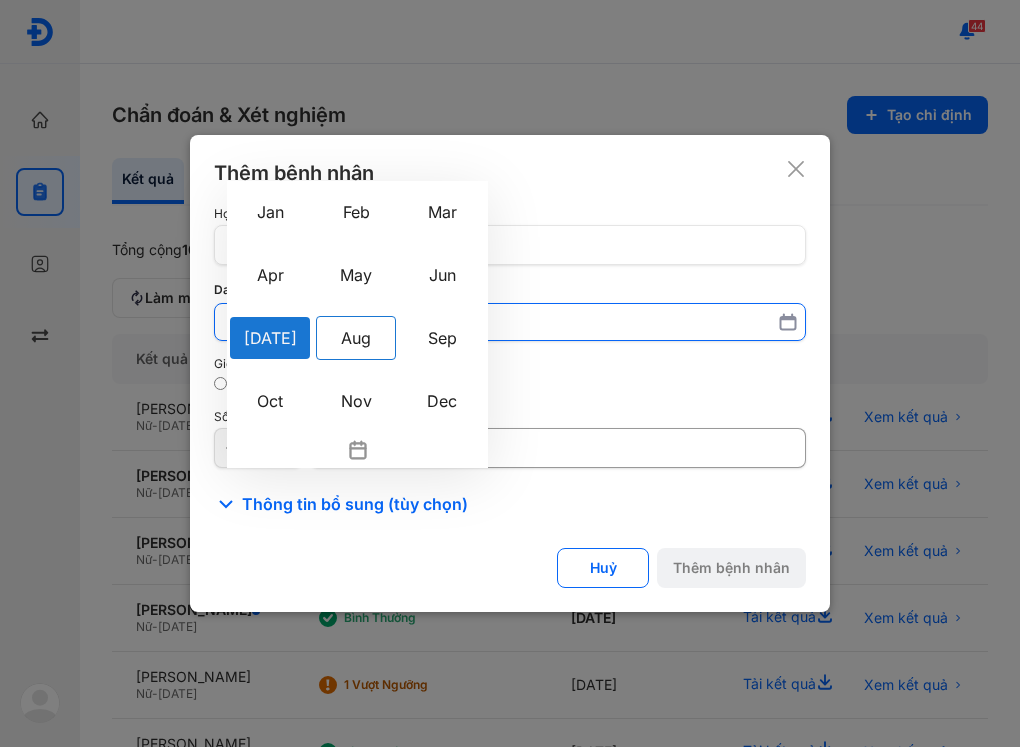 click on "[DATE] Jan Feb Mar Apr May Jun [DATE] Aug Sep Oct Nov [DATE] Mo Tu We Th Fr Sa Su 27 28 29 30 1 2 3 4 5 6 7 8 9 10 11 12 13 14 15 16 17 18 19 20 21 22 23 24 25 26 27 28 29 30 31" at bounding box center (510, 322) 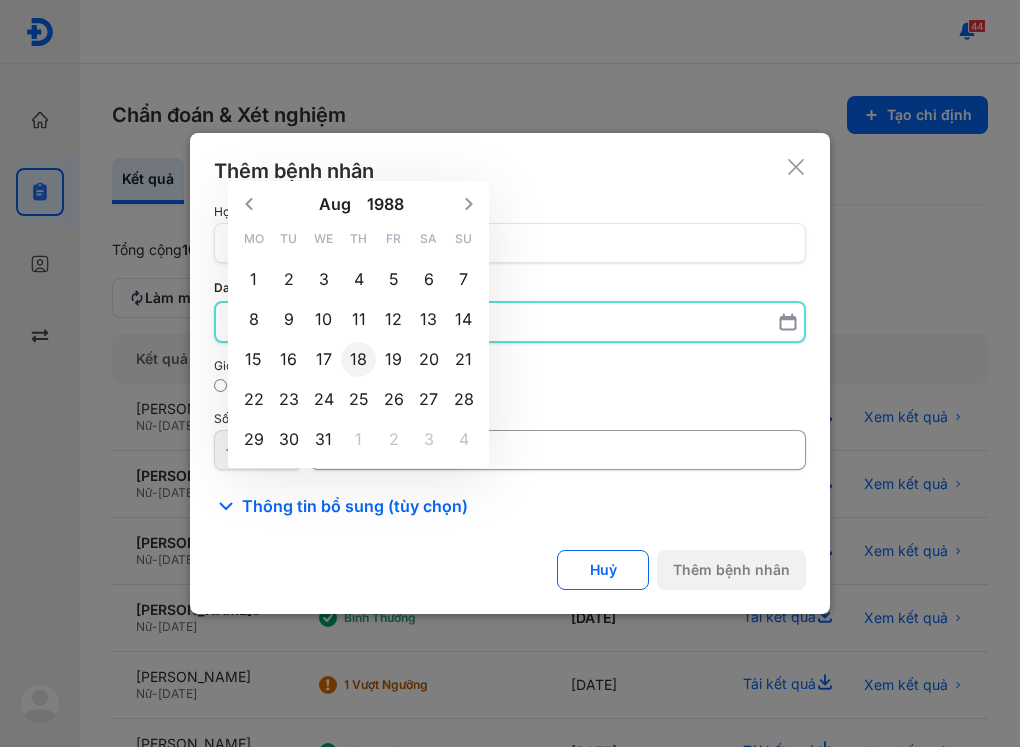 click on "18" at bounding box center [358, 359] 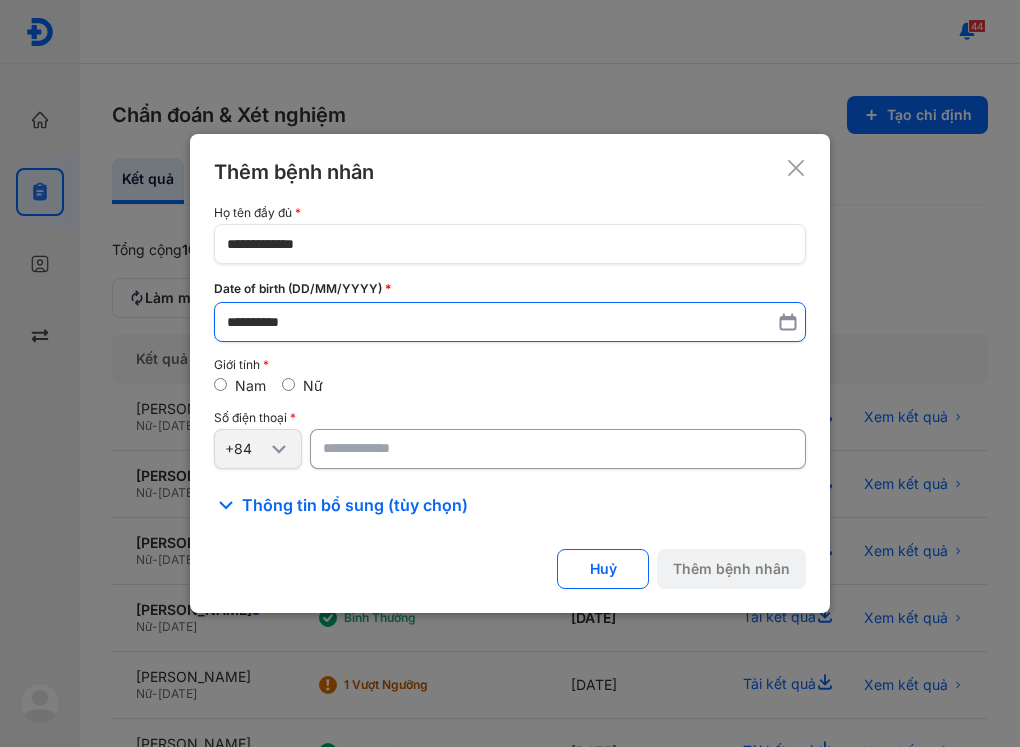 click on "Nữ" at bounding box center [313, 385] 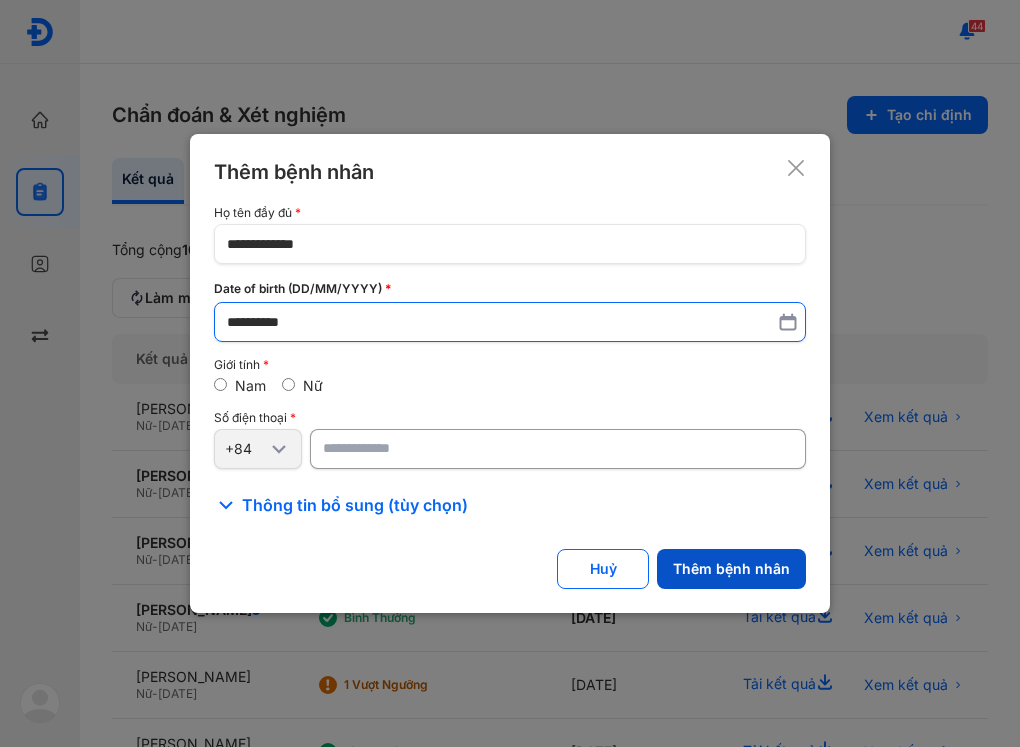 type on "**********" 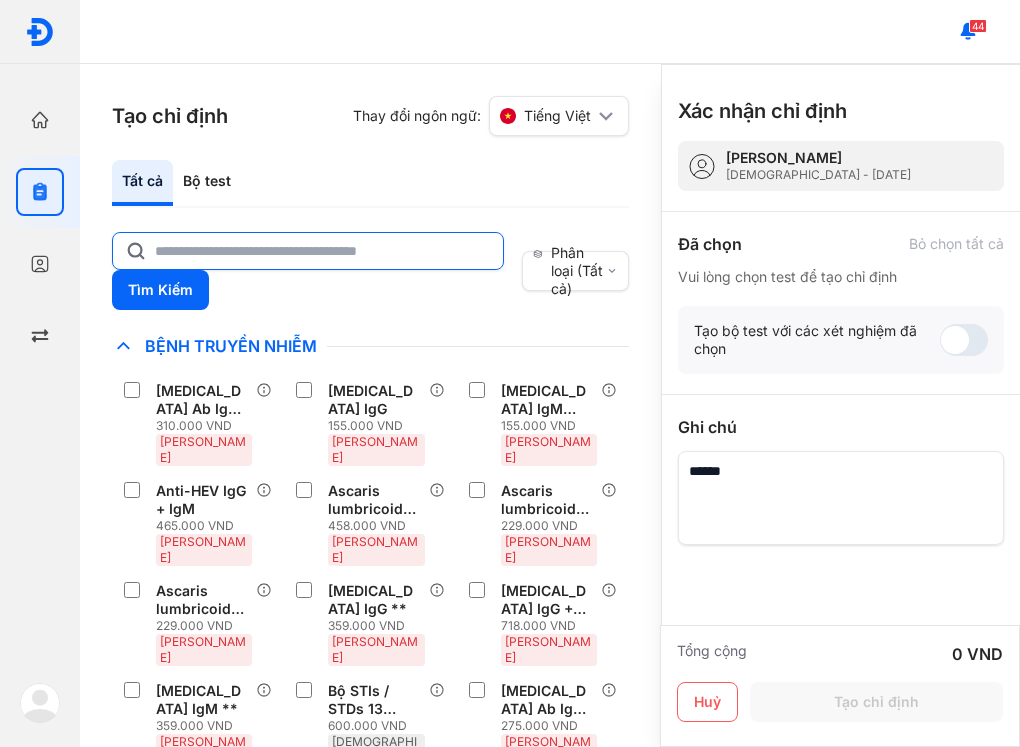 click 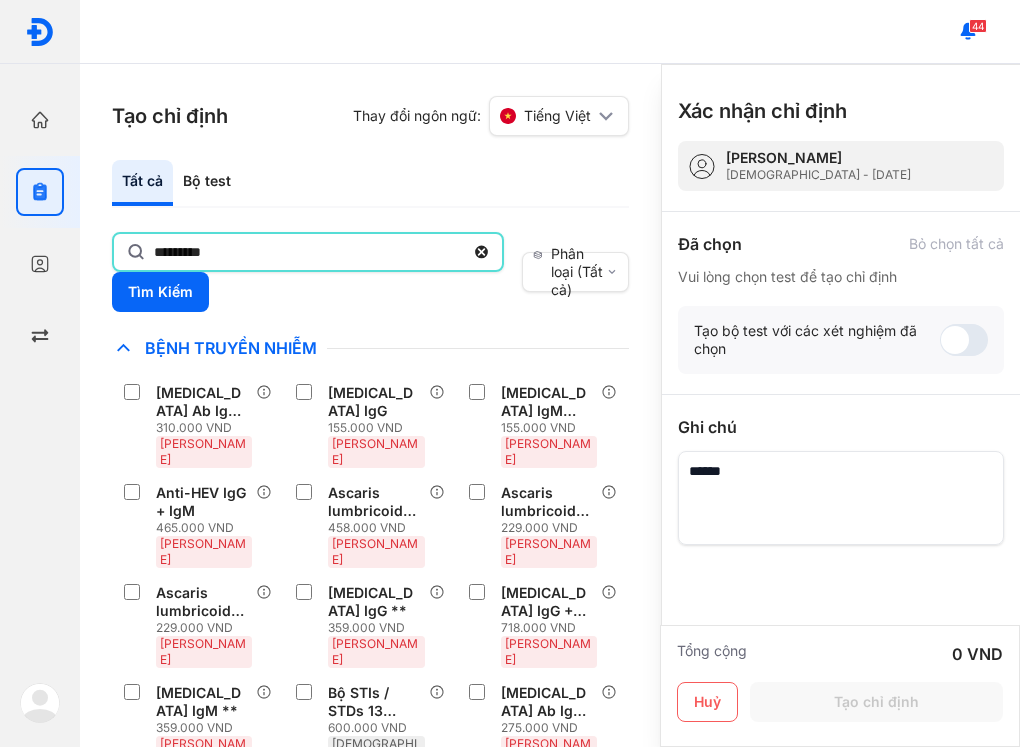 type on "*********" 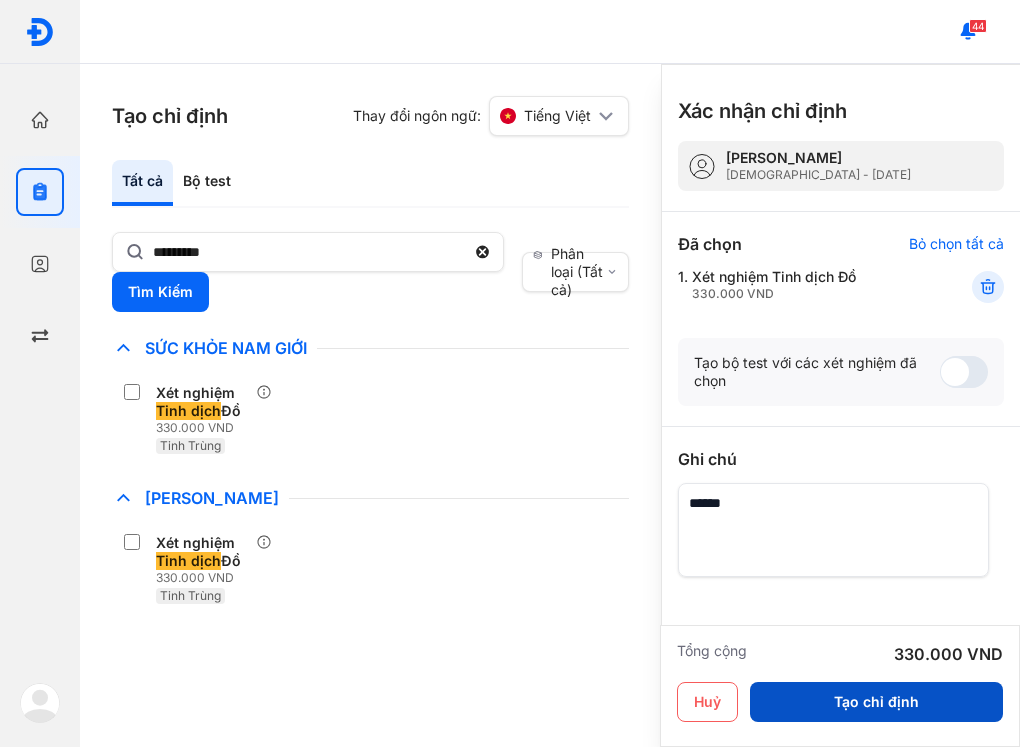 click on "Tạo chỉ định" at bounding box center (876, 702) 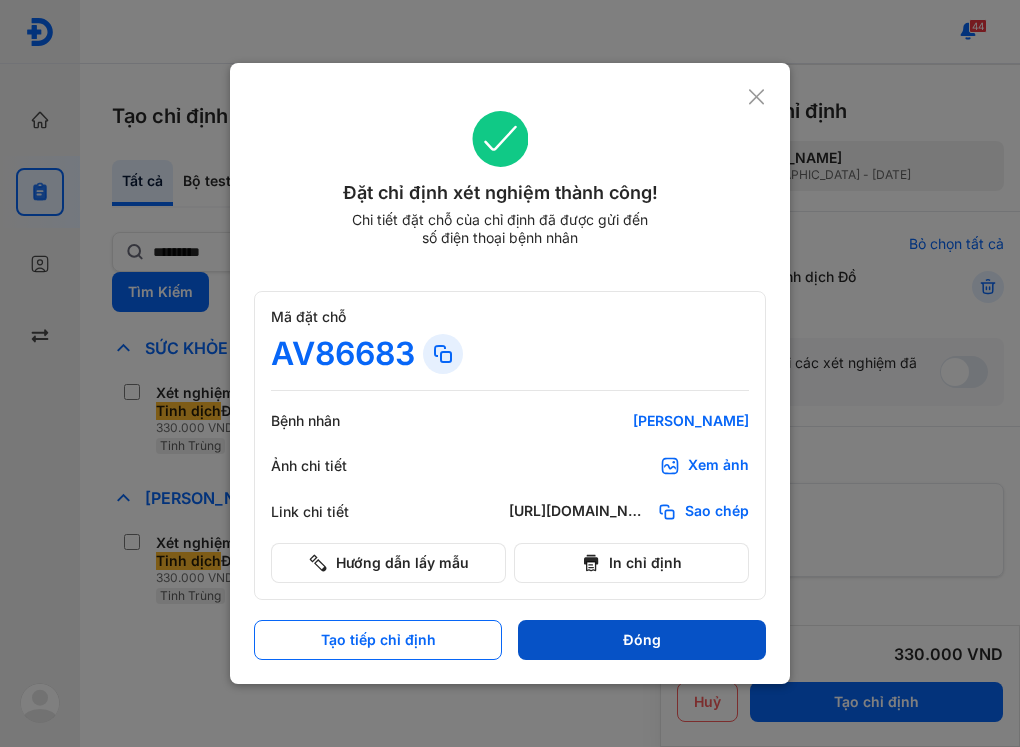 click on "Đóng" at bounding box center (642, 640) 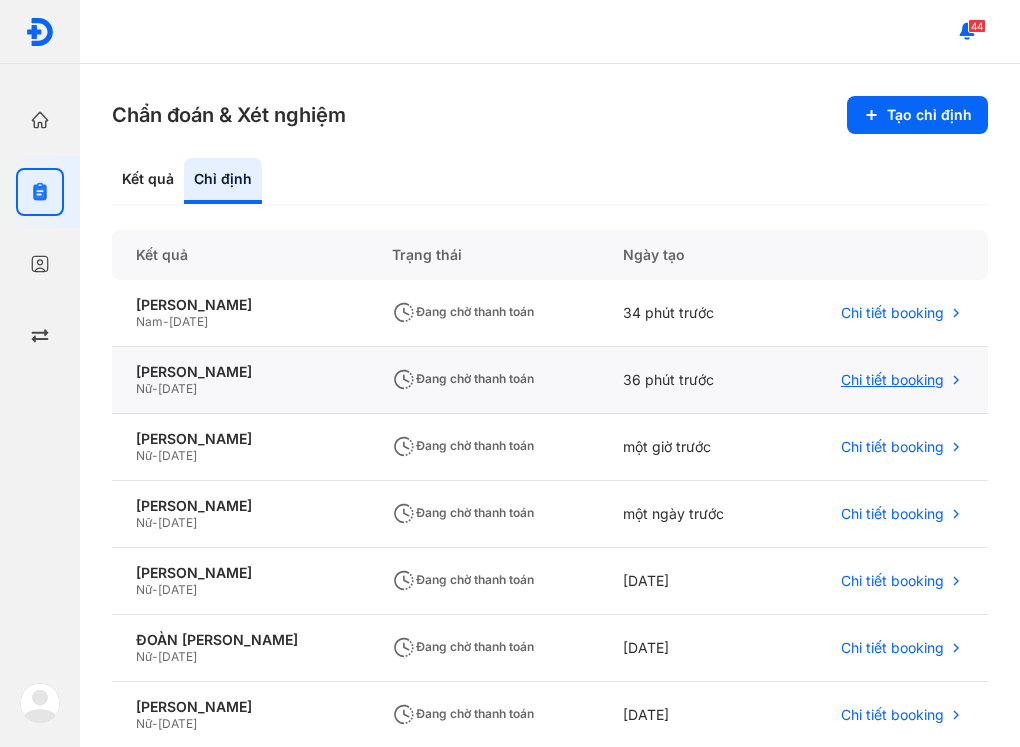 click on "Chi tiết booking" at bounding box center [892, 380] 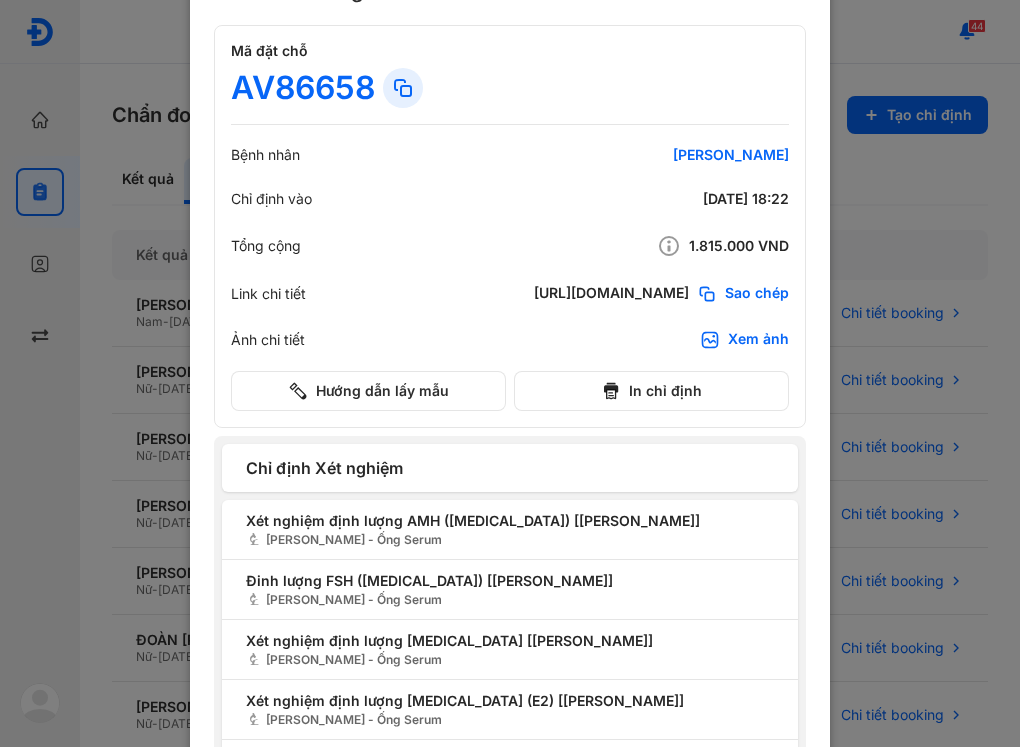 scroll, scrollTop: 0, scrollLeft: 0, axis: both 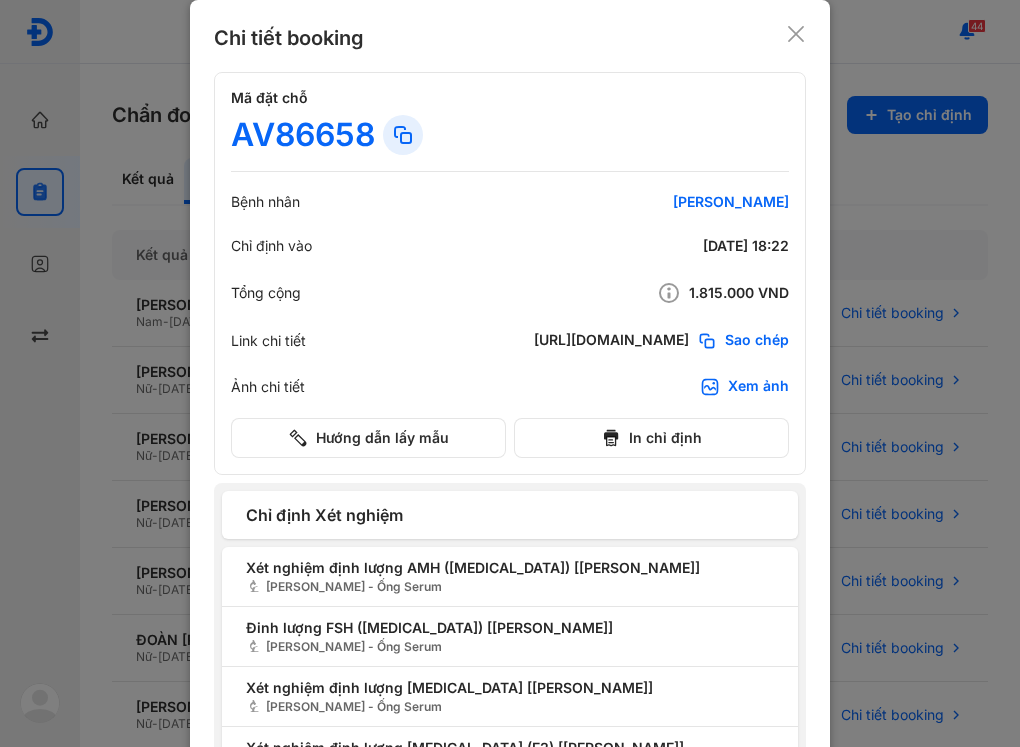 click 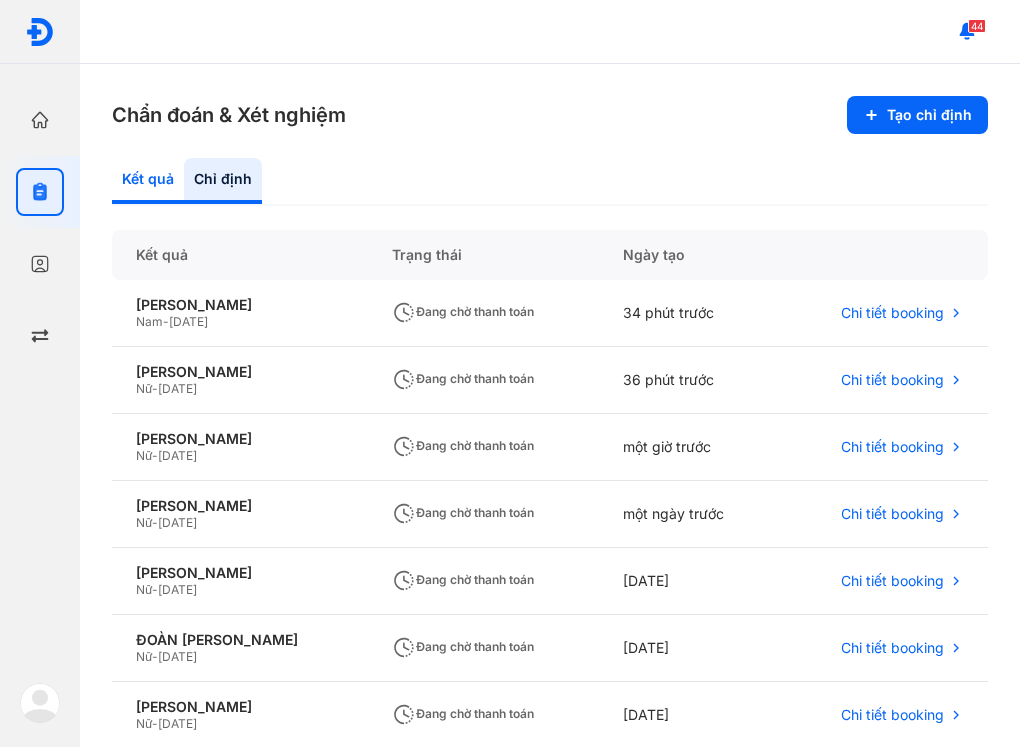 click on "Kết quả" 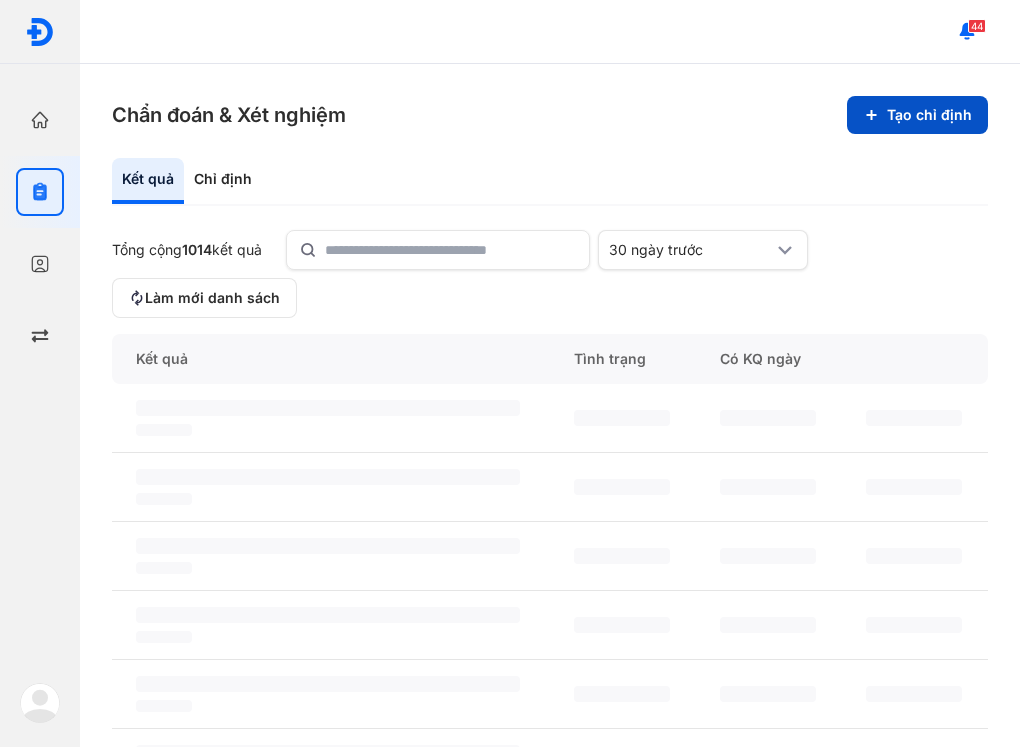 click on "Tạo chỉ định" at bounding box center (917, 115) 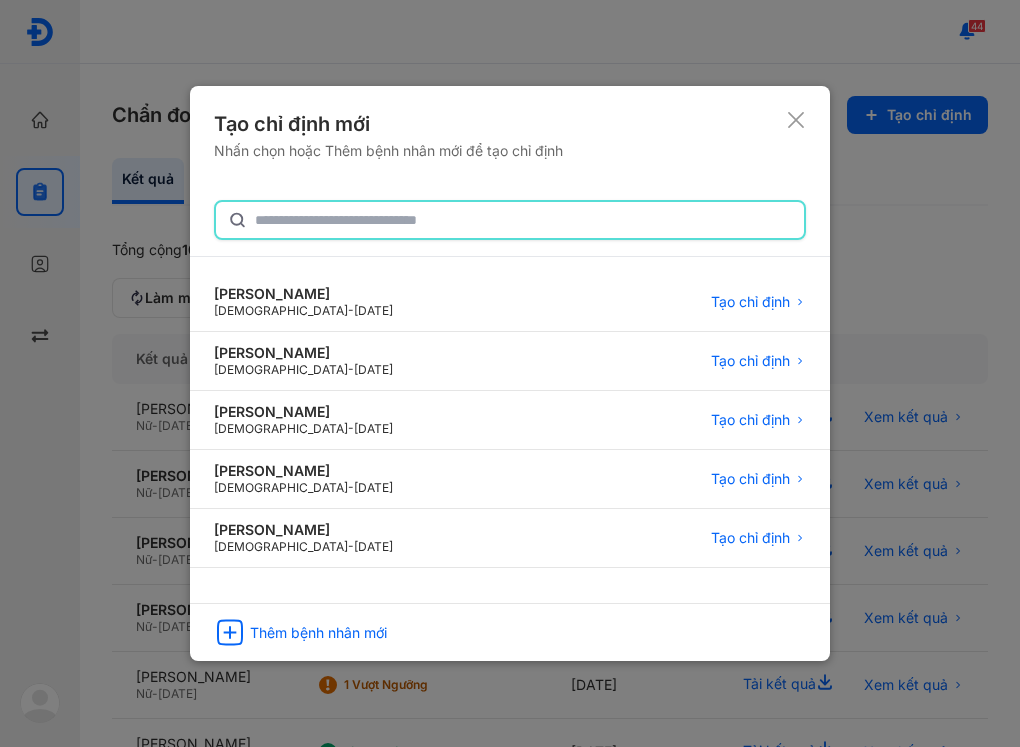click 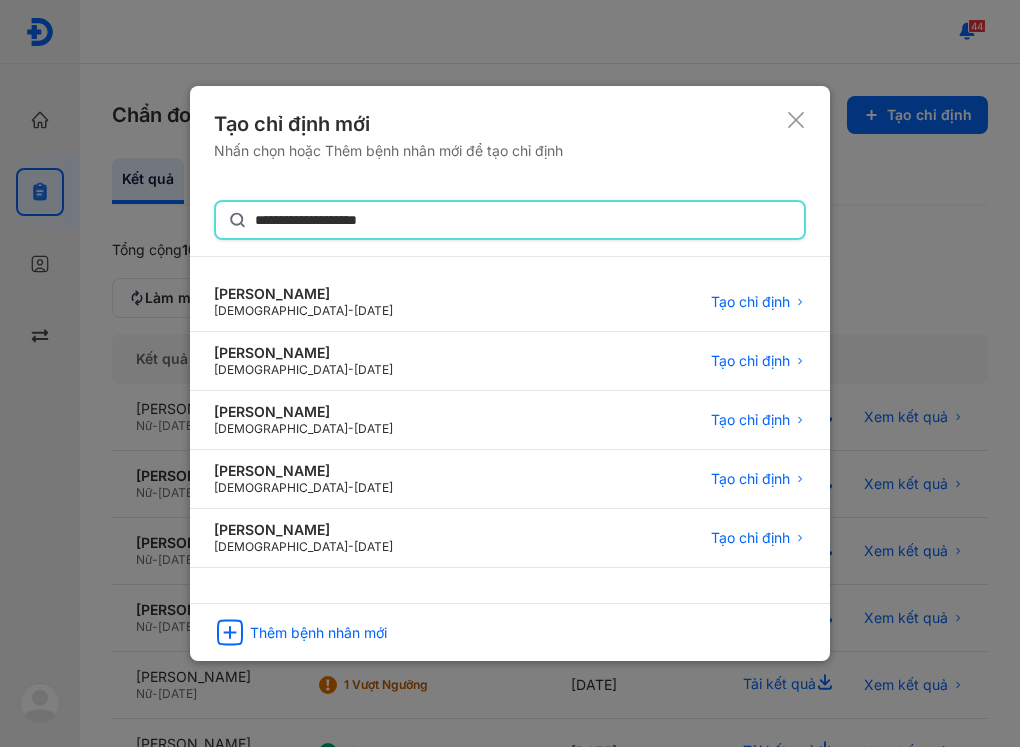 type on "**********" 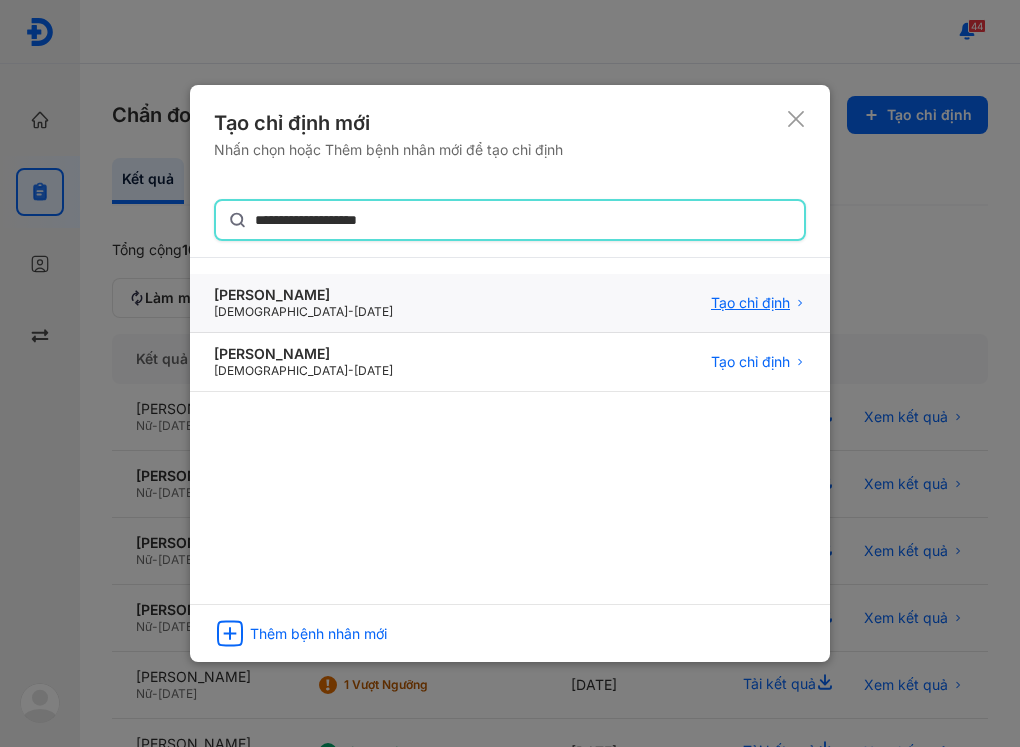 click on "Tạo chỉ định" at bounding box center (750, 303) 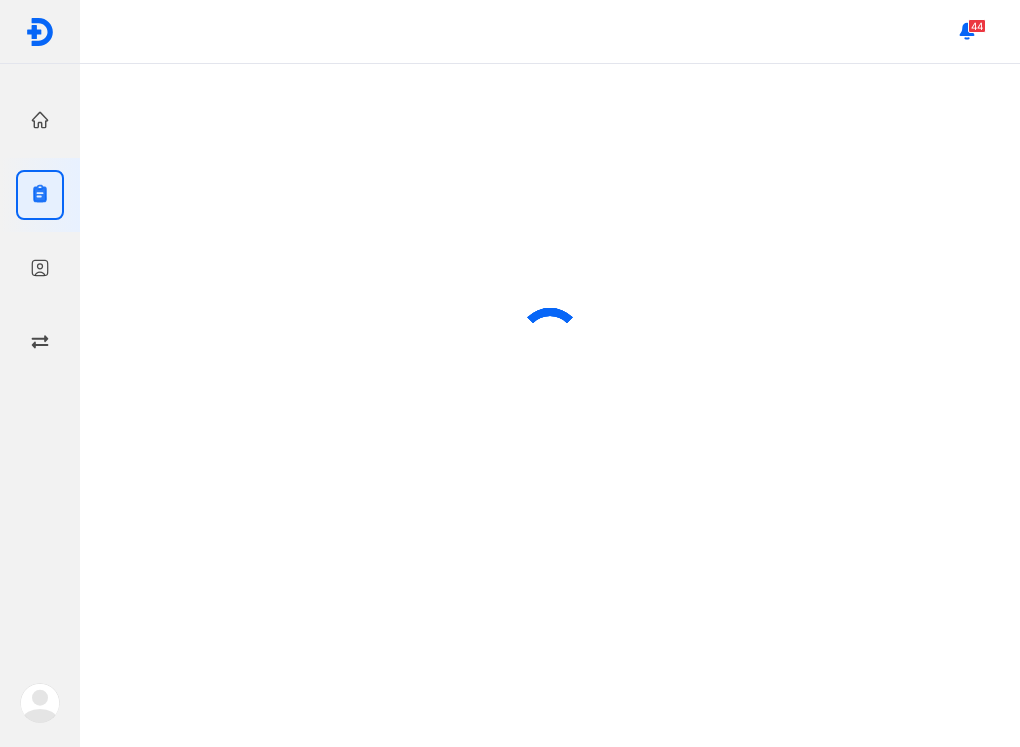 scroll, scrollTop: 0, scrollLeft: 0, axis: both 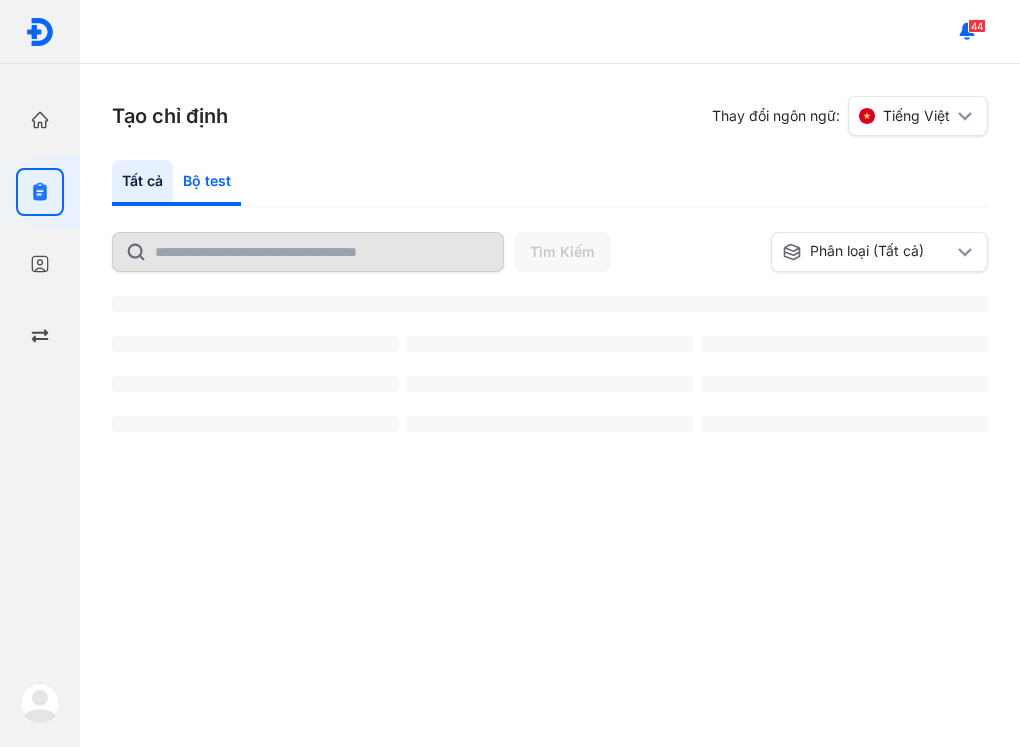 click on "Bộ test" 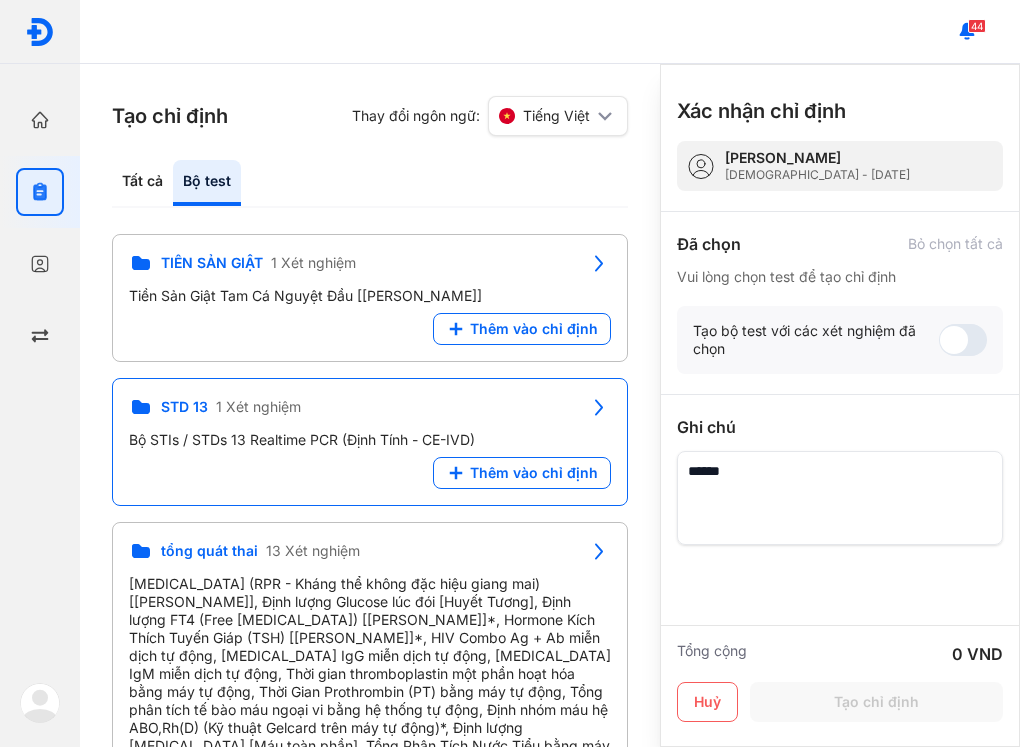 scroll, scrollTop: 700, scrollLeft: 0, axis: vertical 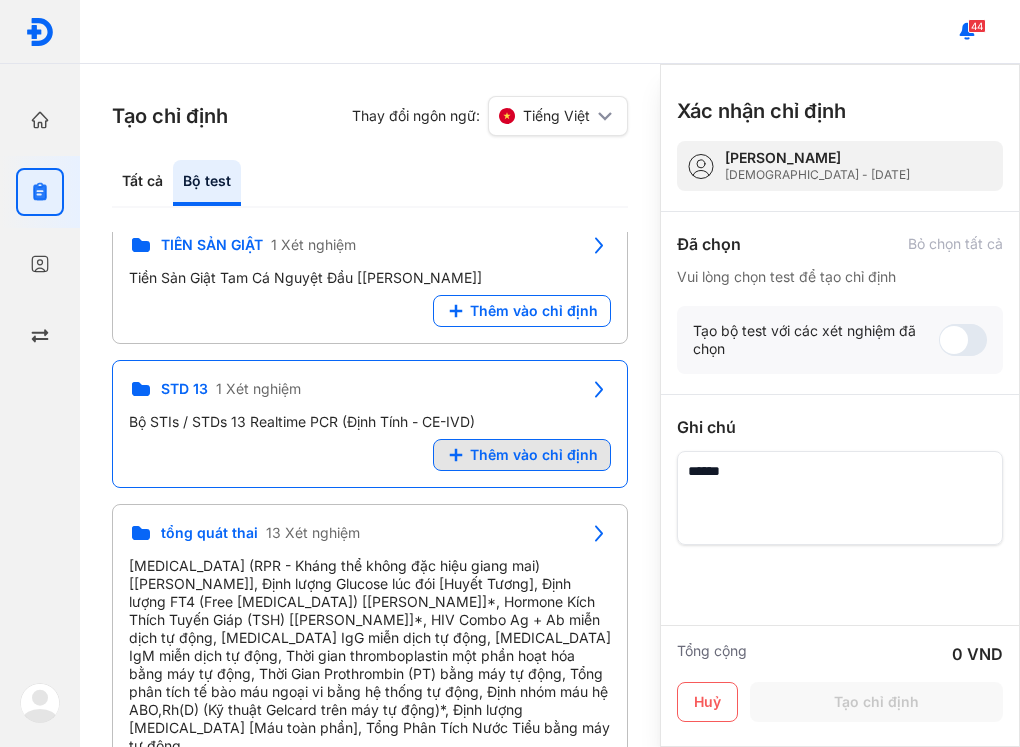 click on "Thêm vào chỉ định" 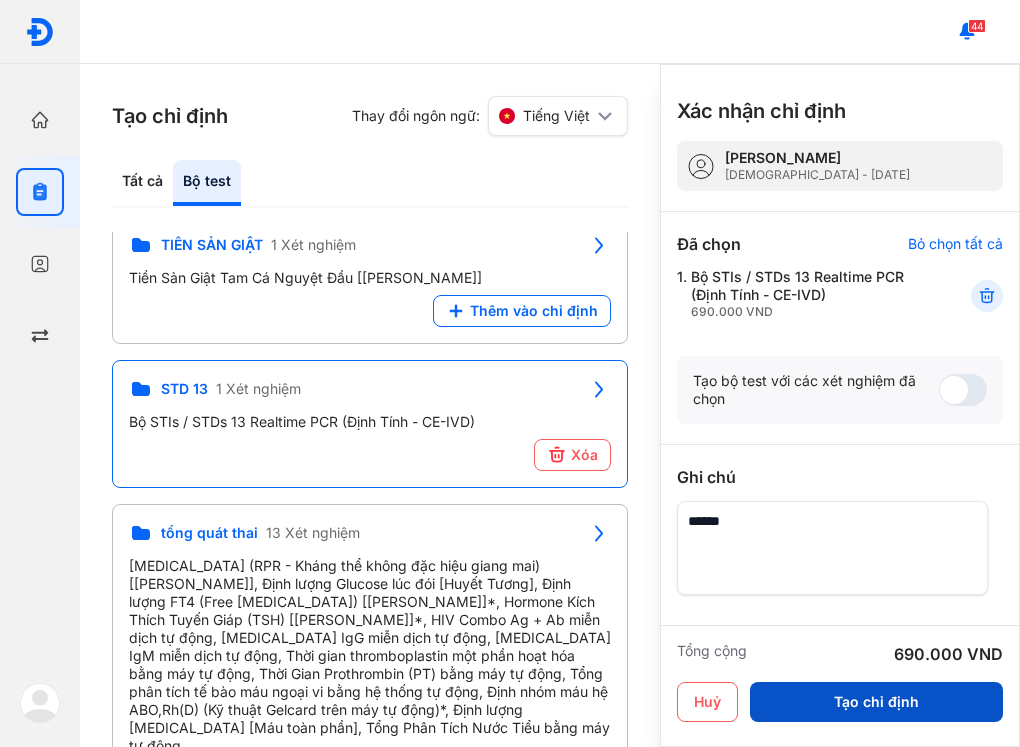 click on "Tạo chỉ định" at bounding box center [876, 702] 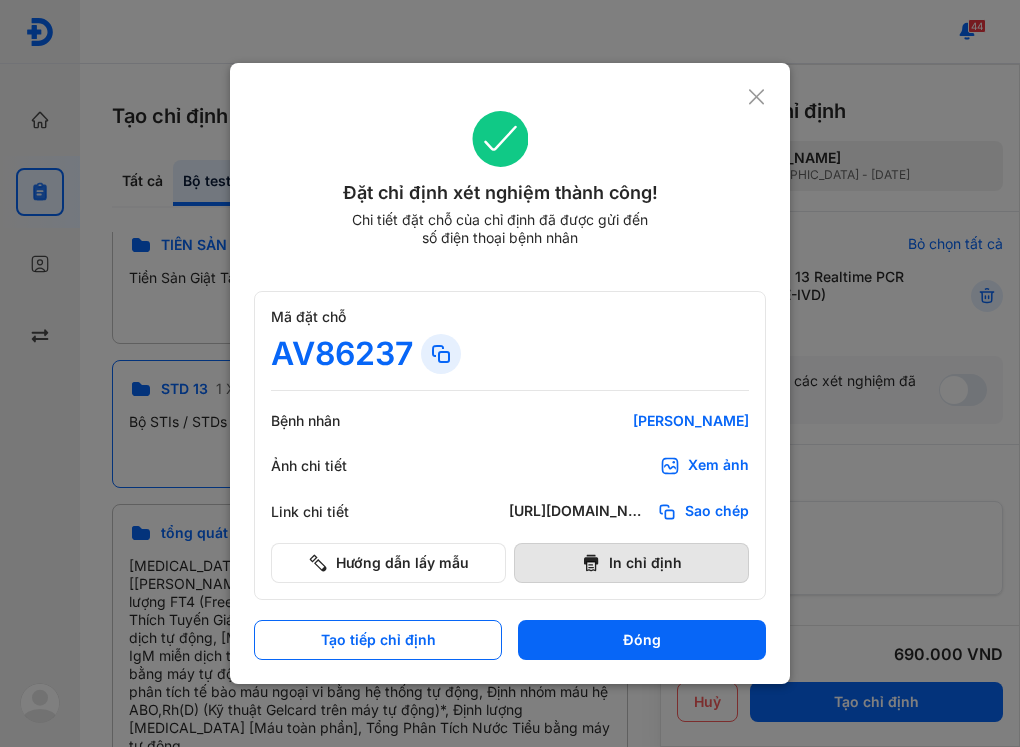 click on "In chỉ định" at bounding box center [631, 563] 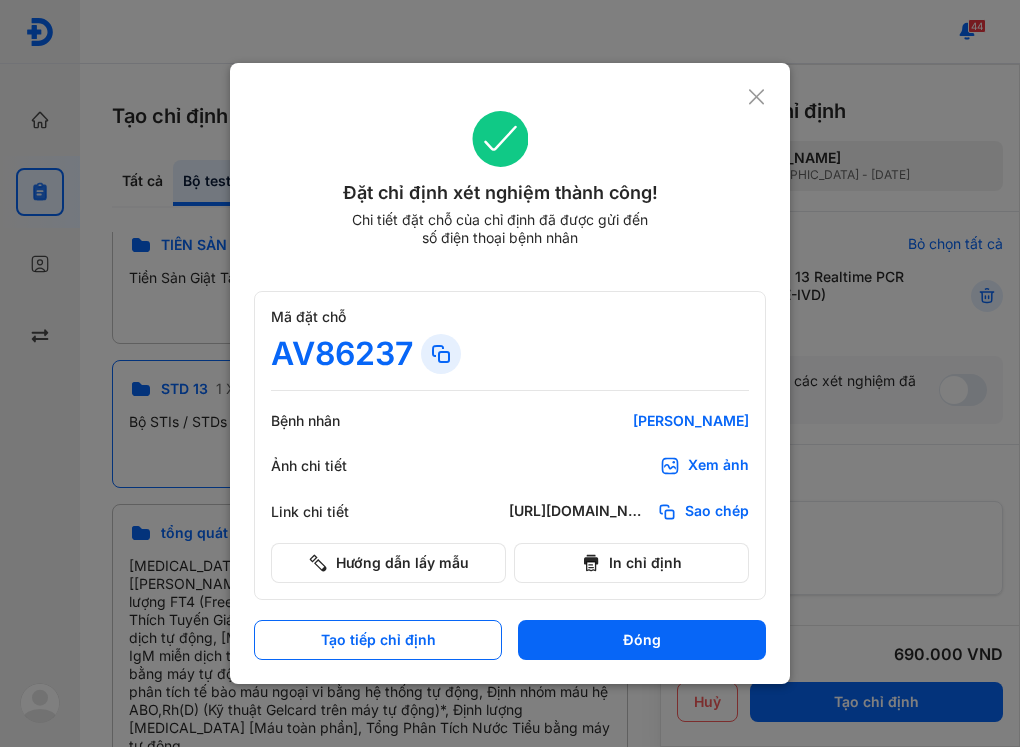 scroll, scrollTop: 0, scrollLeft: 0, axis: both 